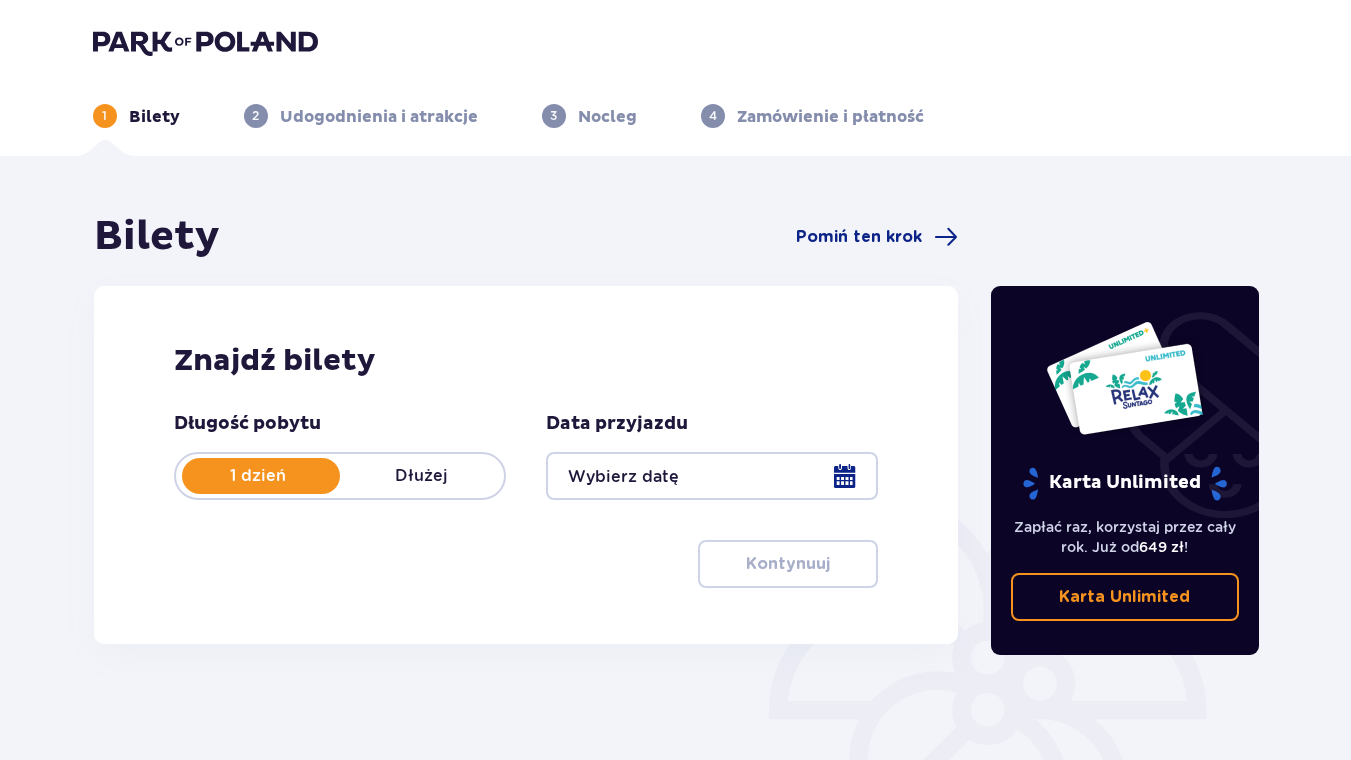 scroll, scrollTop: 108, scrollLeft: 0, axis: vertical 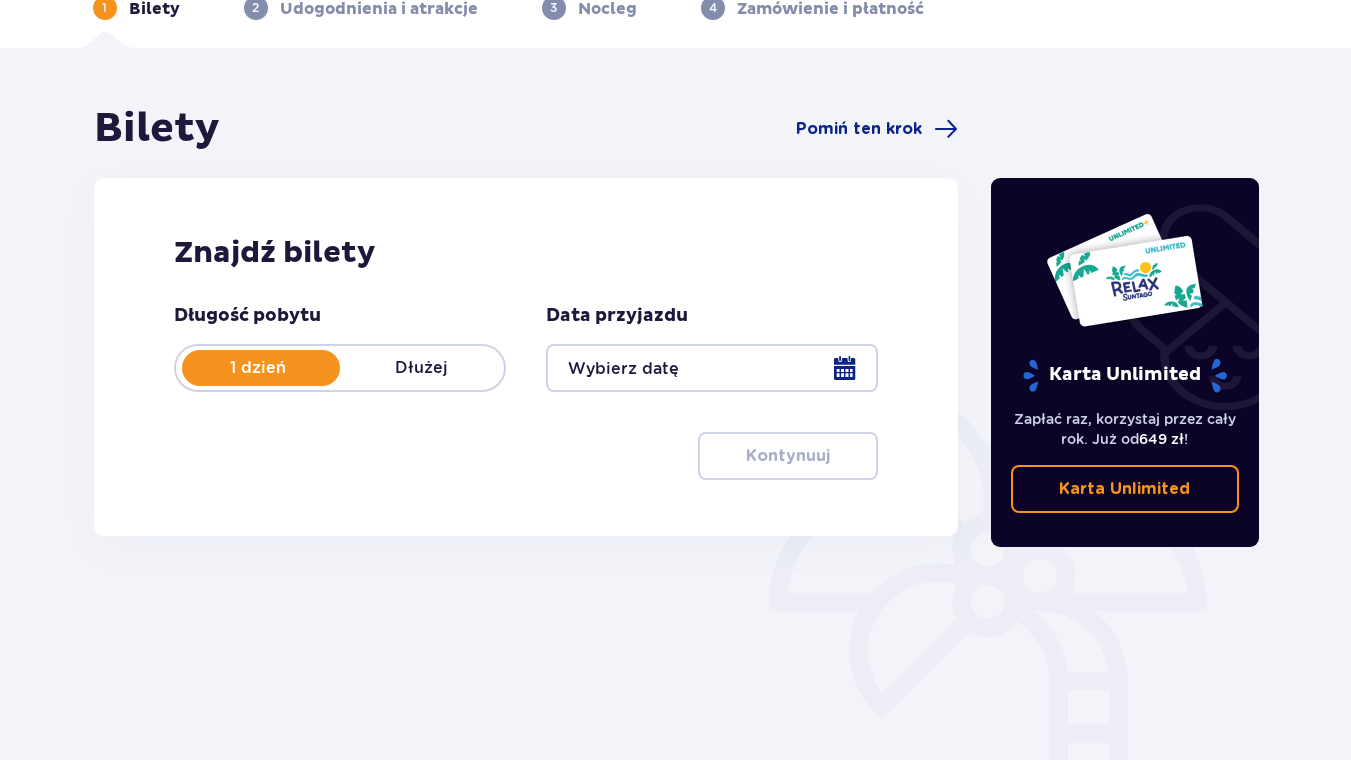 click at bounding box center (712, 368) 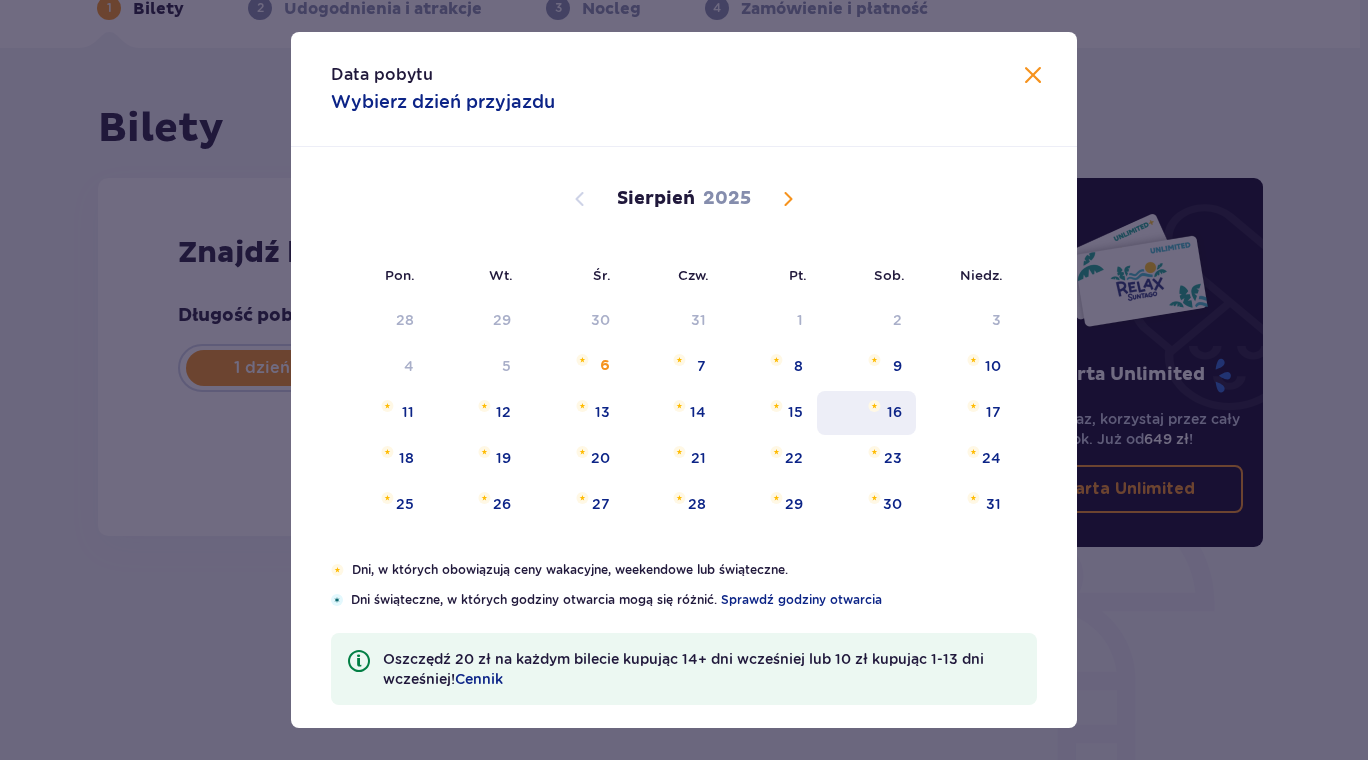click on "16" at bounding box center [894, 412] 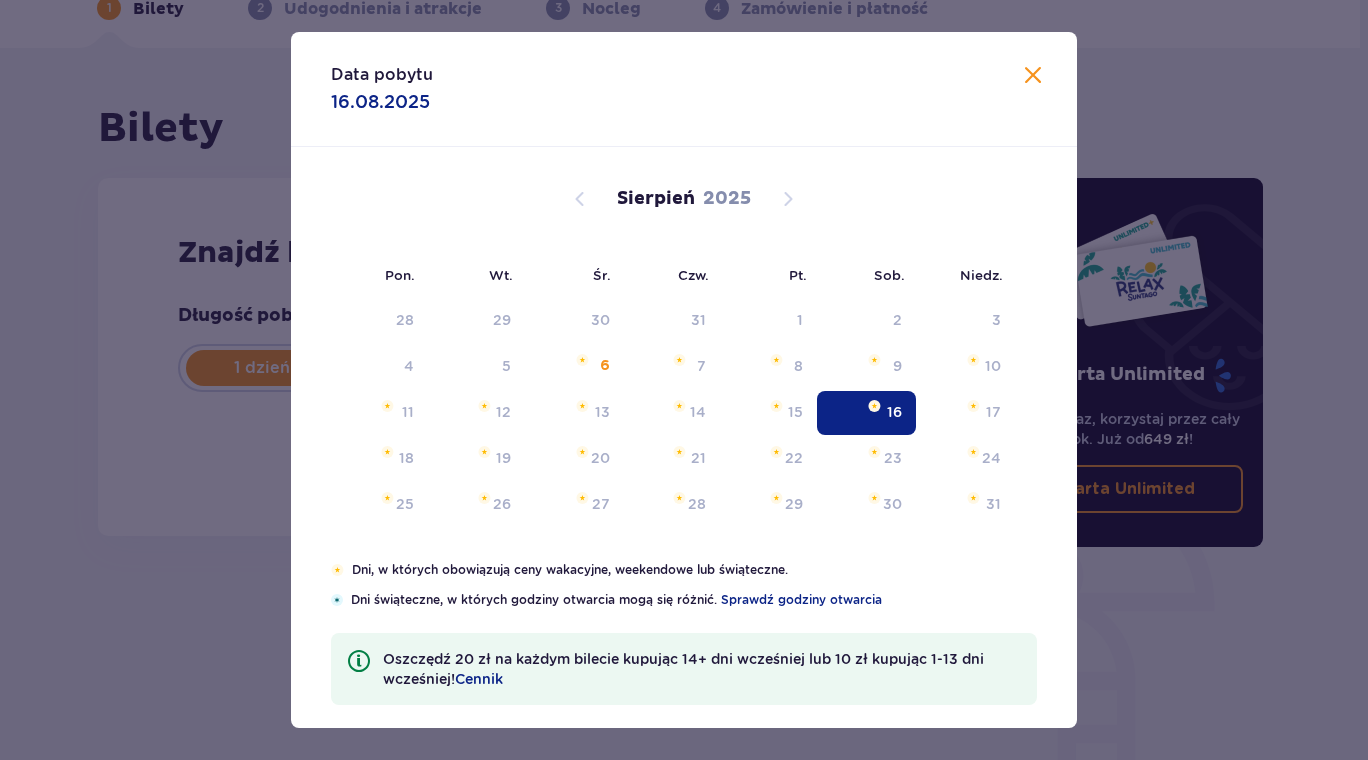 type on "16.08.25" 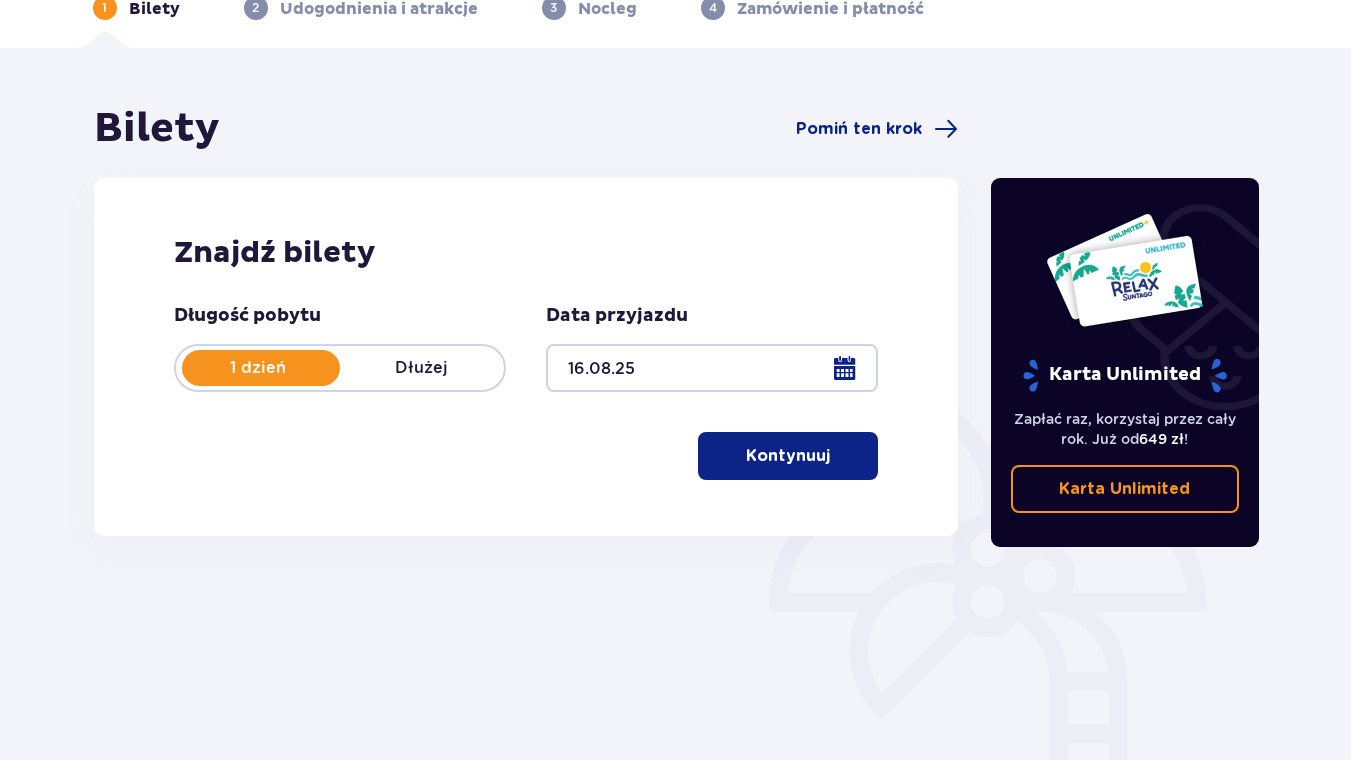 click on "Kontynuuj" at bounding box center (788, 456) 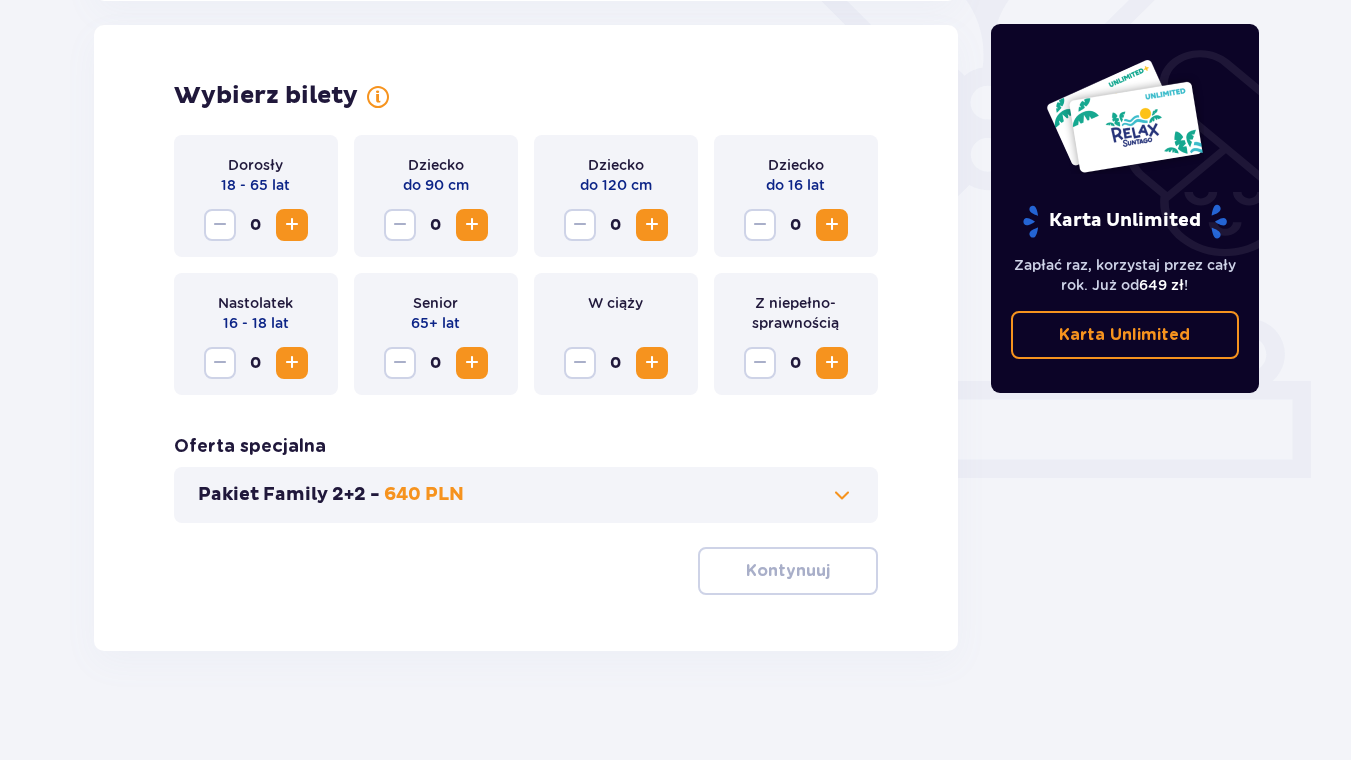 scroll, scrollTop: 556, scrollLeft: 0, axis: vertical 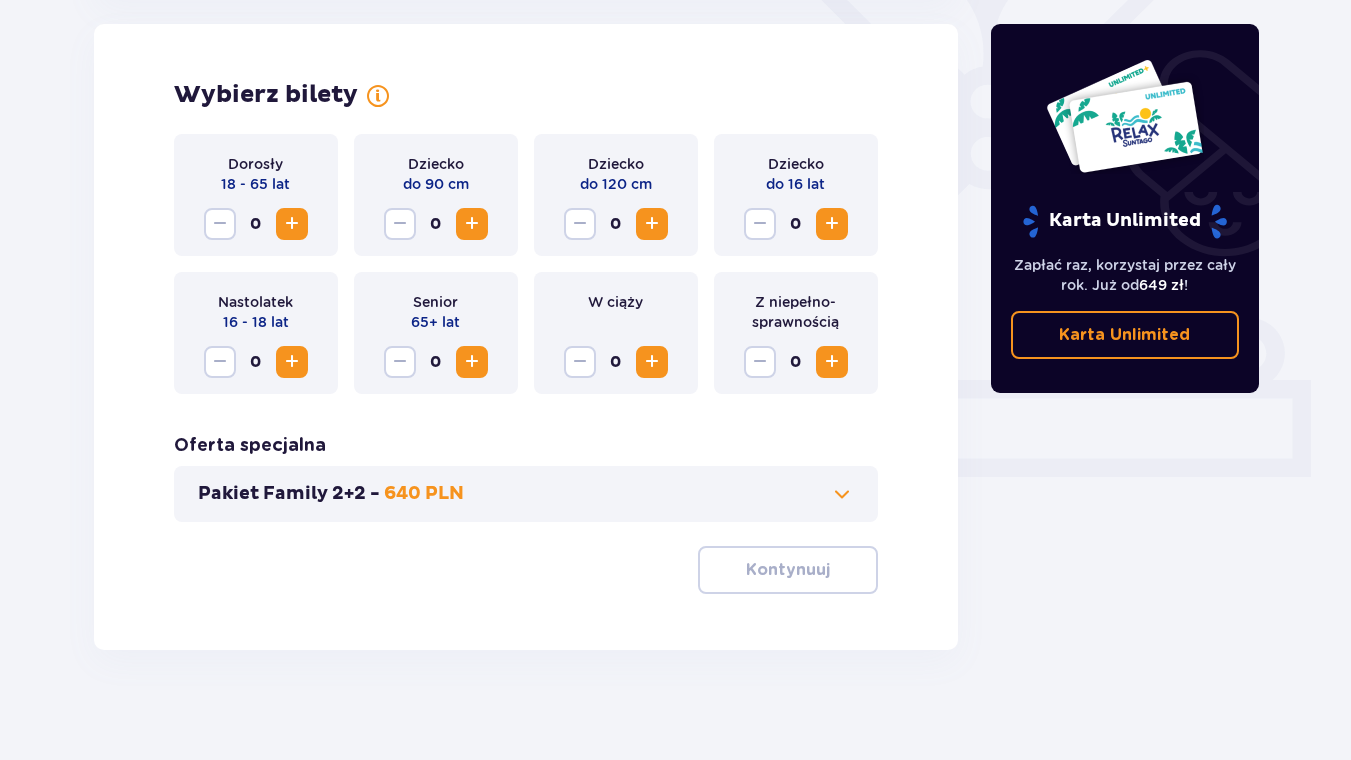 click at bounding box center [292, 224] 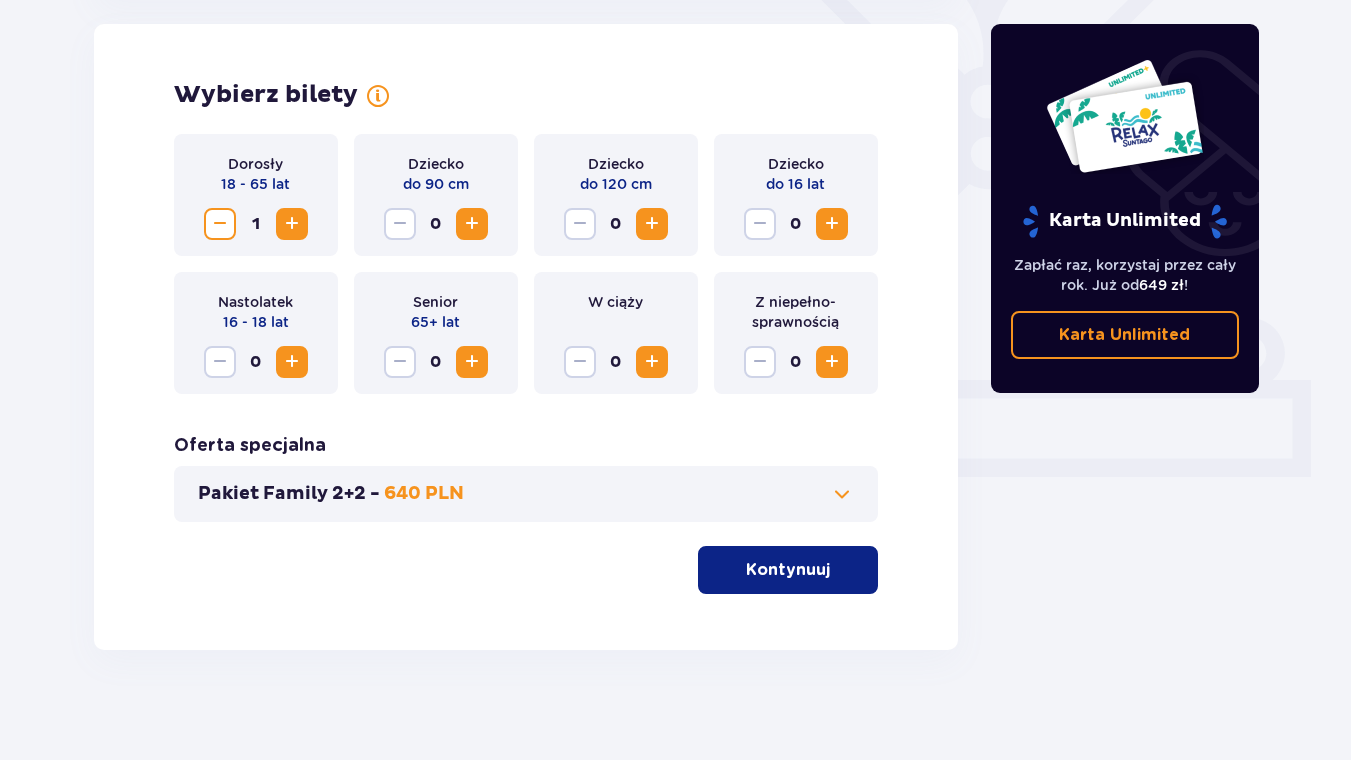click at bounding box center [292, 224] 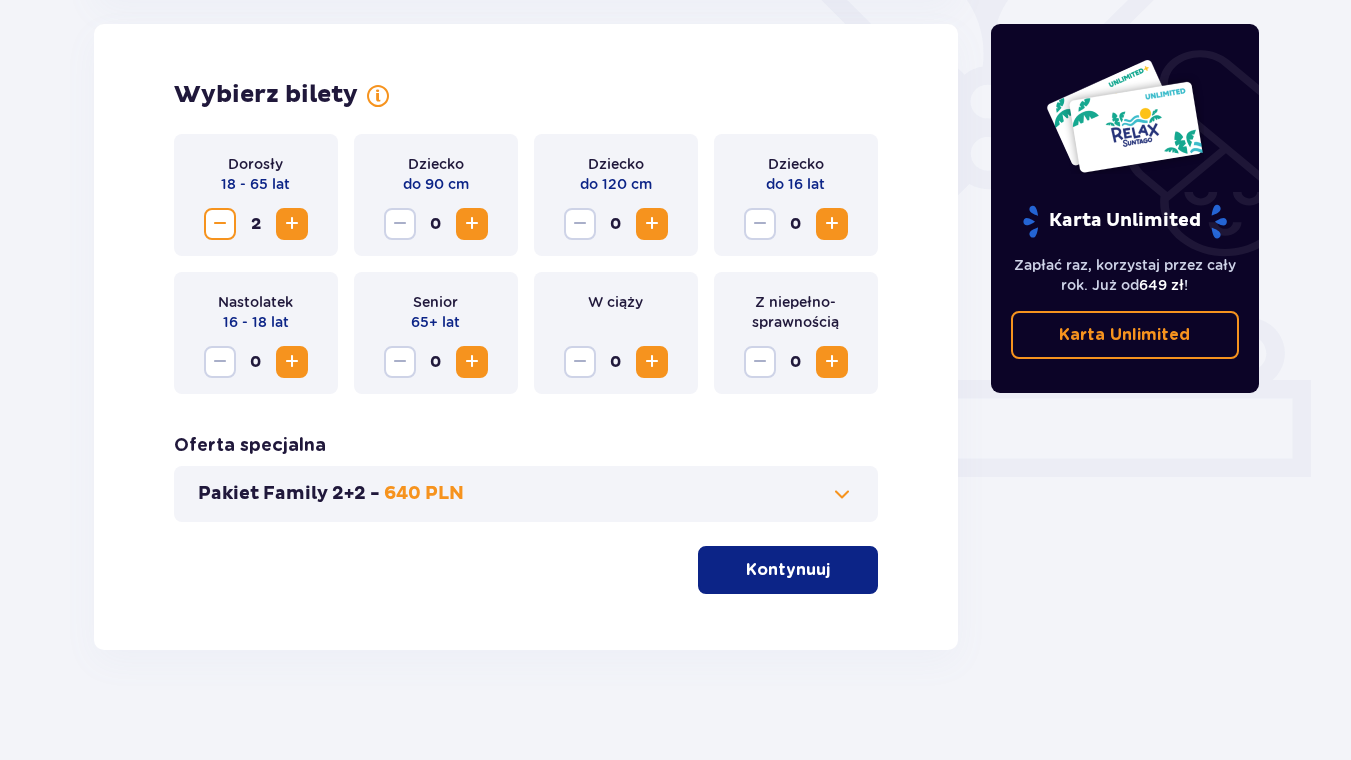 click at bounding box center [292, 224] 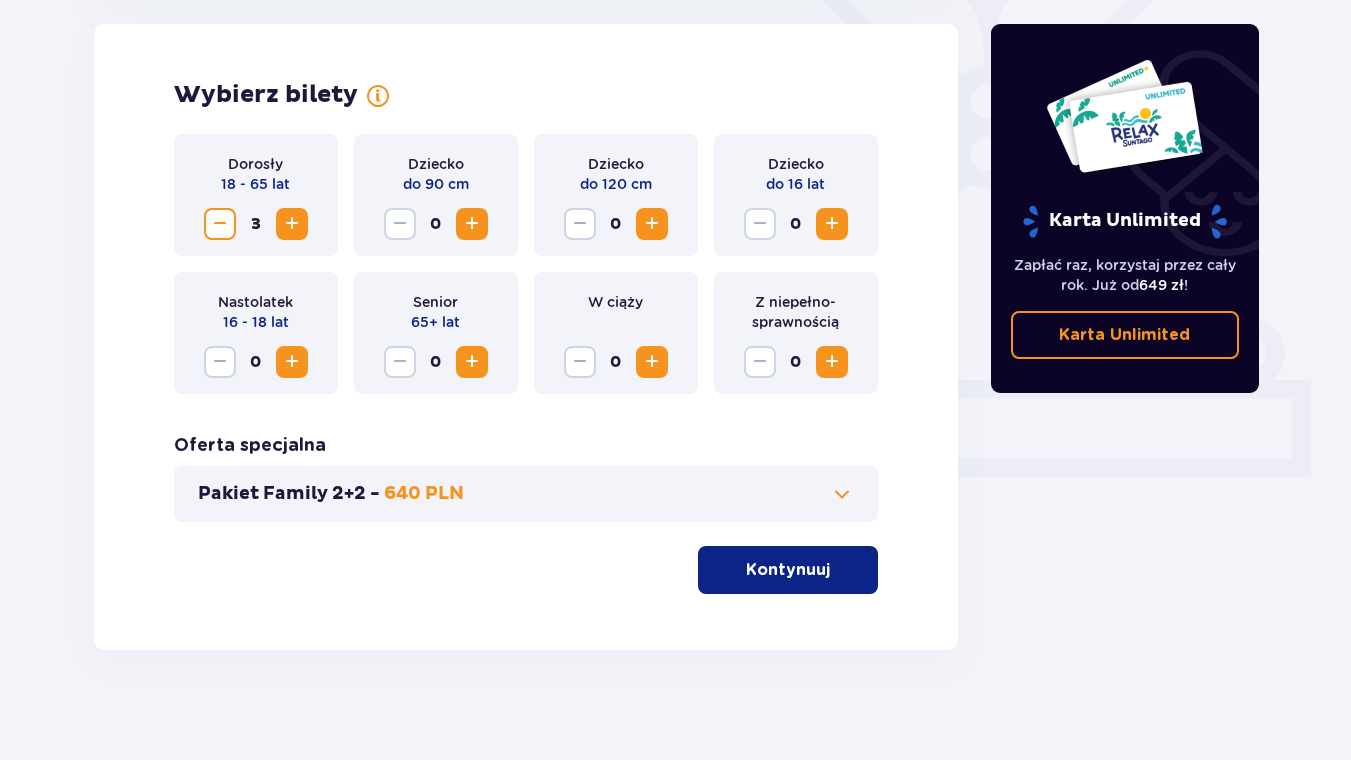 click at bounding box center [832, 362] 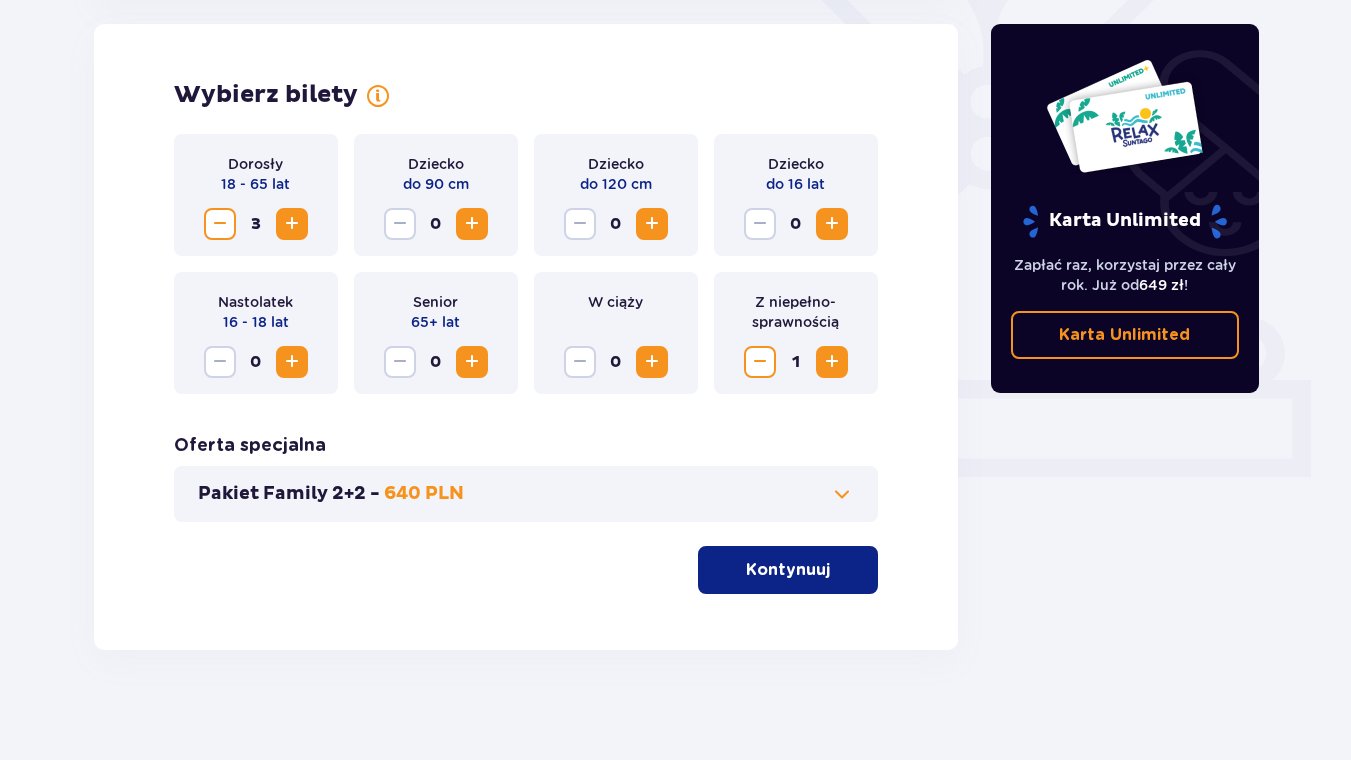 click at bounding box center [832, 224] 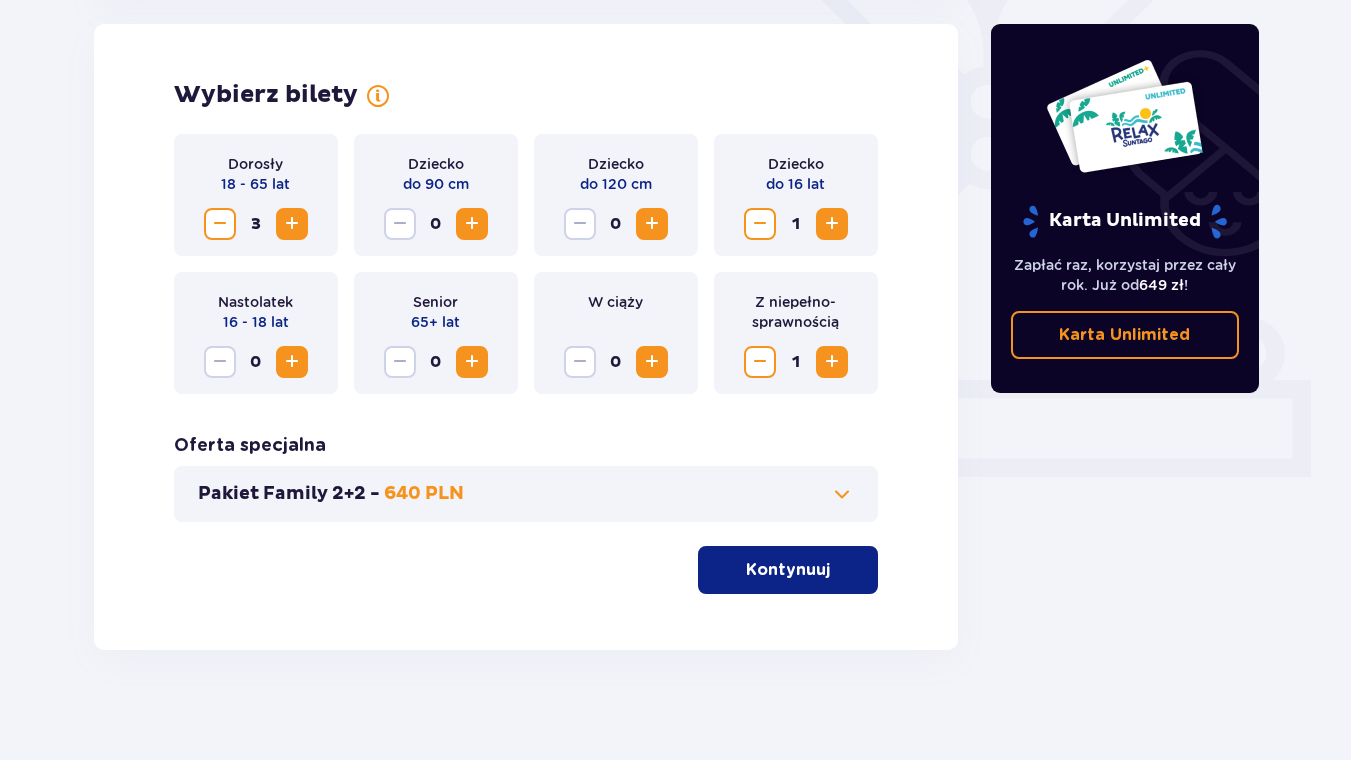click on "Kontynuuj" at bounding box center [788, 570] 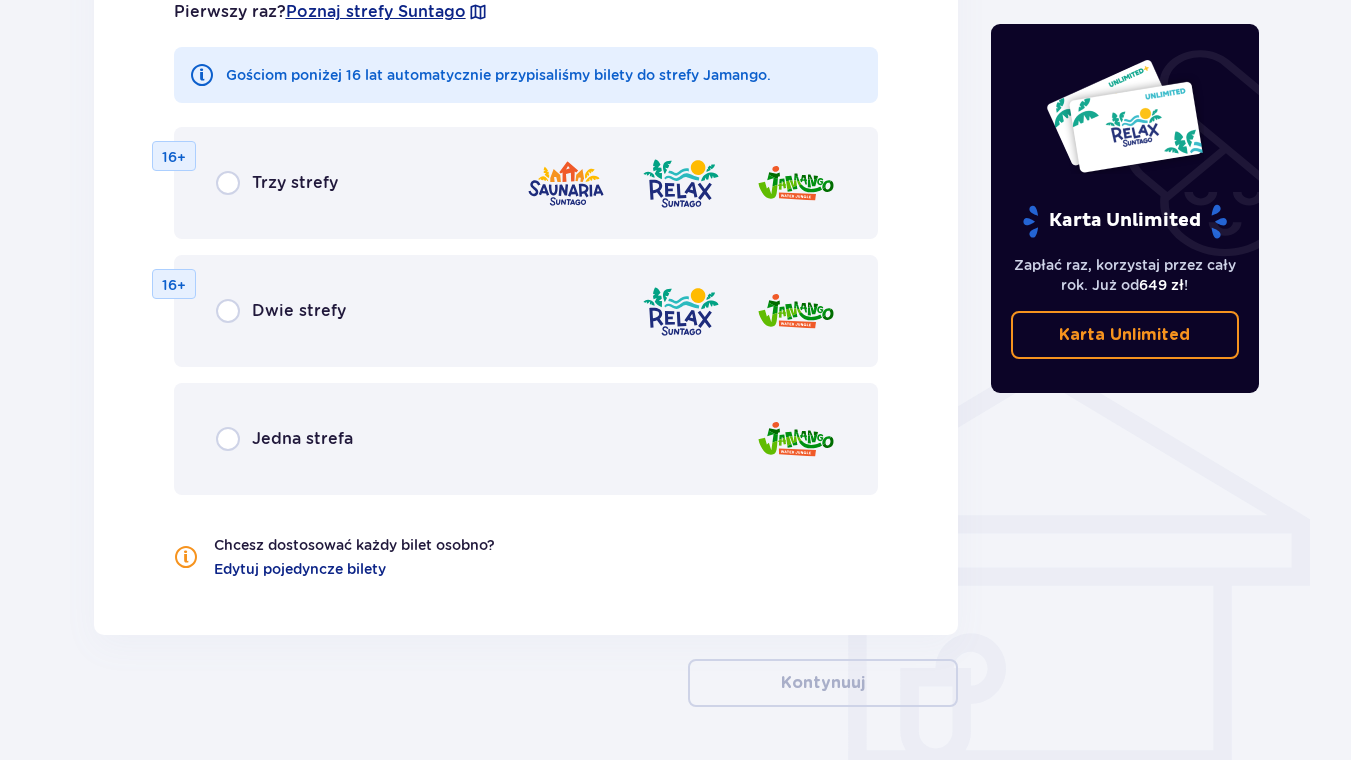 scroll, scrollTop: 1226, scrollLeft: 0, axis: vertical 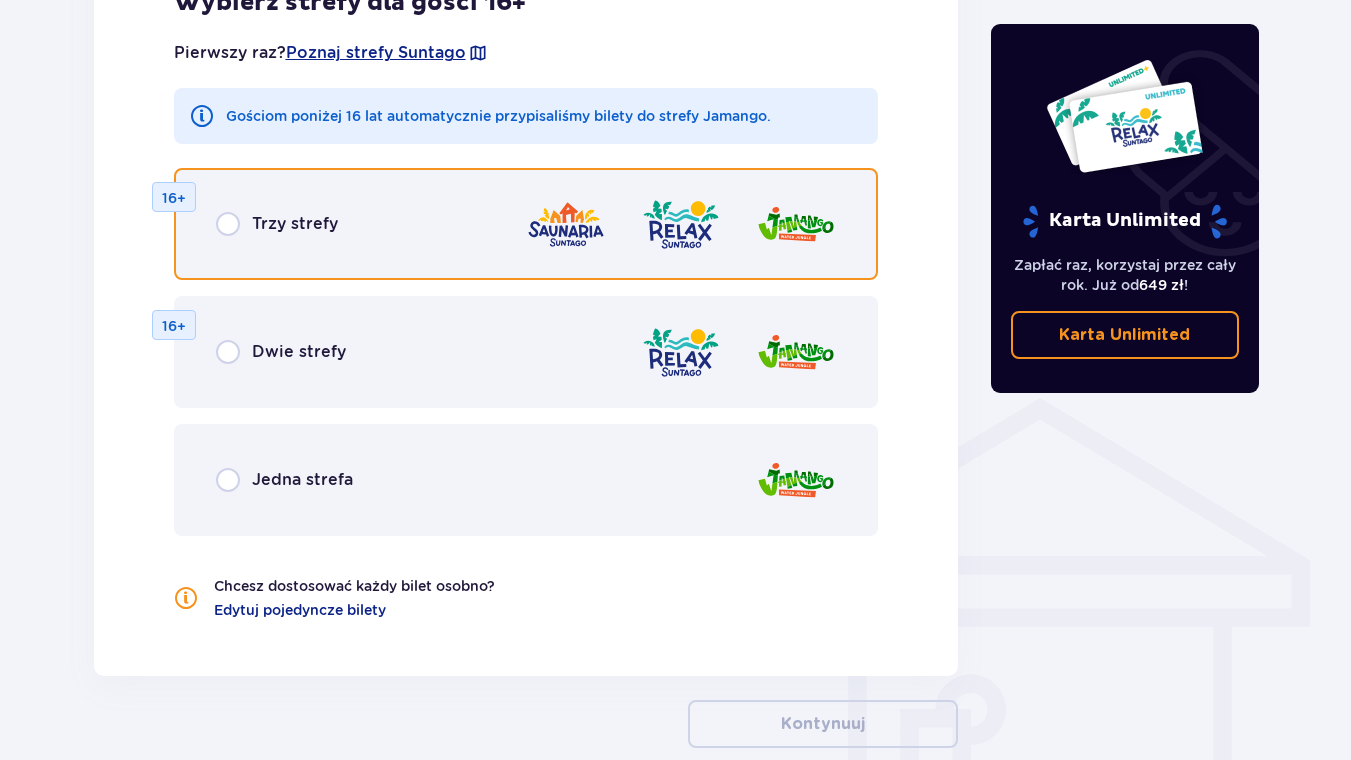 click at bounding box center [228, 224] 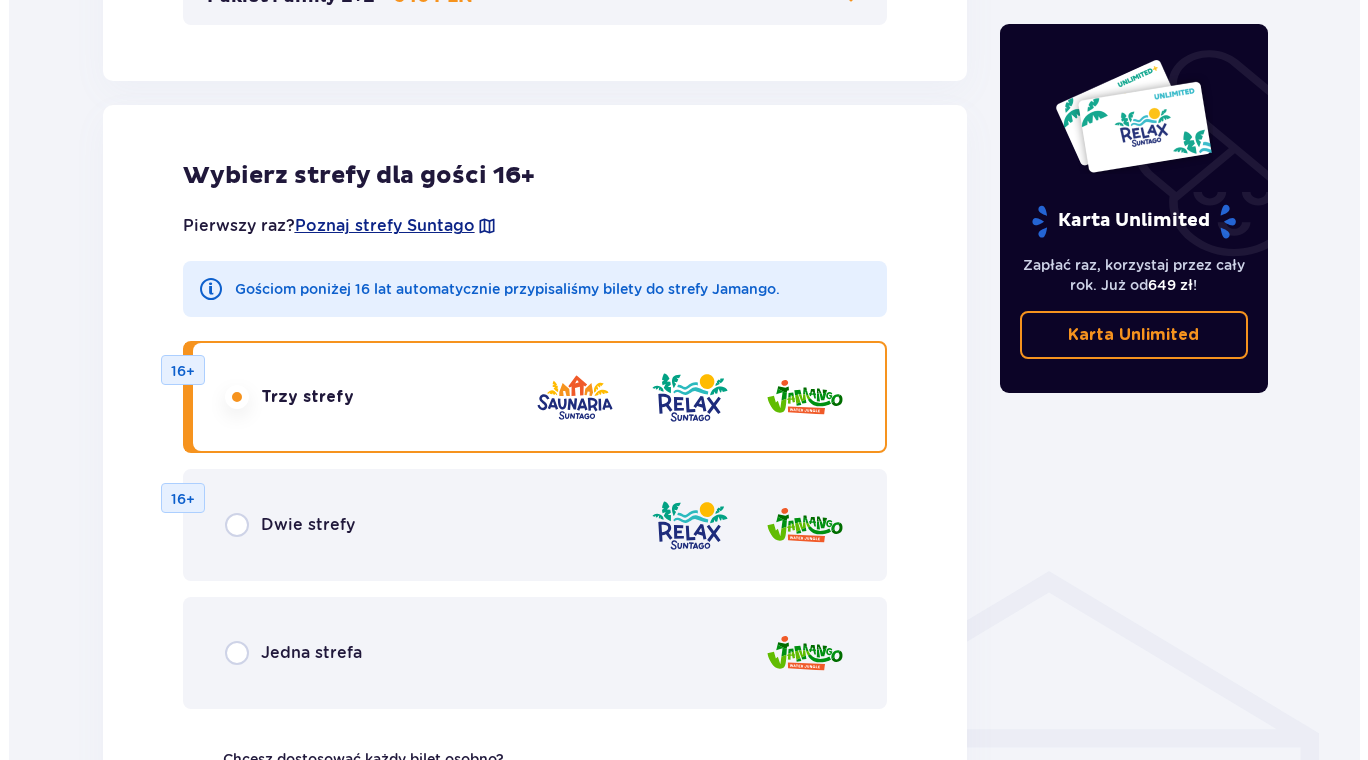 scroll, scrollTop: 906, scrollLeft: 0, axis: vertical 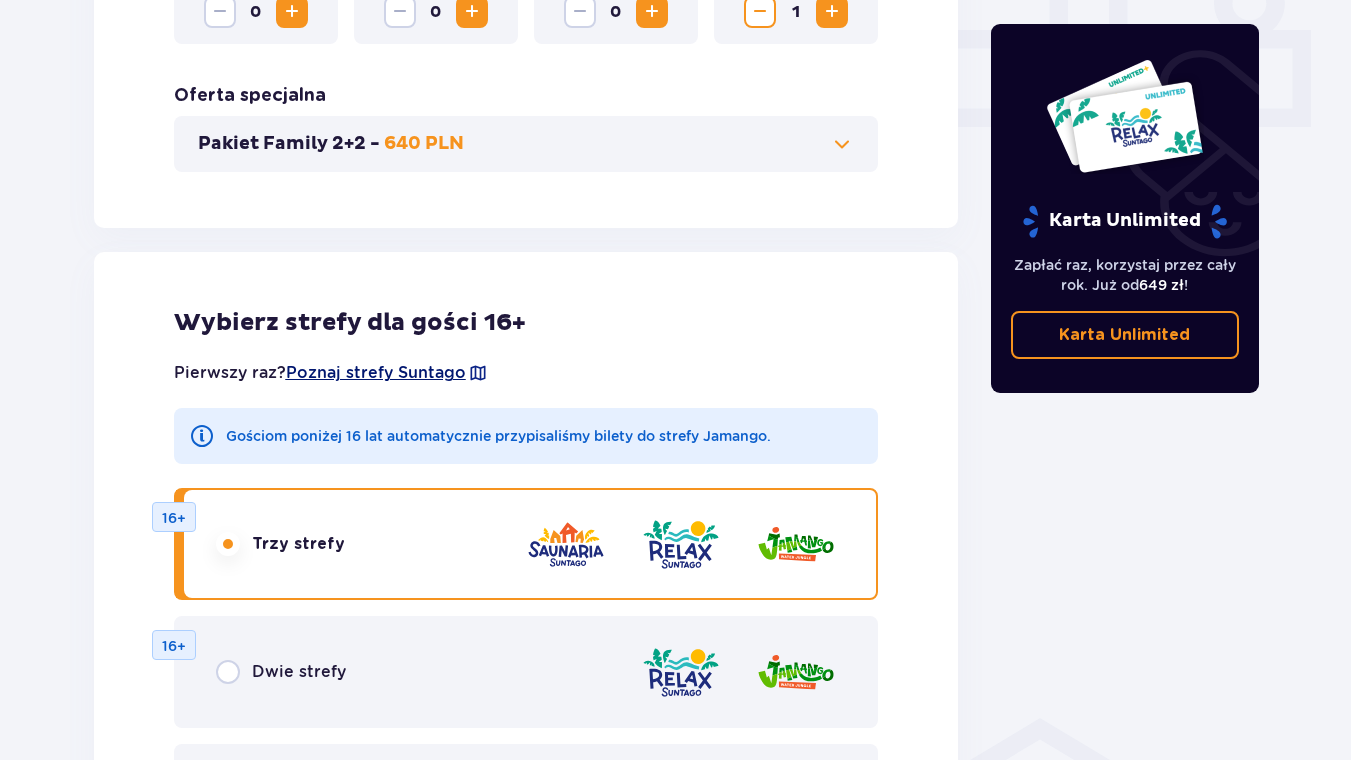 click on "Poznaj strefy Suntago" at bounding box center [376, 373] 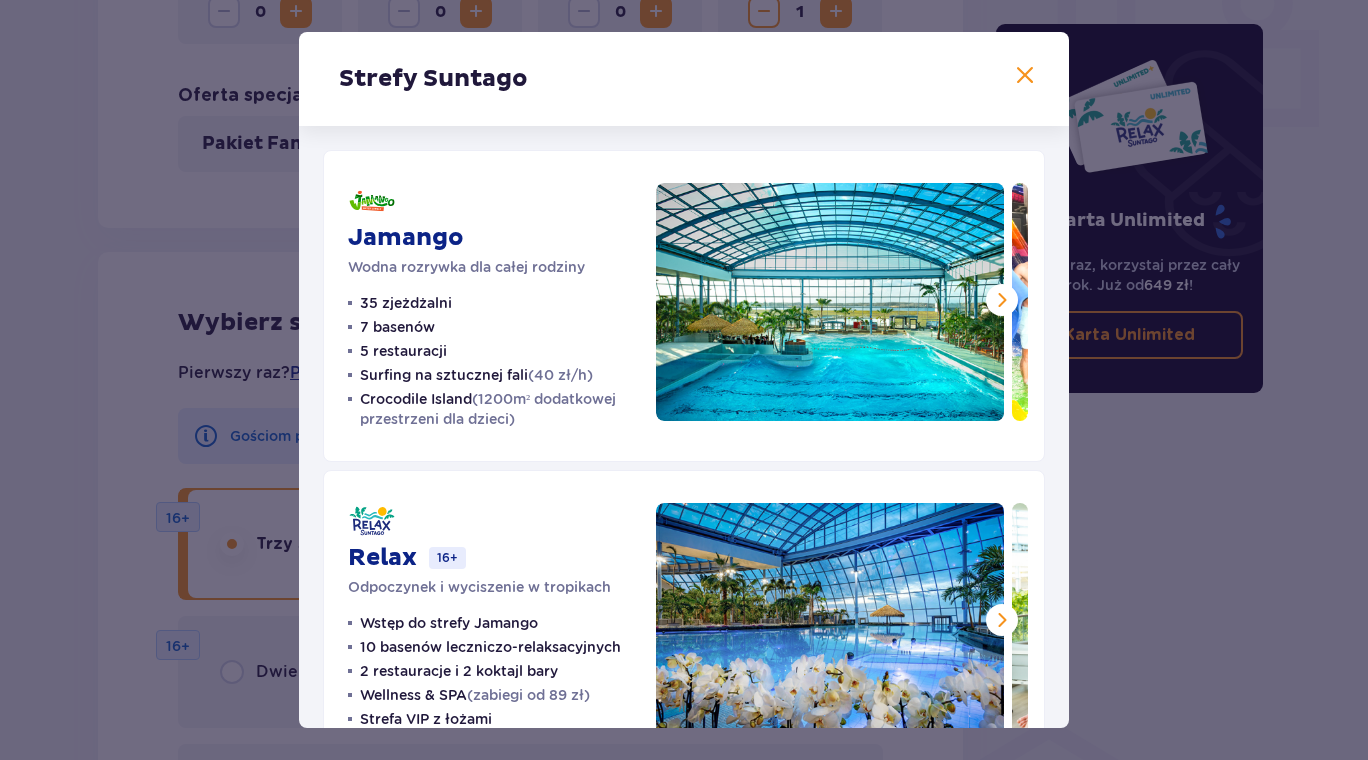 click at bounding box center [1002, 300] 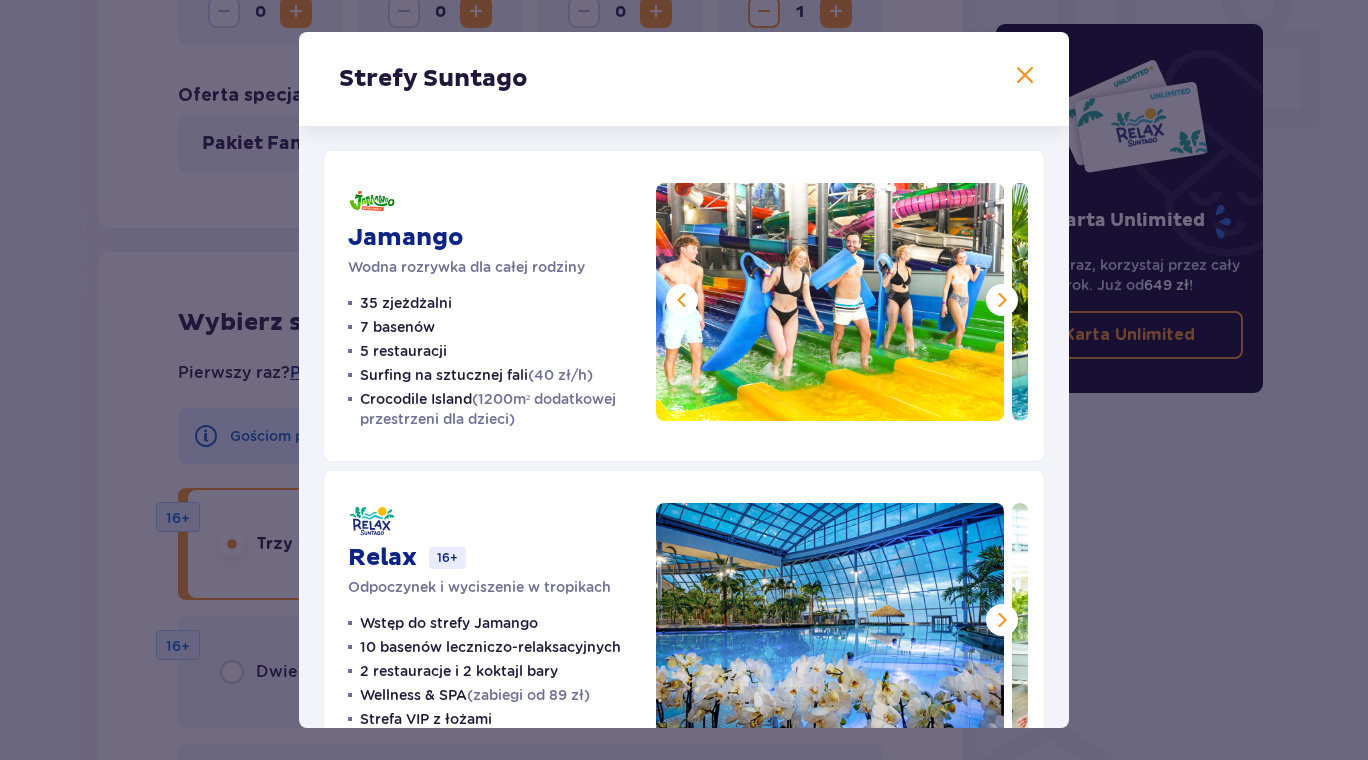 click at bounding box center (1002, 300) 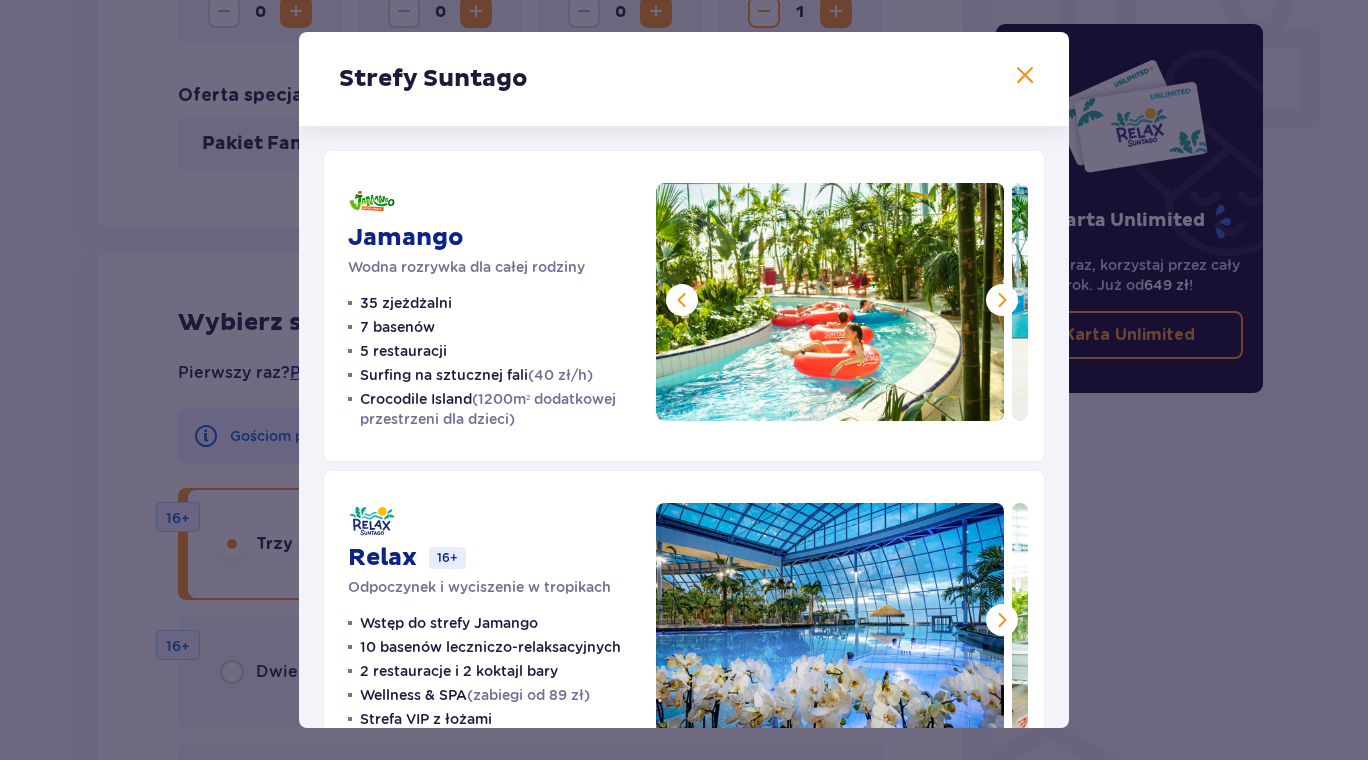 click at bounding box center (1002, 300) 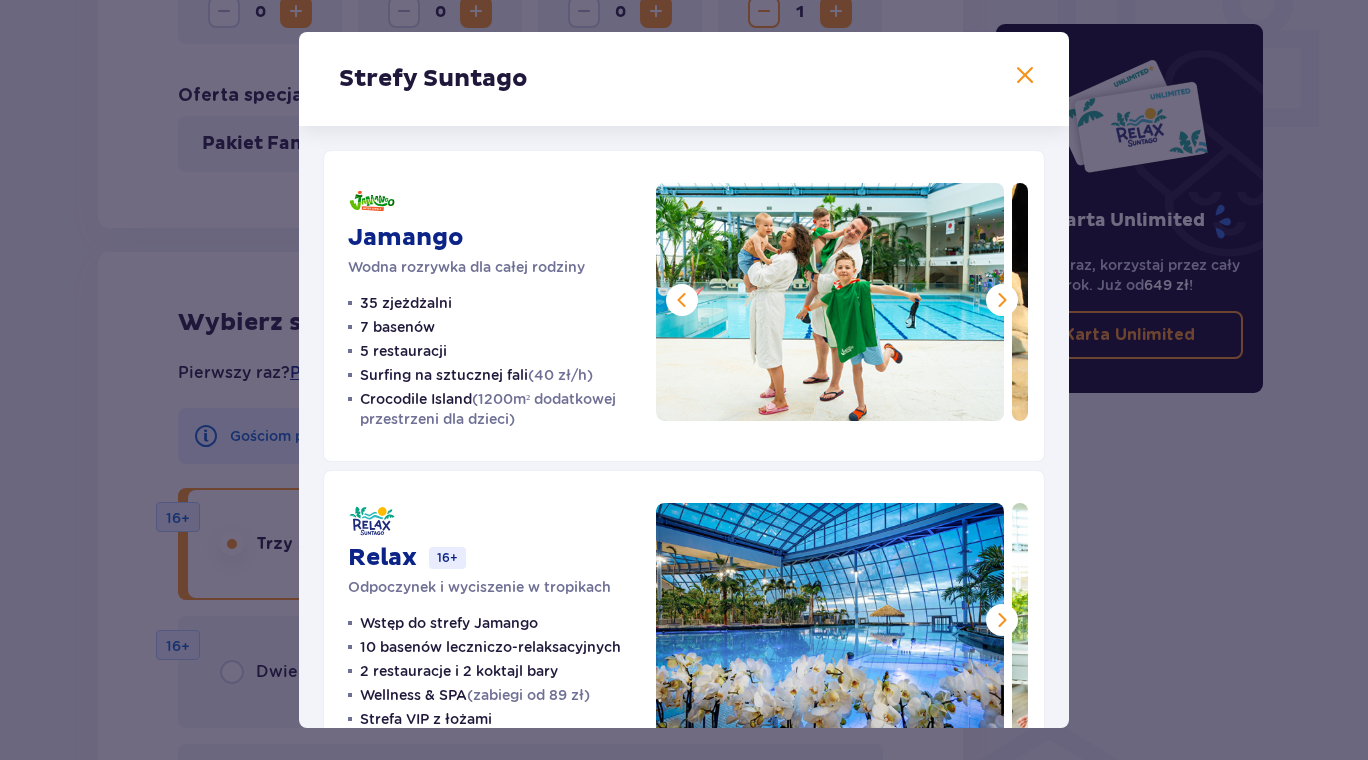 click at bounding box center [1002, 300] 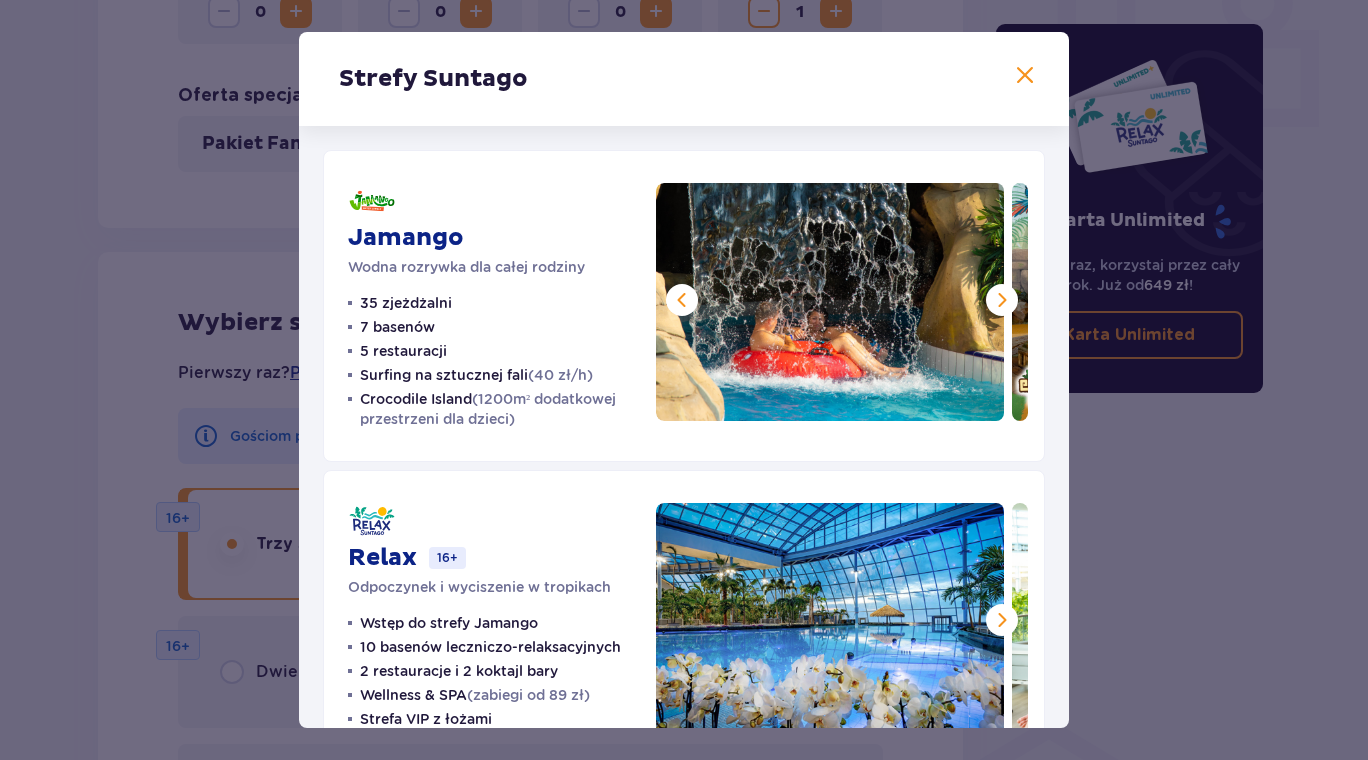 click at bounding box center (1002, 300) 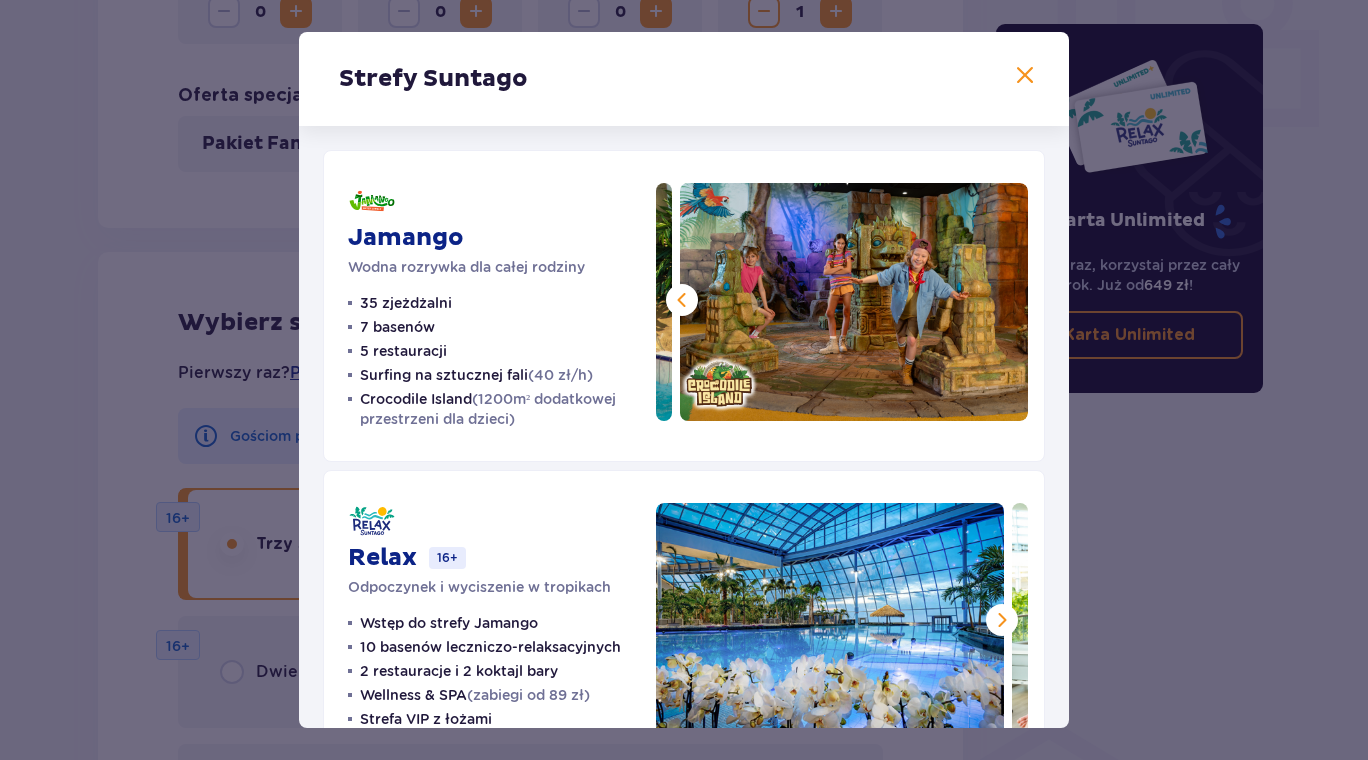 click at bounding box center [854, 302] 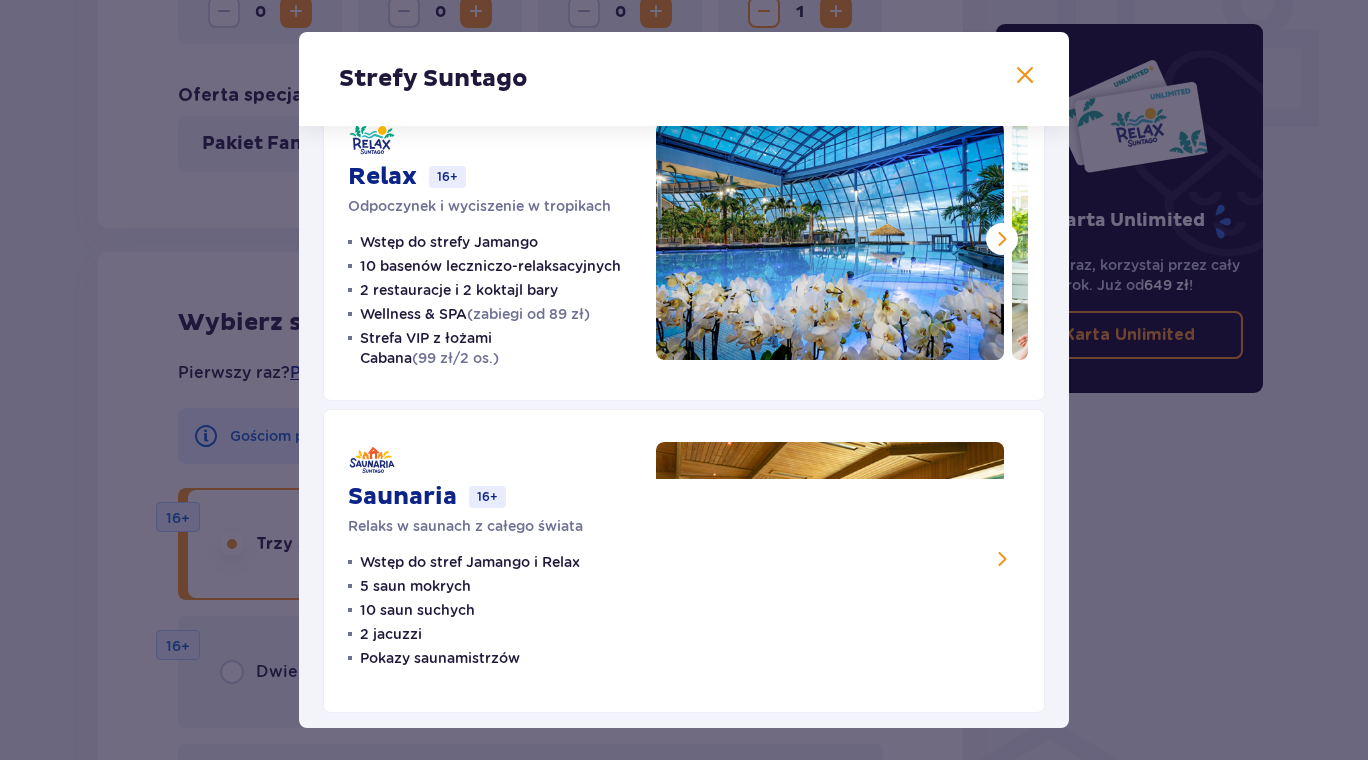 scroll, scrollTop: 410, scrollLeft: 0, axis: vertical 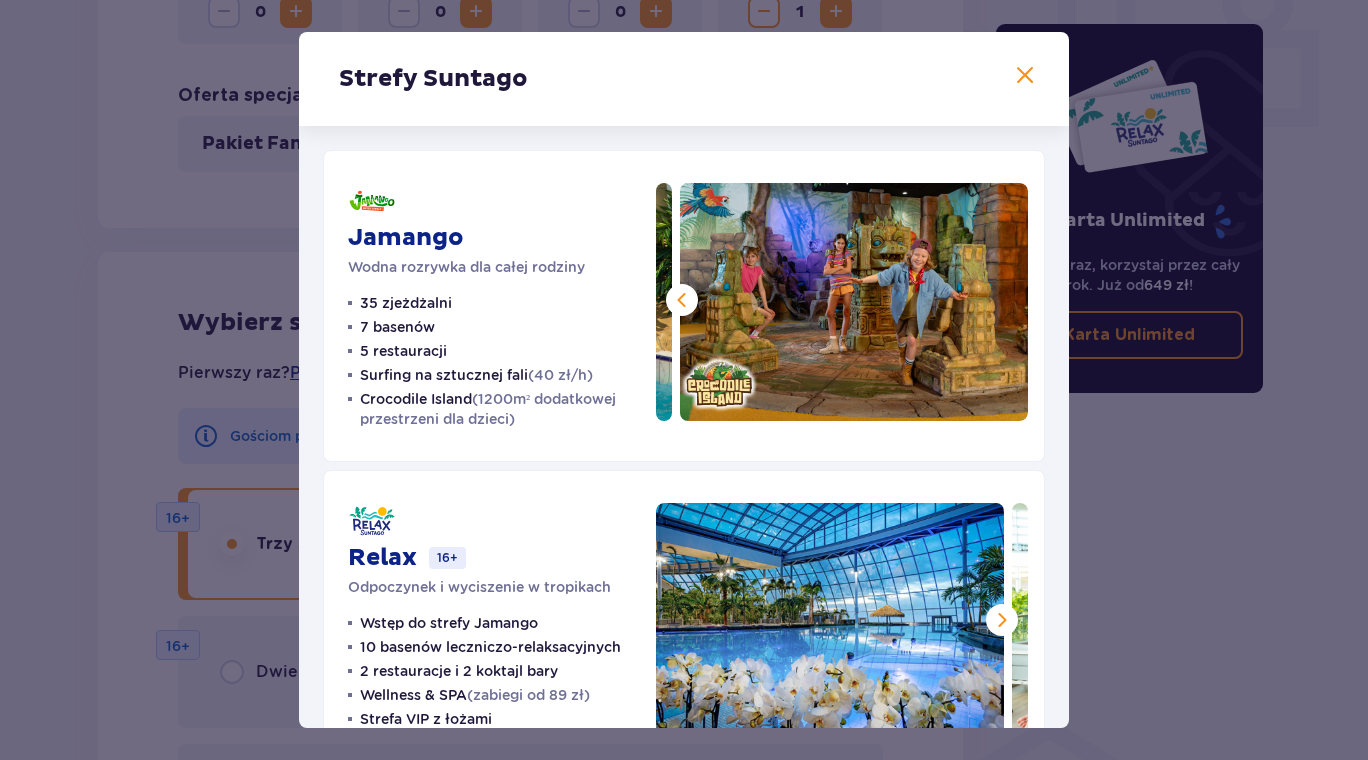 click at bounding box center [1025, 76] 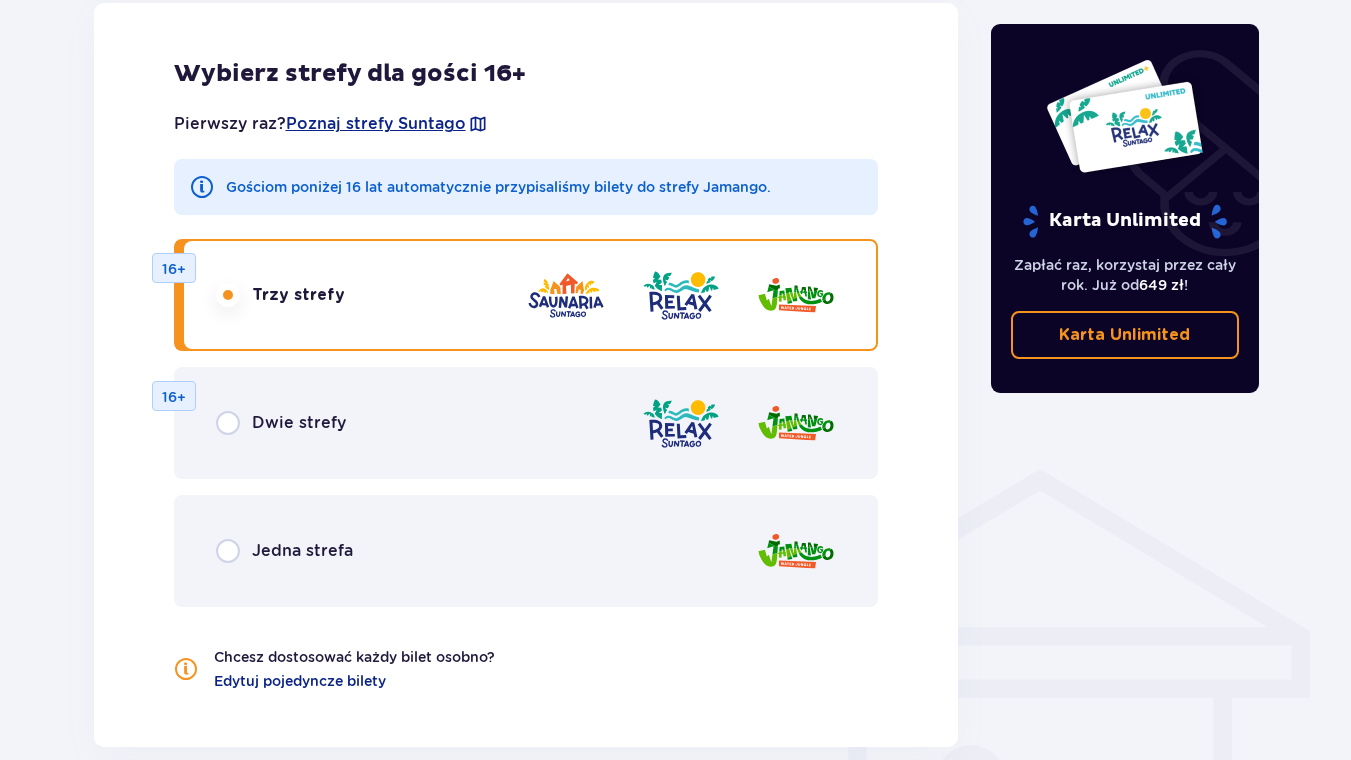 scroll, scrollTop: 1230, scrollLeft: 0, axis: vertical 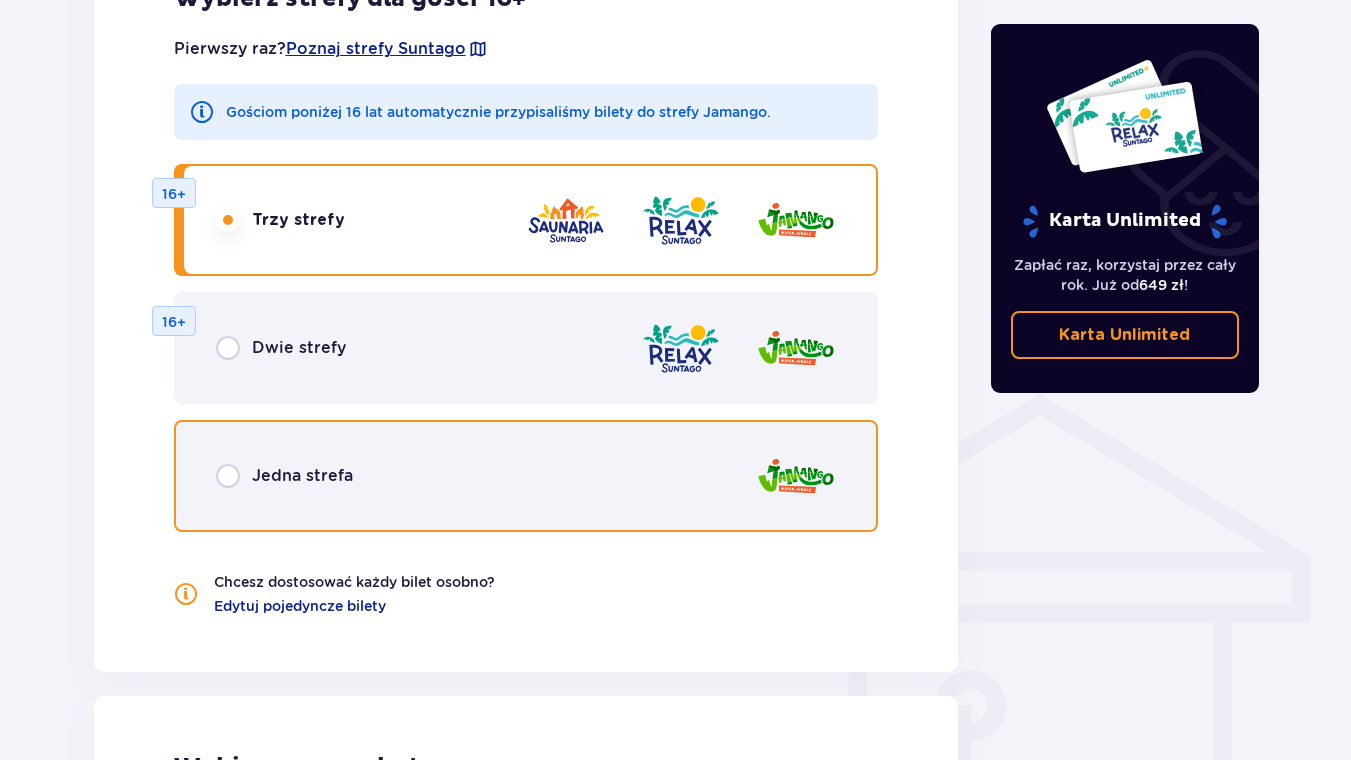 click at bounding box center (228, 476) 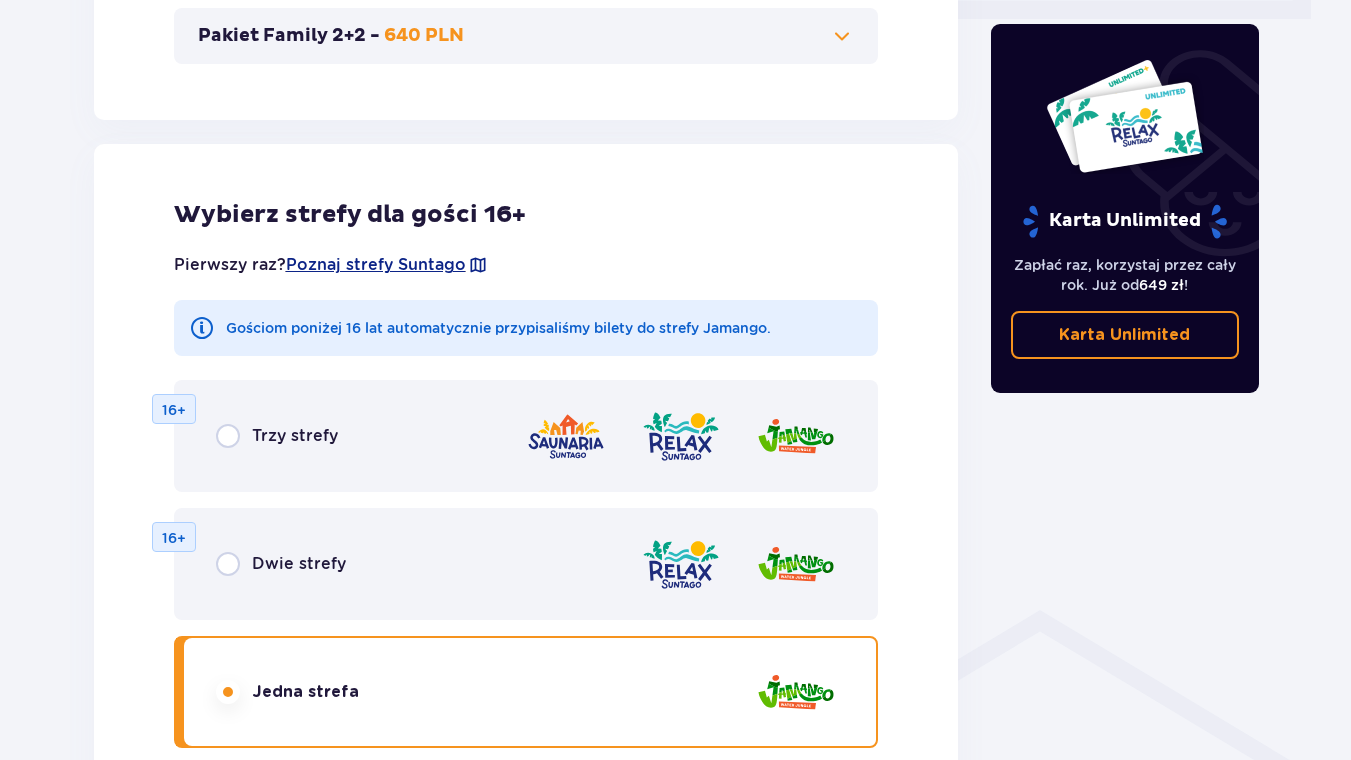 scroll, scrollTop: 582, scrollLeft: 0, axis: vertical 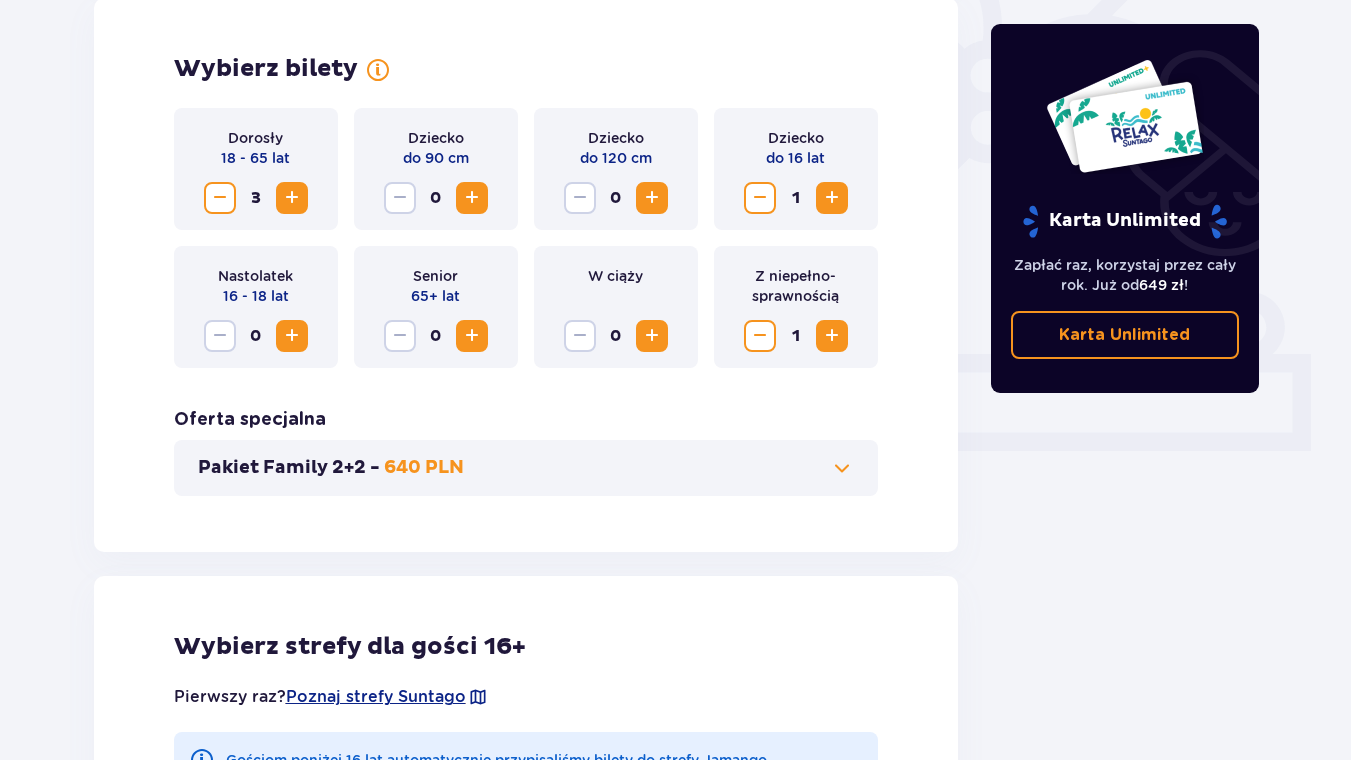 click at bounding box center [842, 468] 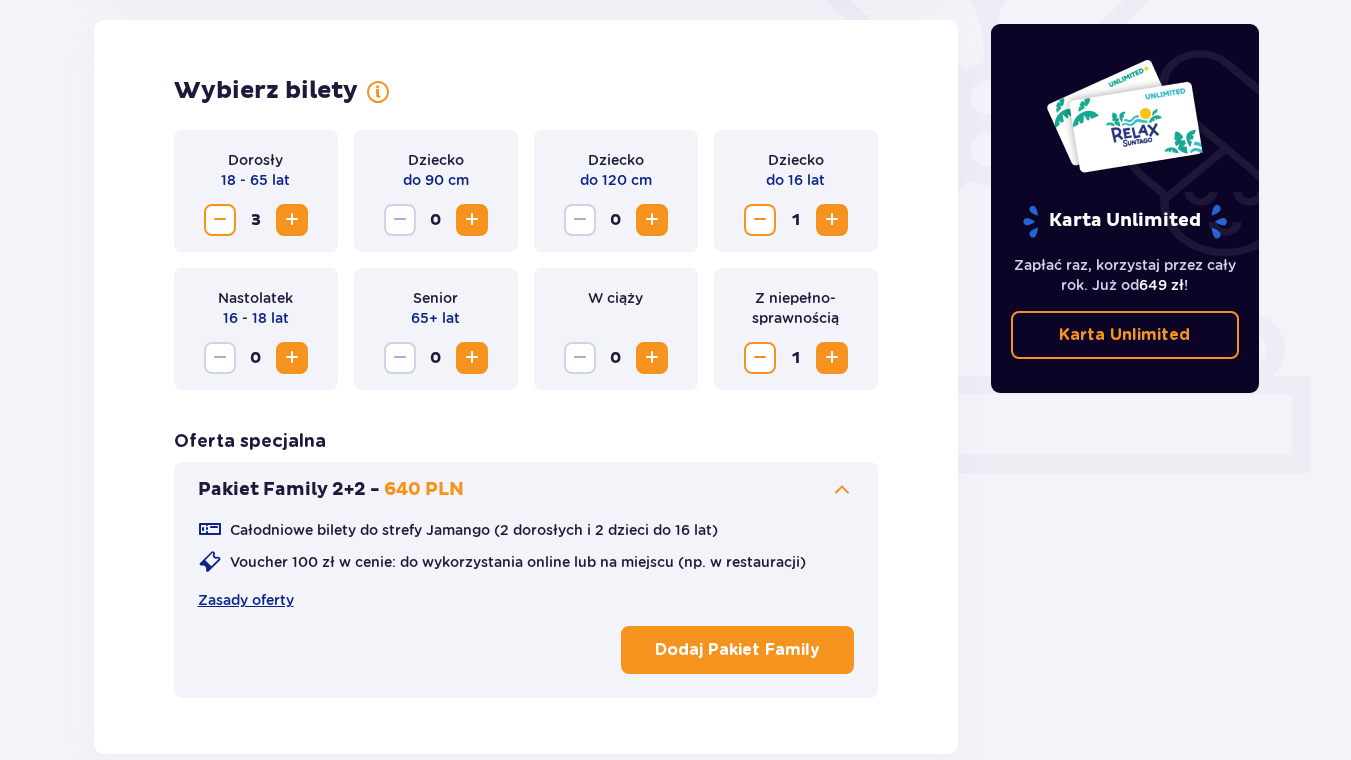 scroll, scrollTop: 556, scrollLeft: 0, axis: vertical 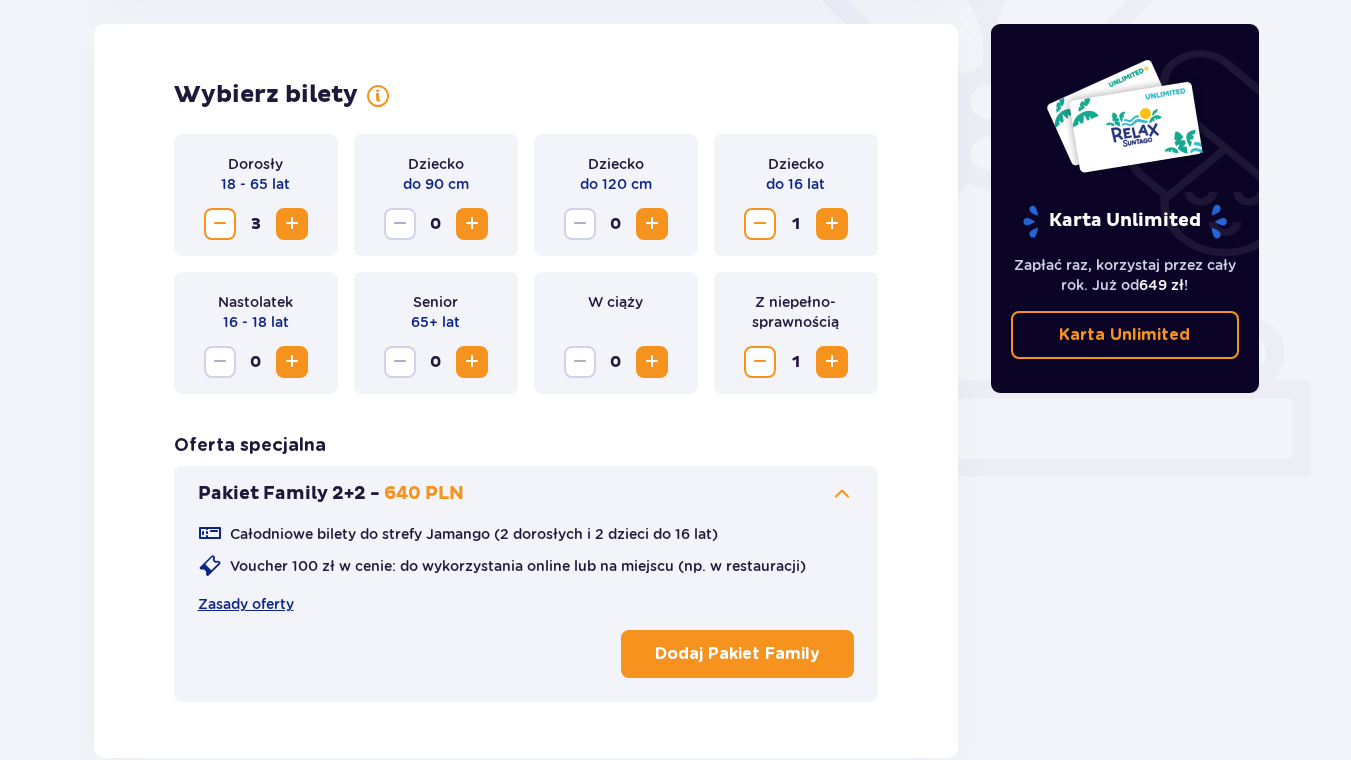 click on "Dodaj Pakiet Family" at bounding box center (737, 654) 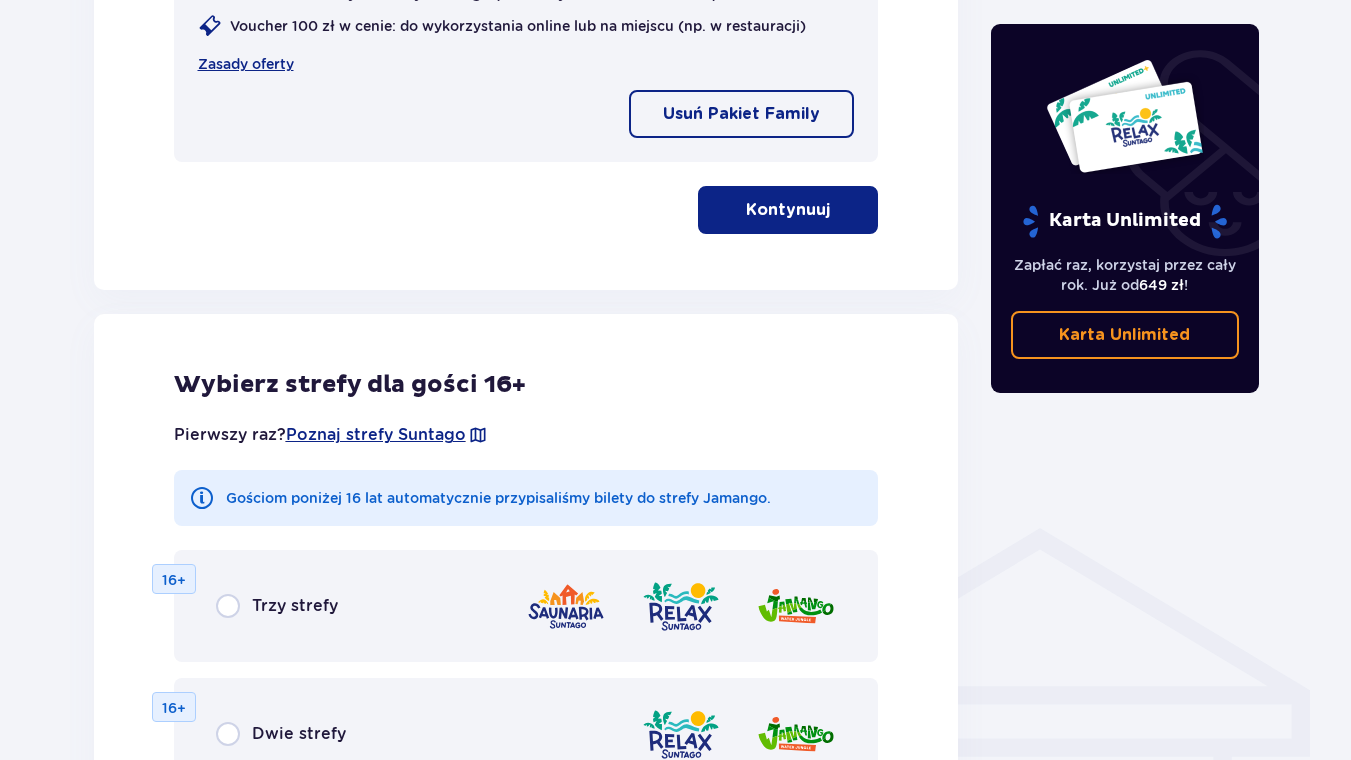 scroll, scrollTop: 772, scrollLeft: 0, axis: vertical 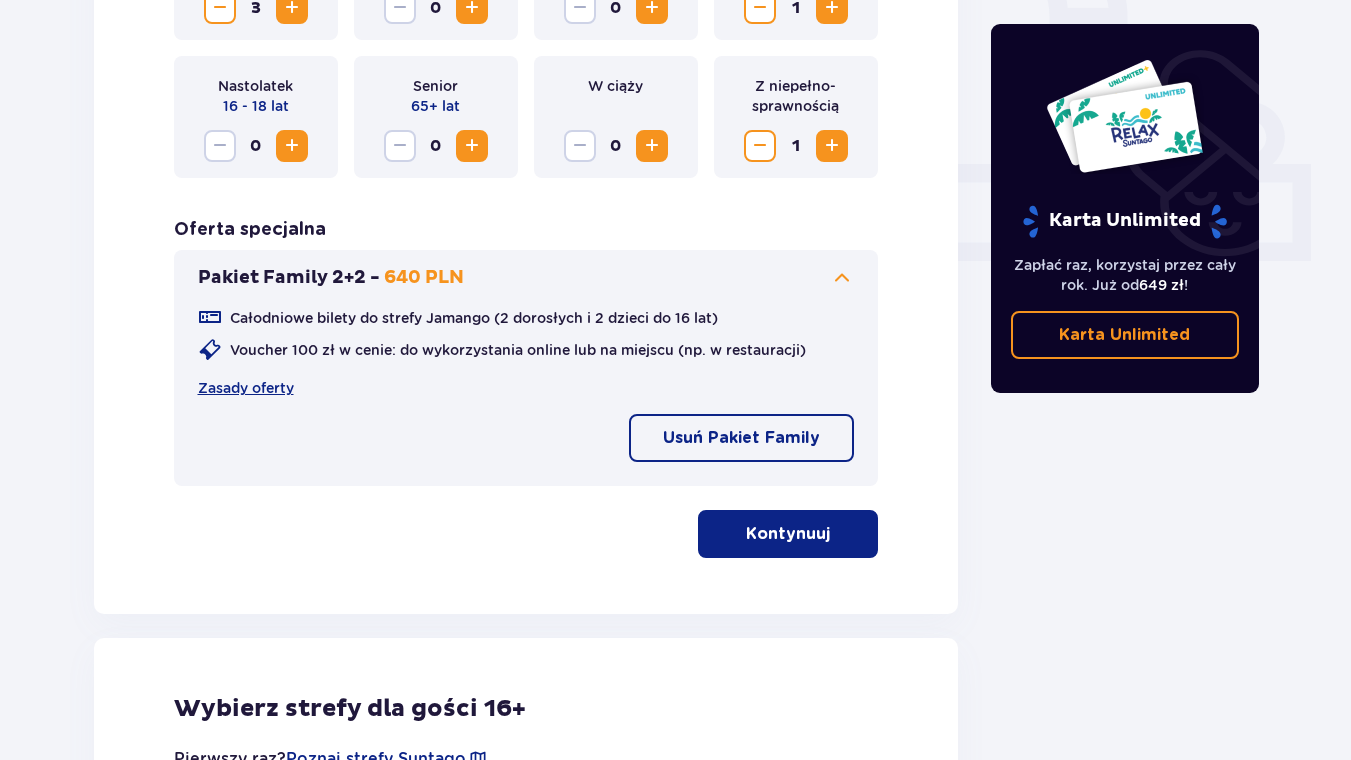 click on "Kontynuuj" at bounding box center (788, 534) 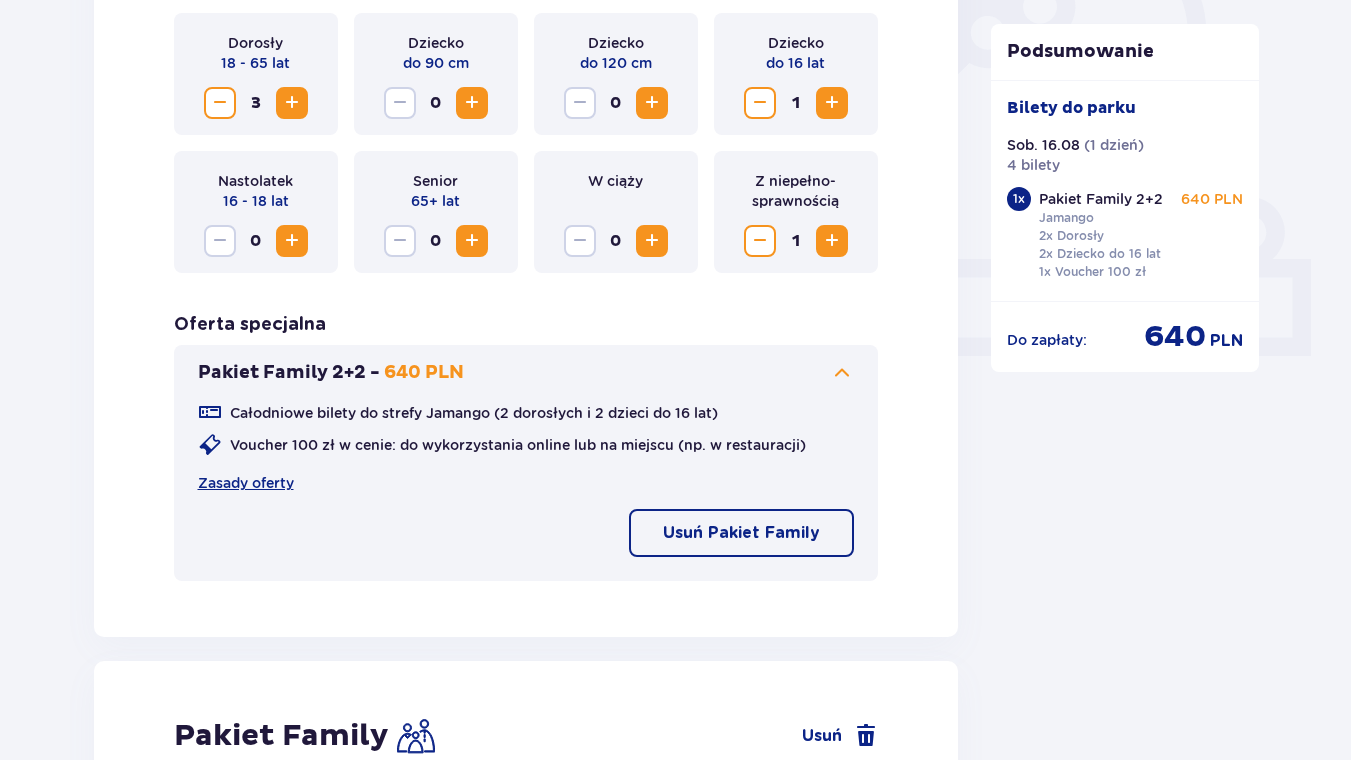 scroll, scrollTop: 642, scrollLeft: 0, axis: vertical 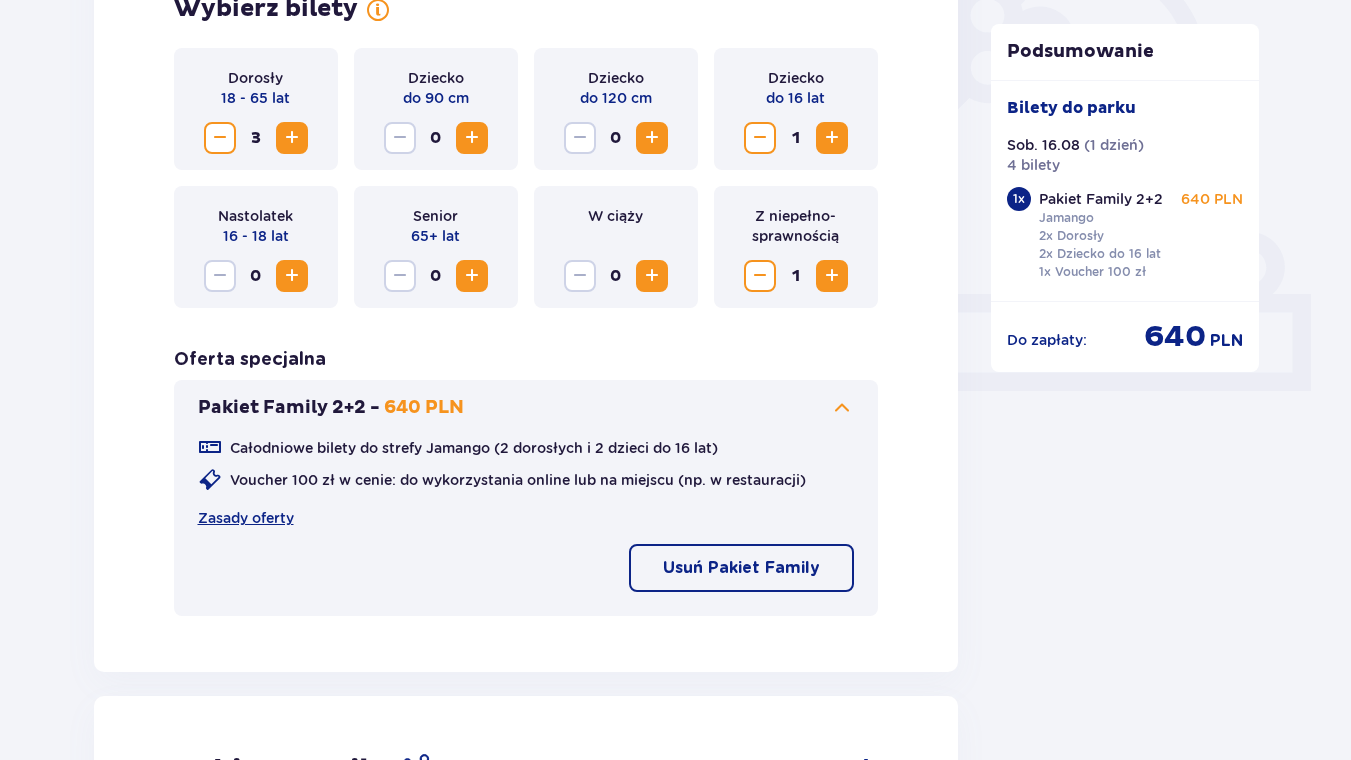 click on "Usuń Pakiet Family" at bounding box center (741, 568) 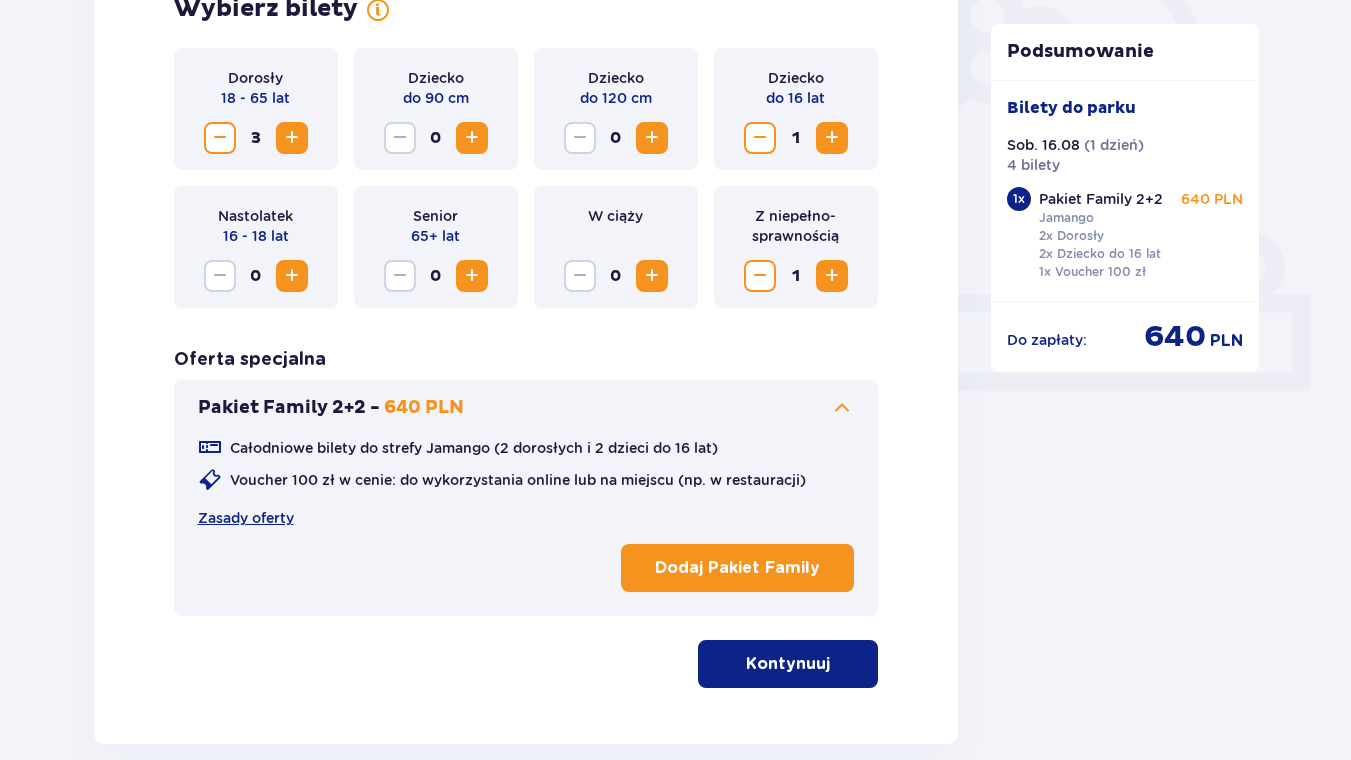 click on "Kontynuuj" at bounding box center [788, 664] 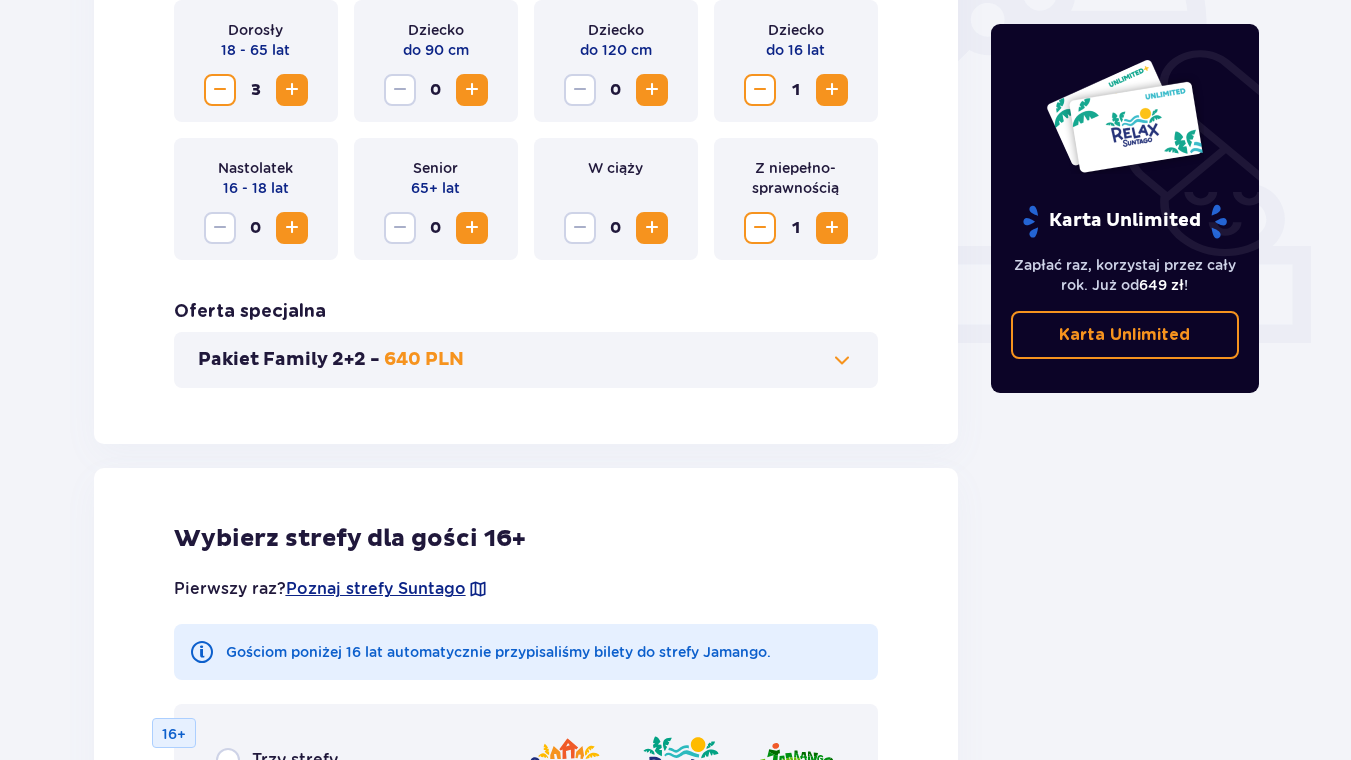scroll, scrollTop: 150, scrollLeft: 0, axis: vertical 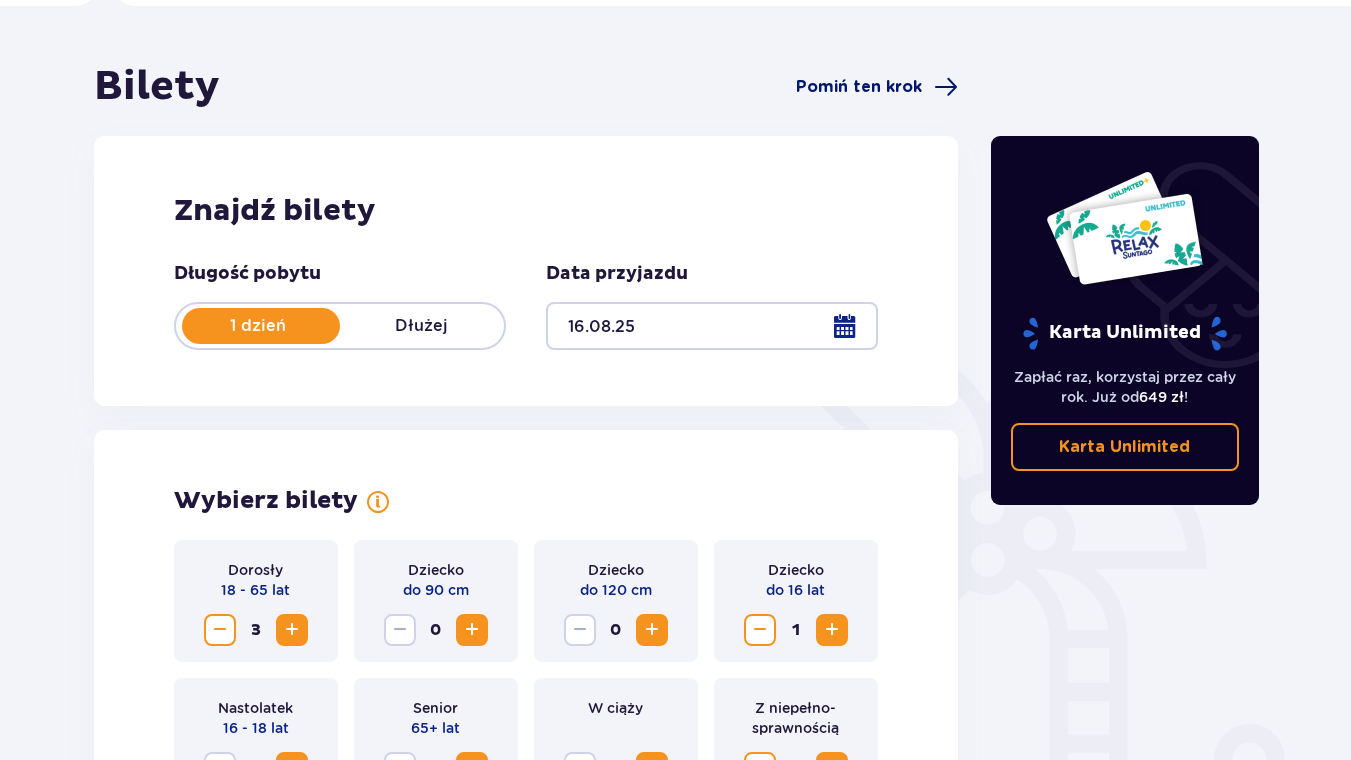 click on "Pomiń ten krok" at bounding box center [859, 87] 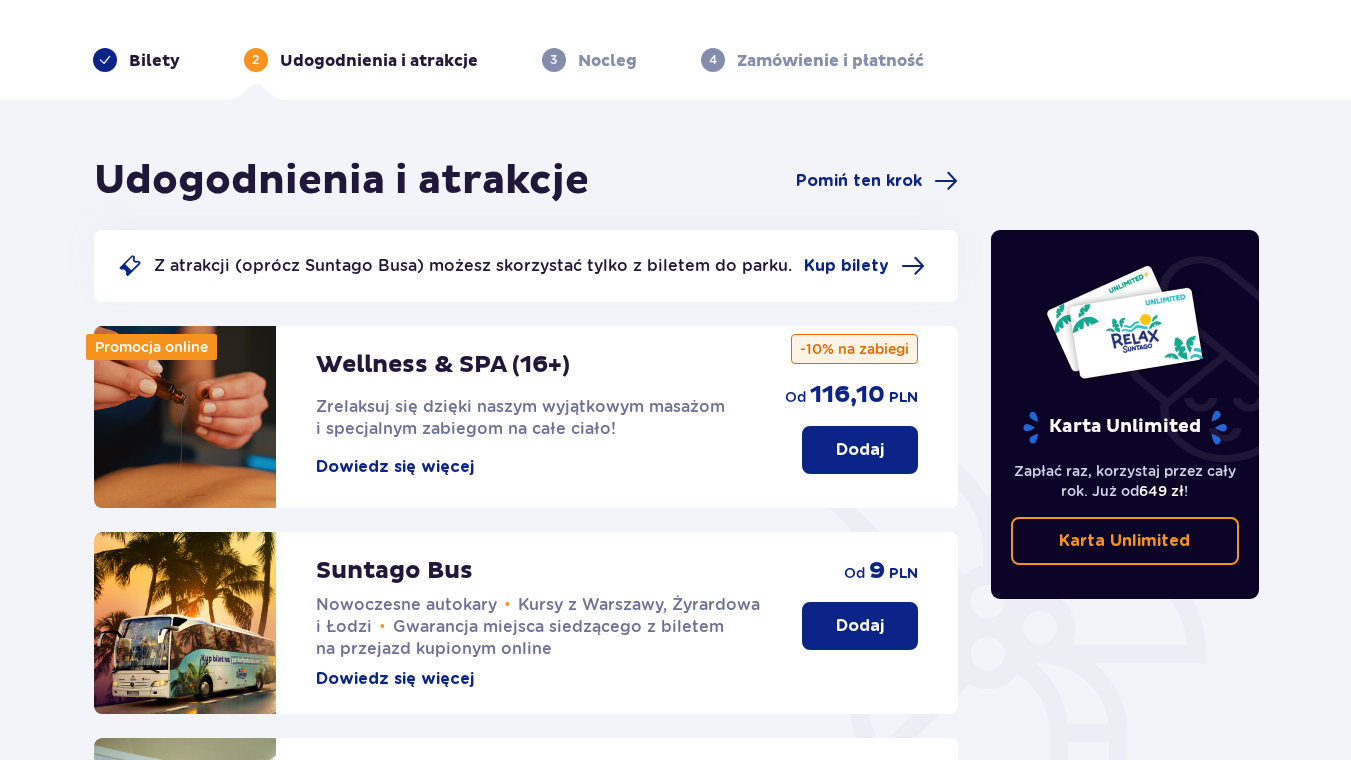 scroll, scrollTop: 0, scrollLeft: 0, axis: both 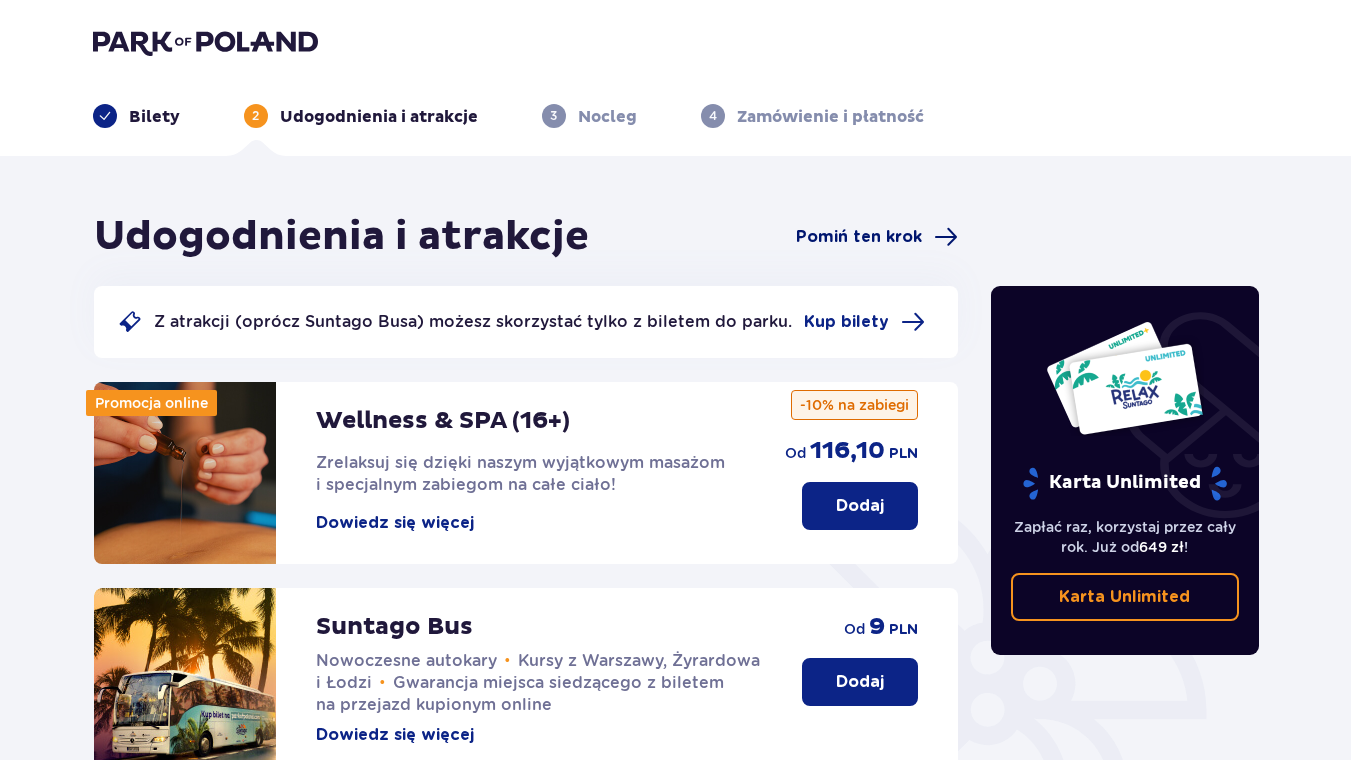 click at bounding box center [946, 237] 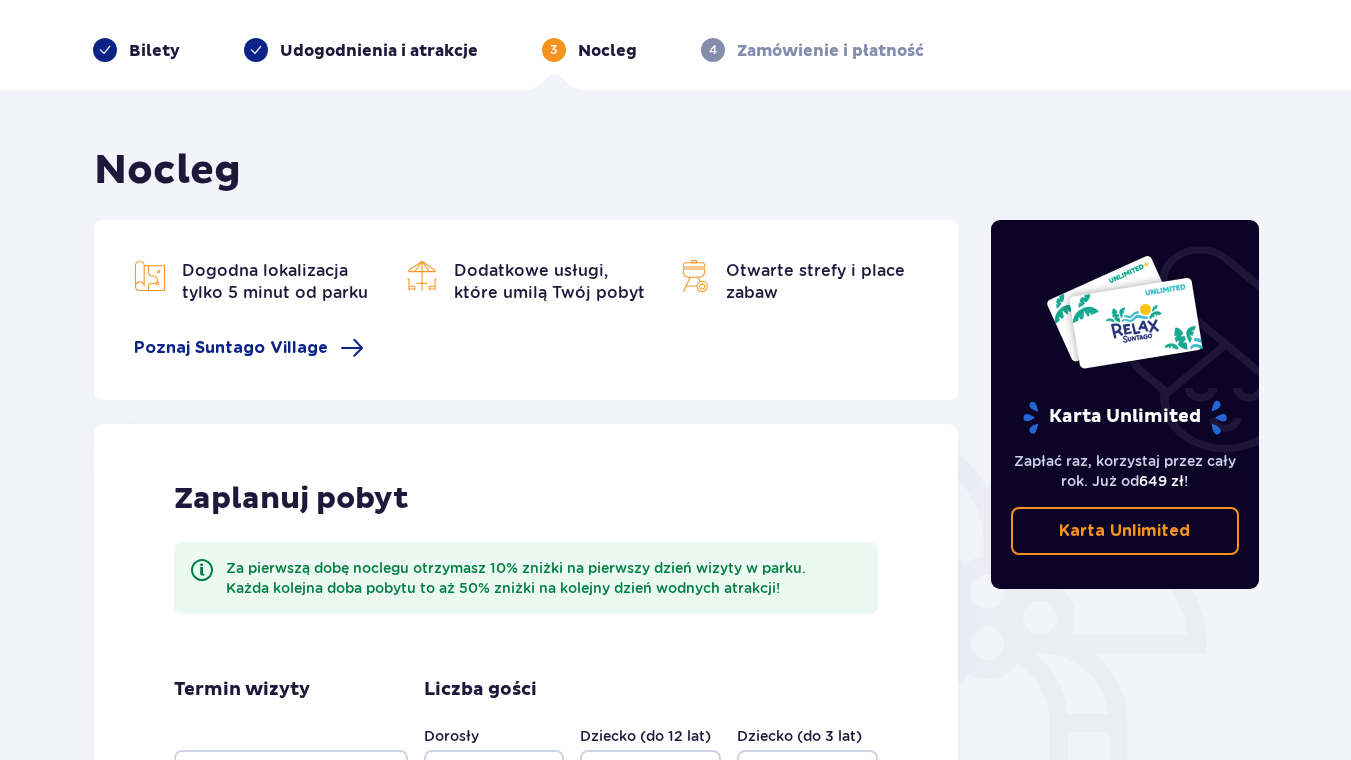 scroll, scrollTop: 0, scrollLeft: 0, axis: both 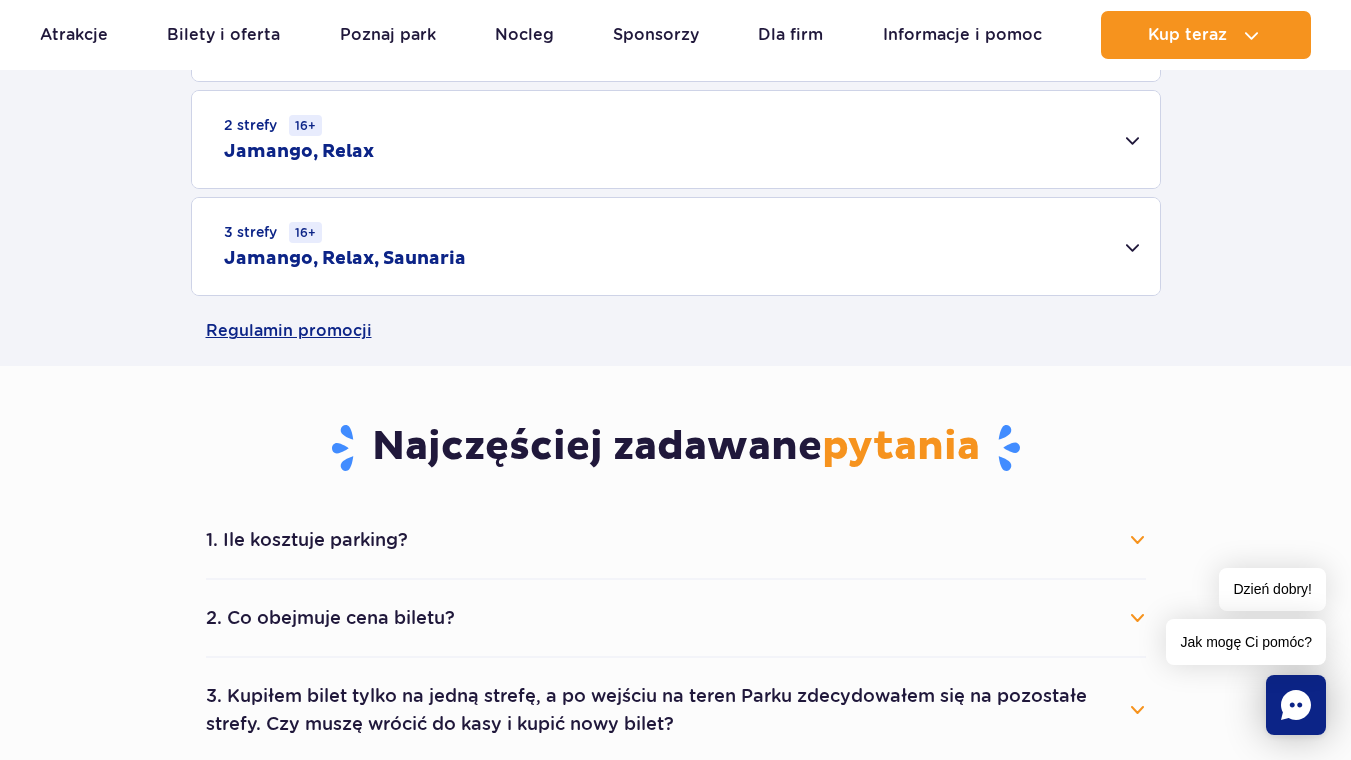 click on "1. Ile kosztuje parking?" at bounding box center [676, 540] 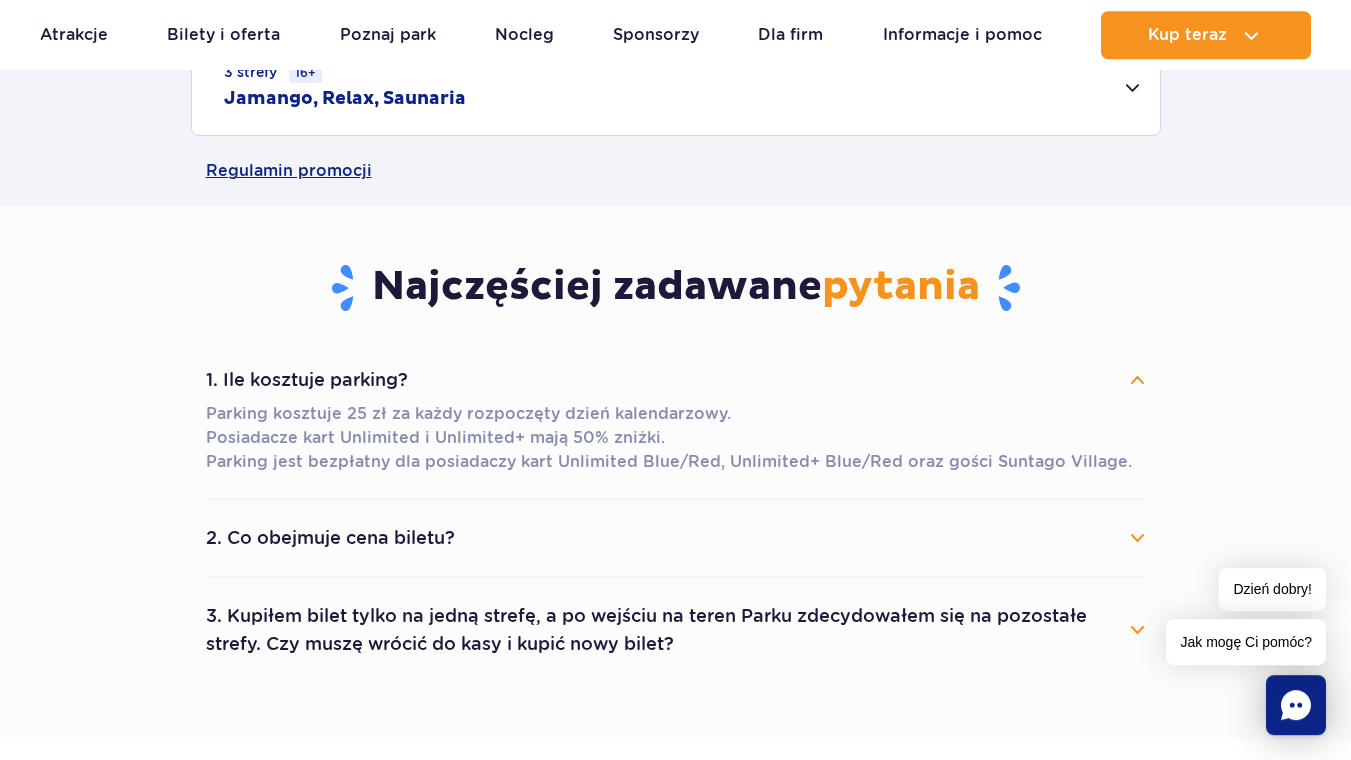 scroll, scrollTop: 972, scrollLeft: 0, axis: vertical 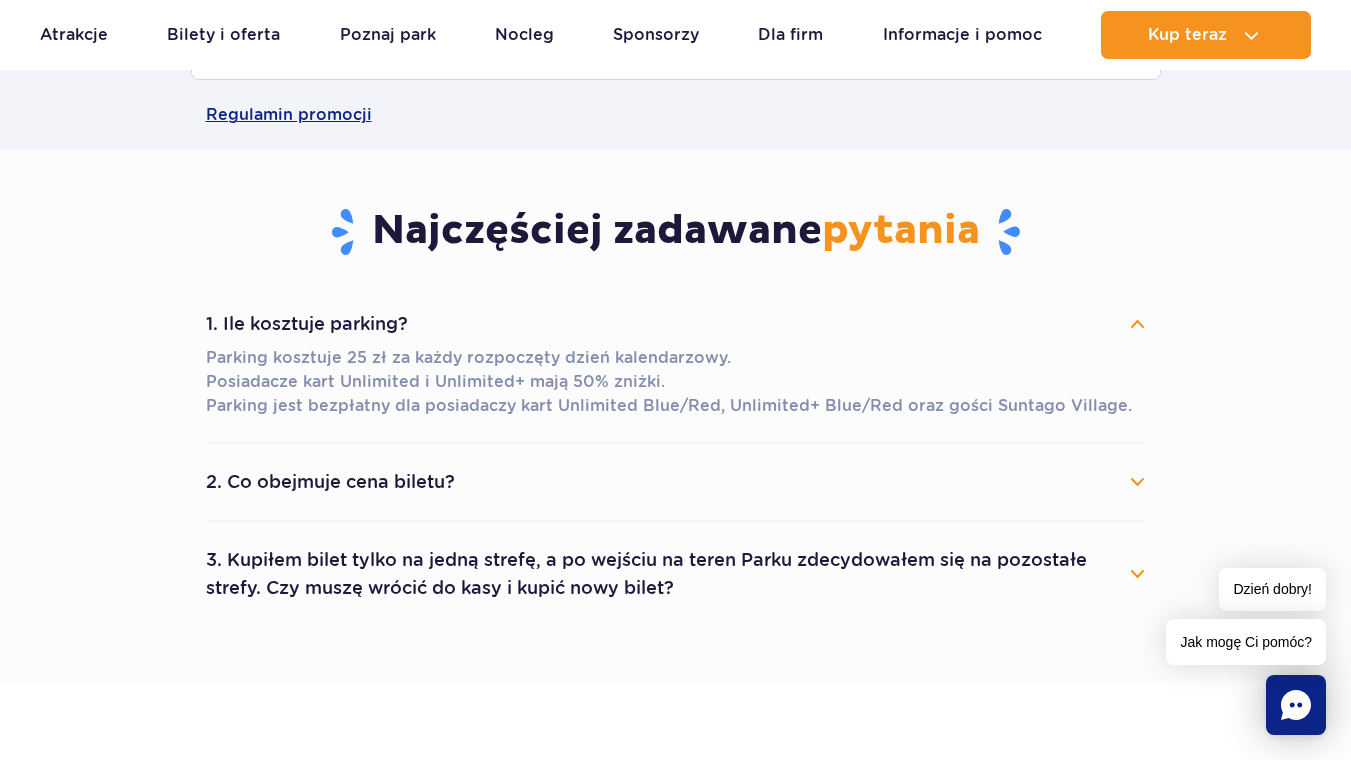click on "2. Co obejmuje cena biletu?" at bounding box center [676, 482] 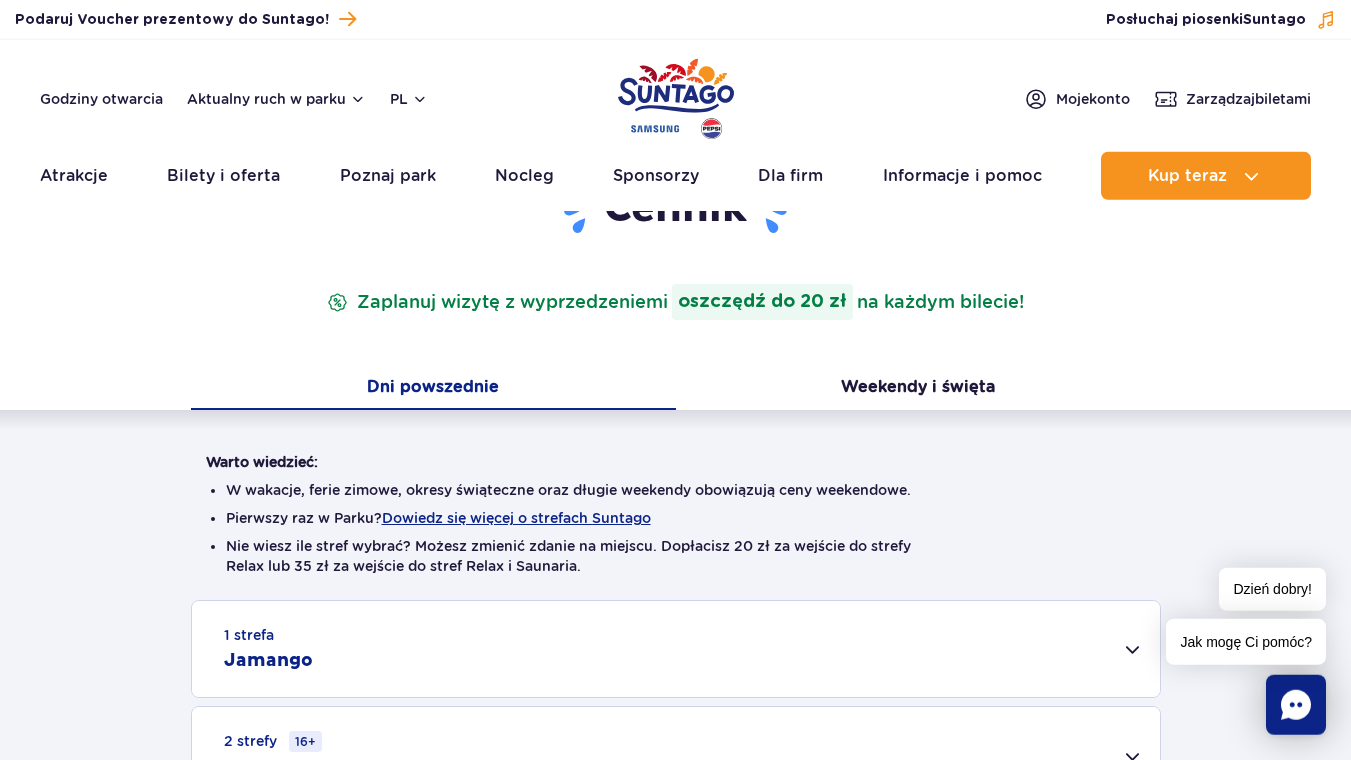 scroll, scrollTop: 0, scrollLeft: 0, axis: both 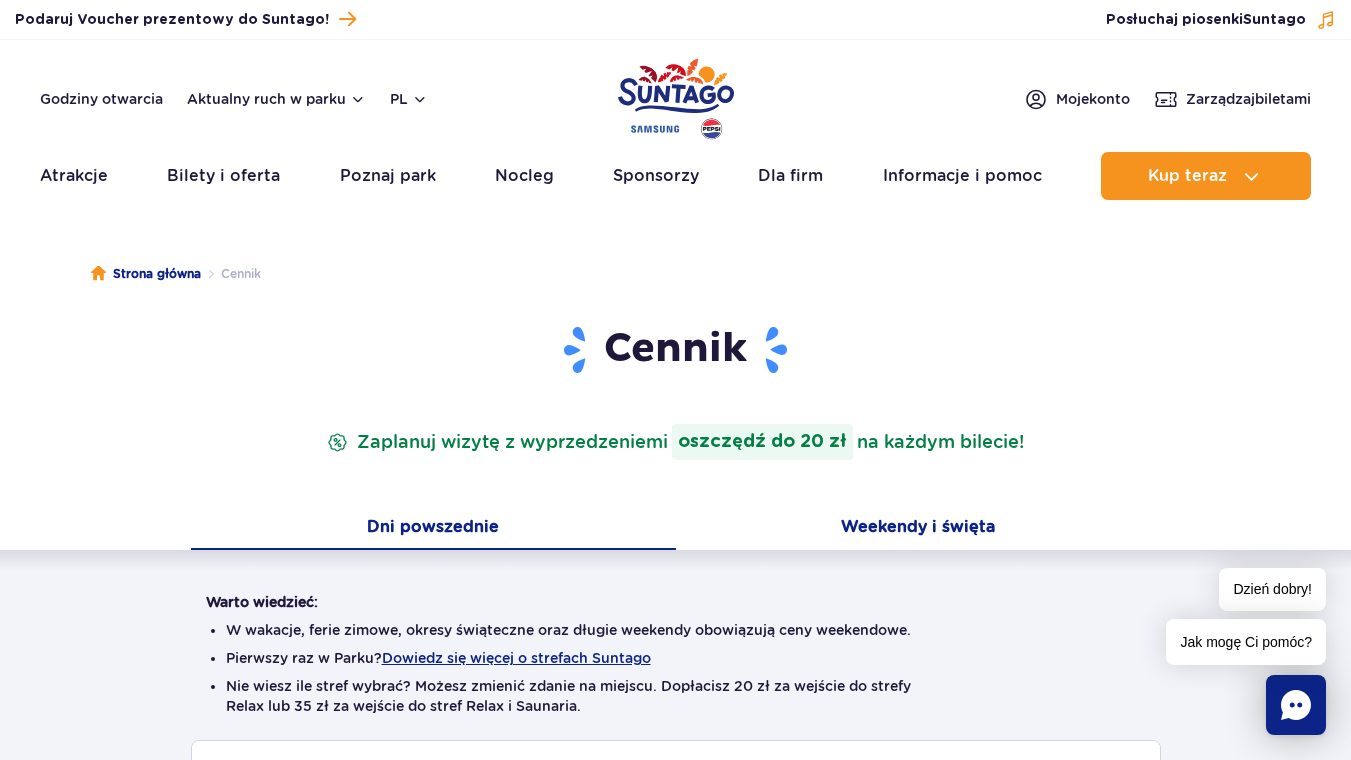 drag, startPoint x: 886, startPoint y: 534, endPoint x: 871, endPoint y: 529, distance: 15.811388 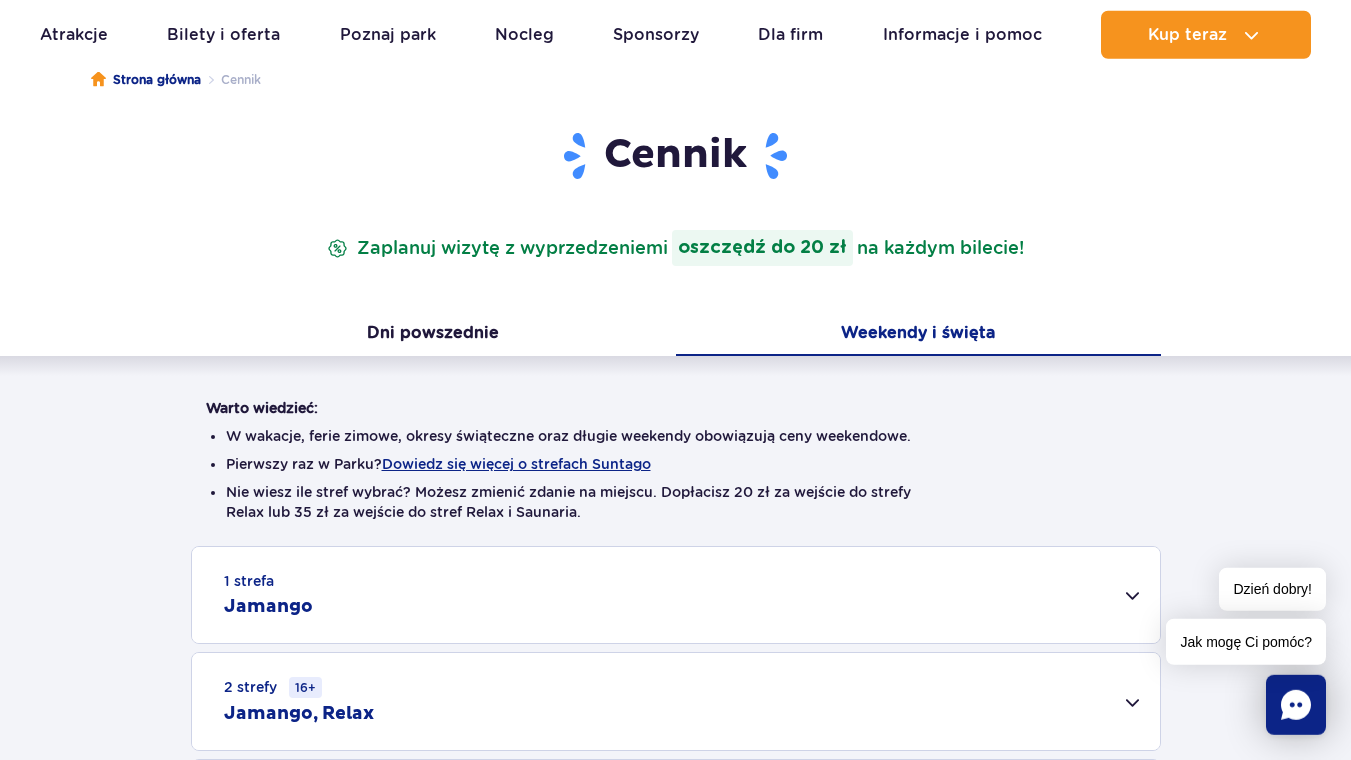 scroll, scrollTop: 216, scrollLeft: 0, axis: vertical 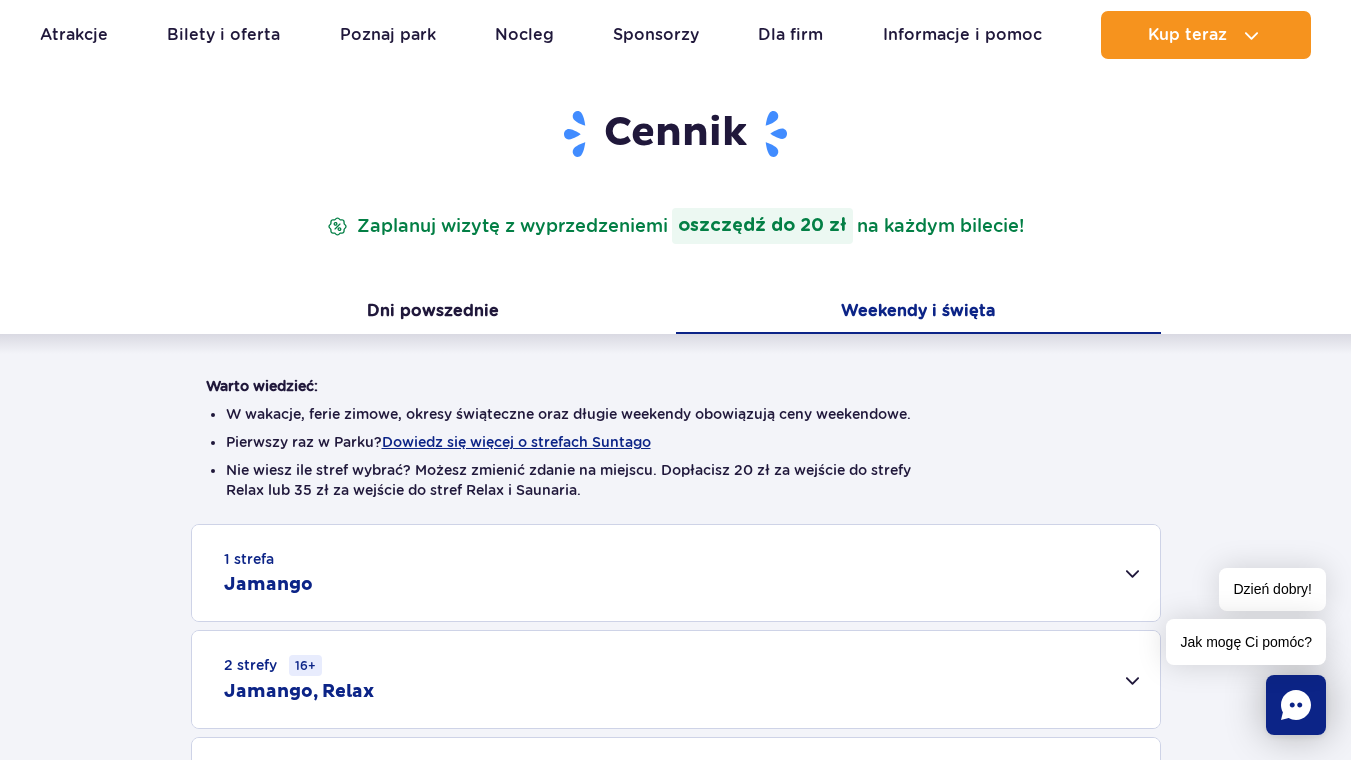 click on "1 strefa
Jamango" at bounding box center [676, 573] 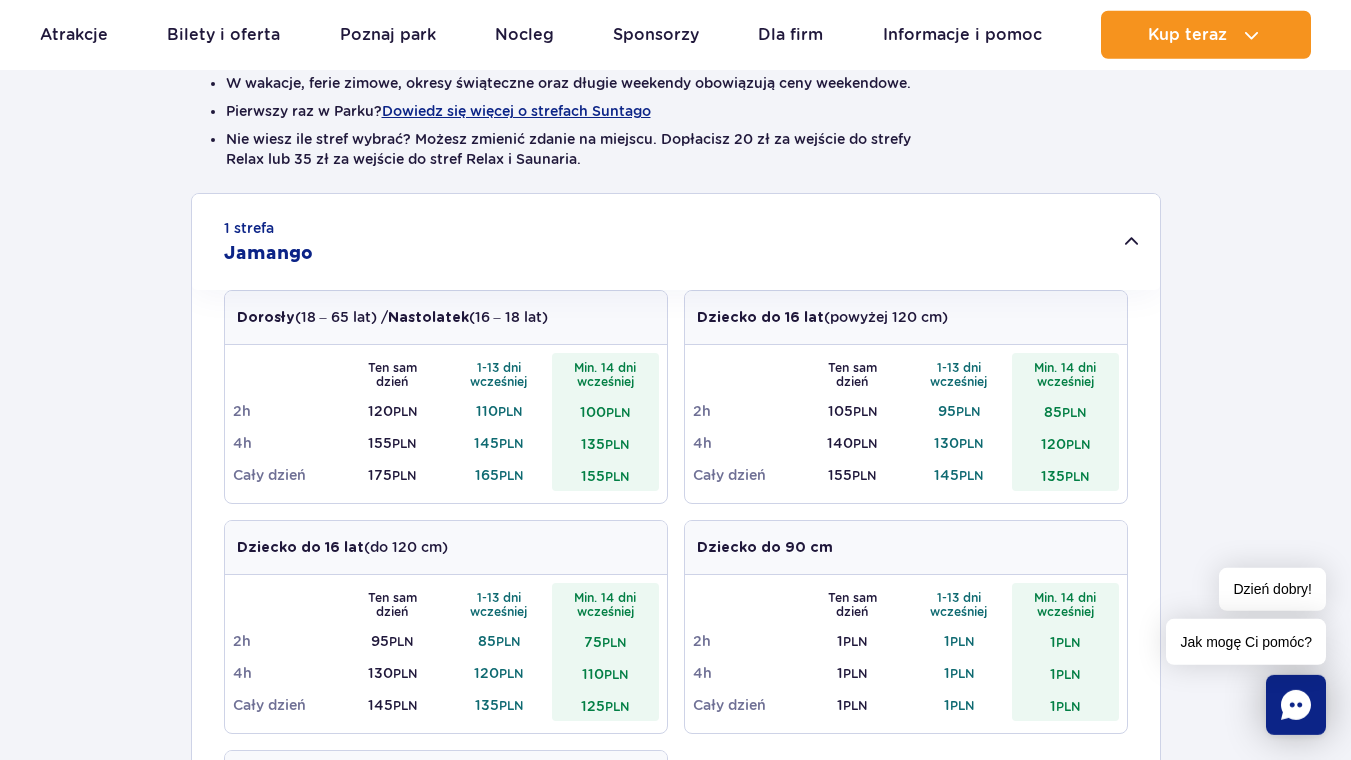 scroll, scrollTop: 324, scrollLeft: 0, axis: vertical 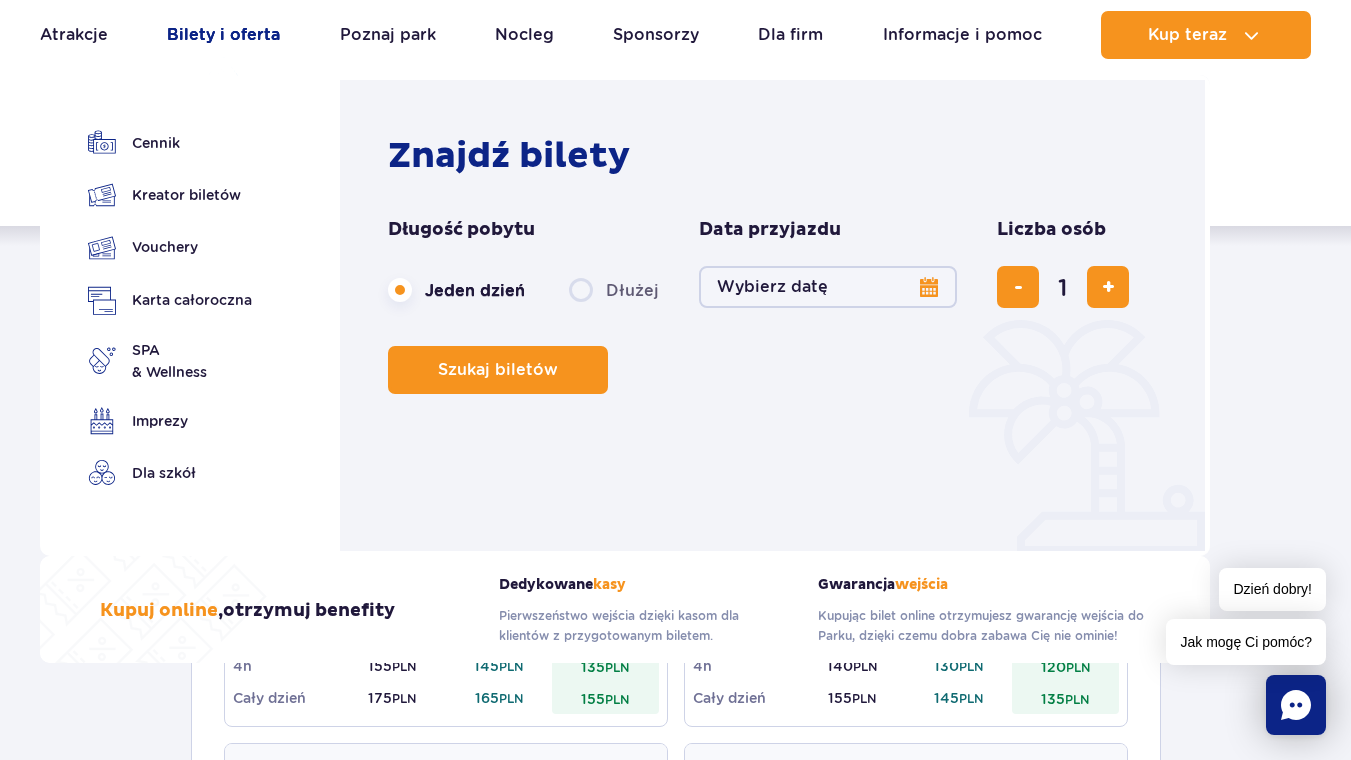 click on "Bilety i oferta" at bounding box center [223, 35] 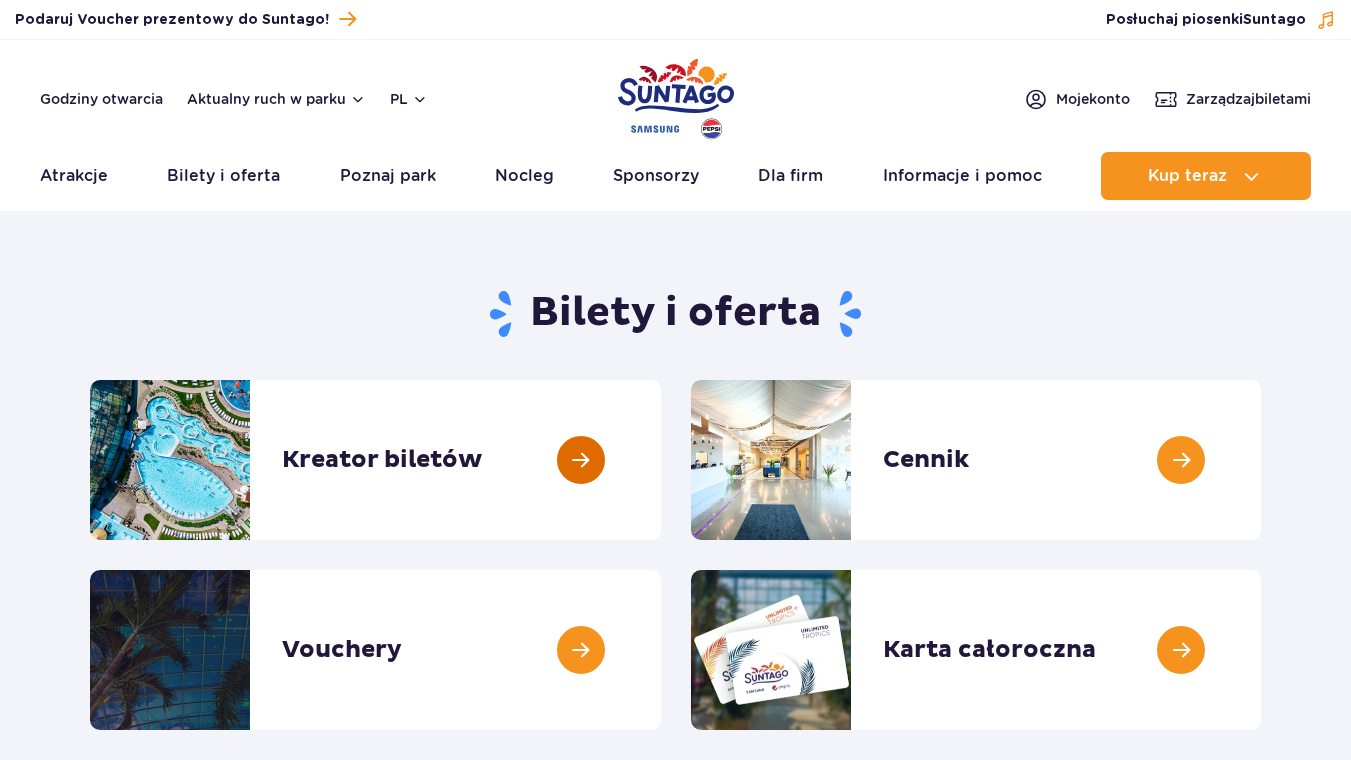 scroll, scrollTop: 0, scrollLeft: 0, axis: both 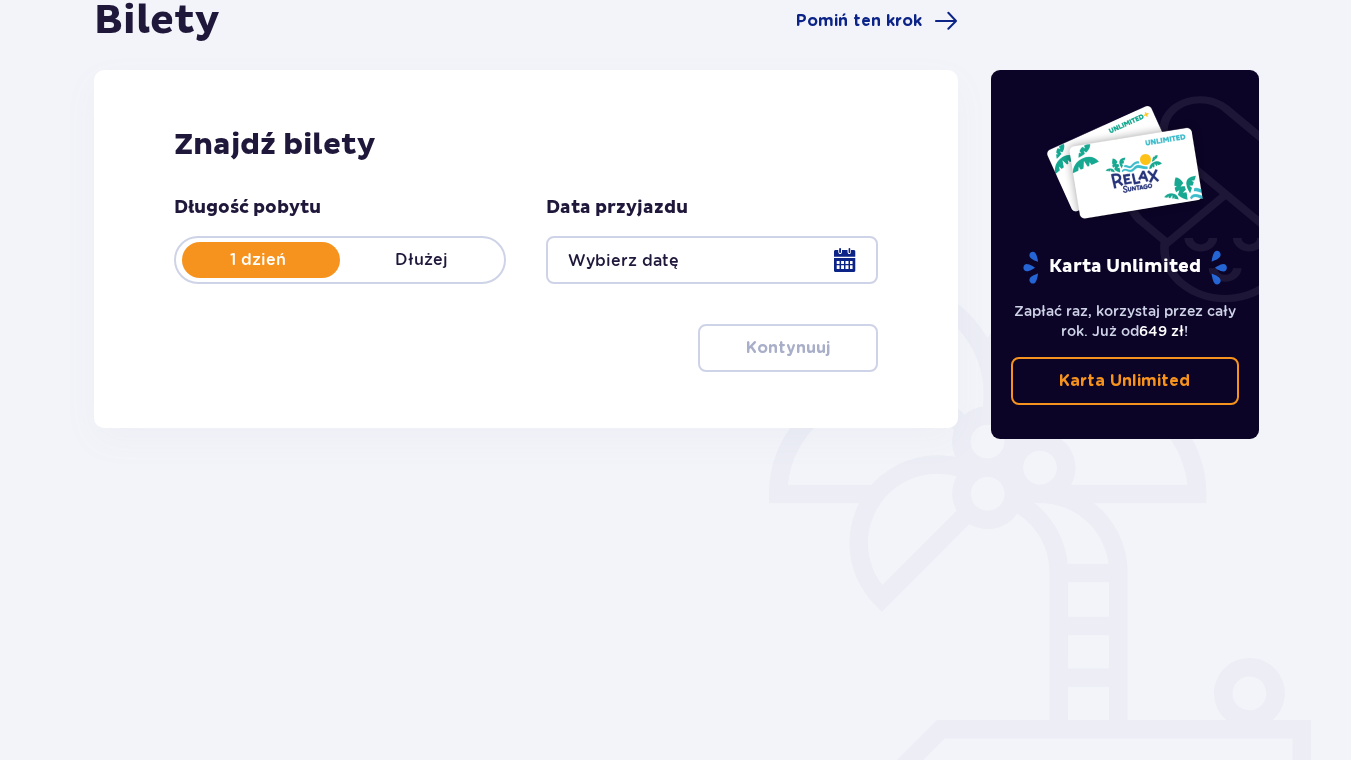 click at bounding box center [712, 260] 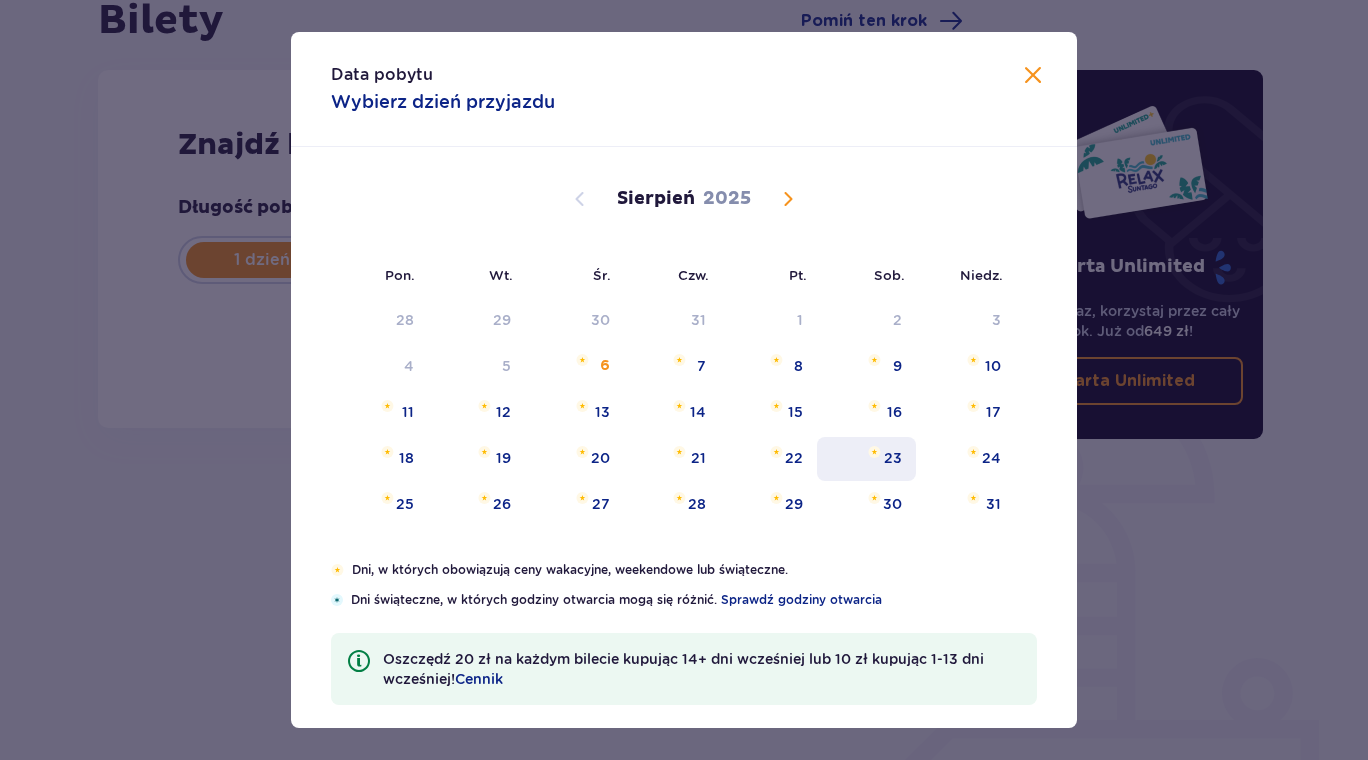 click on "23" at bounding box center (893, 458) 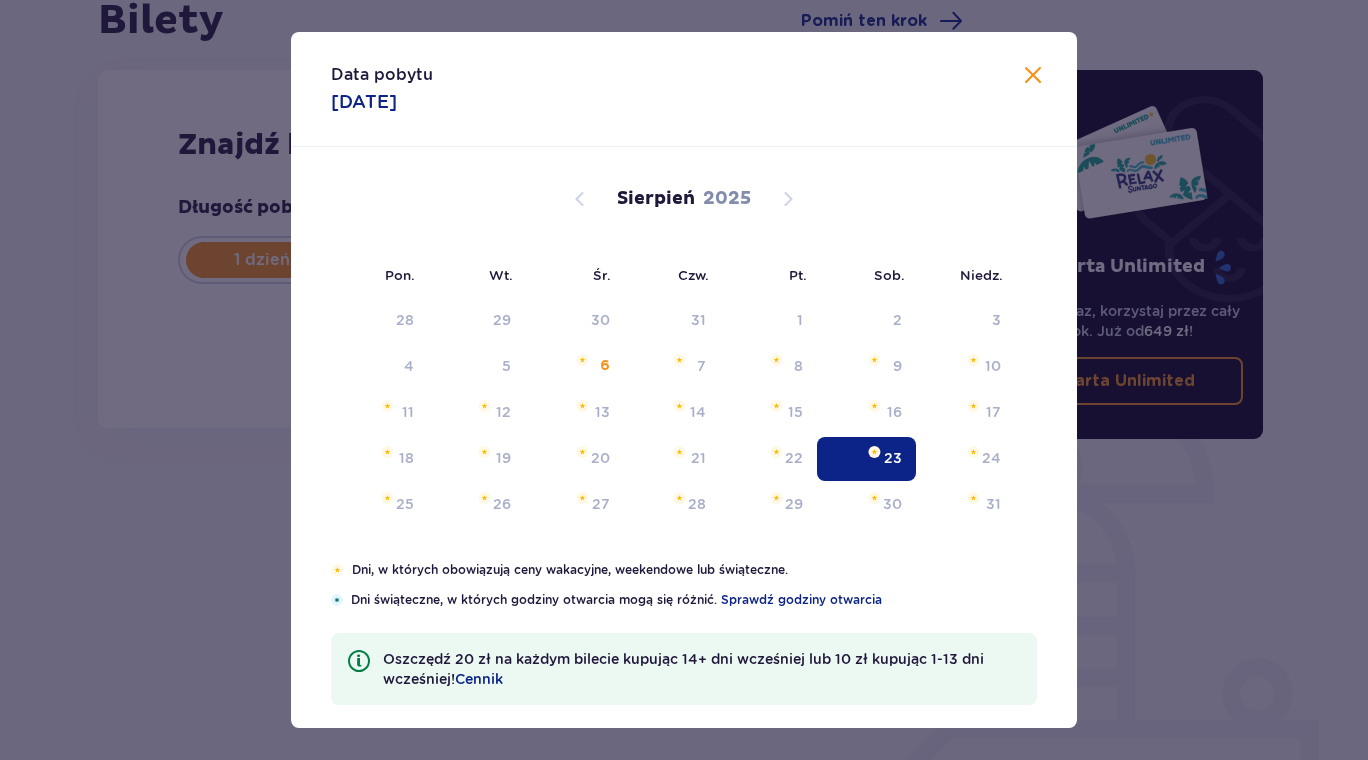 type on "23.08.25" 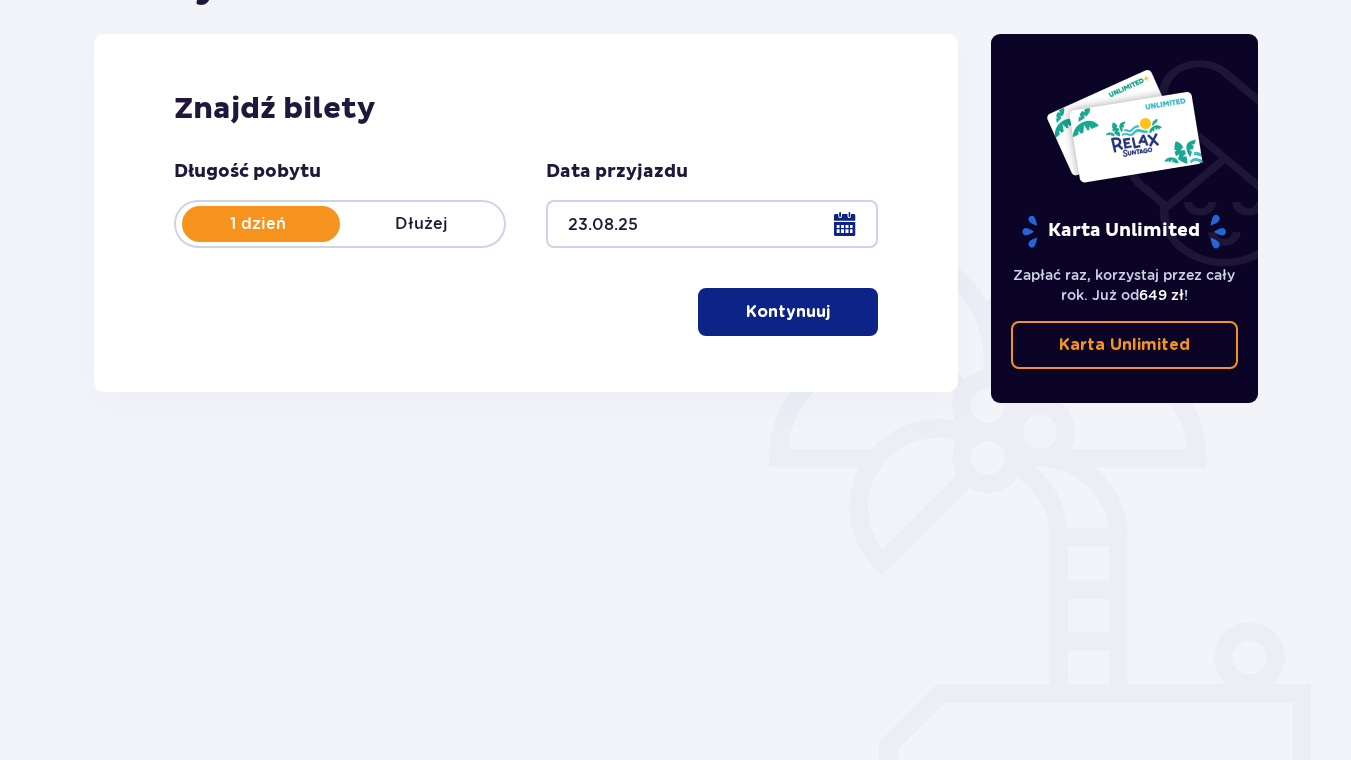 scroll, scrollTop: 259, scrollLeft: 0, axis: vertical 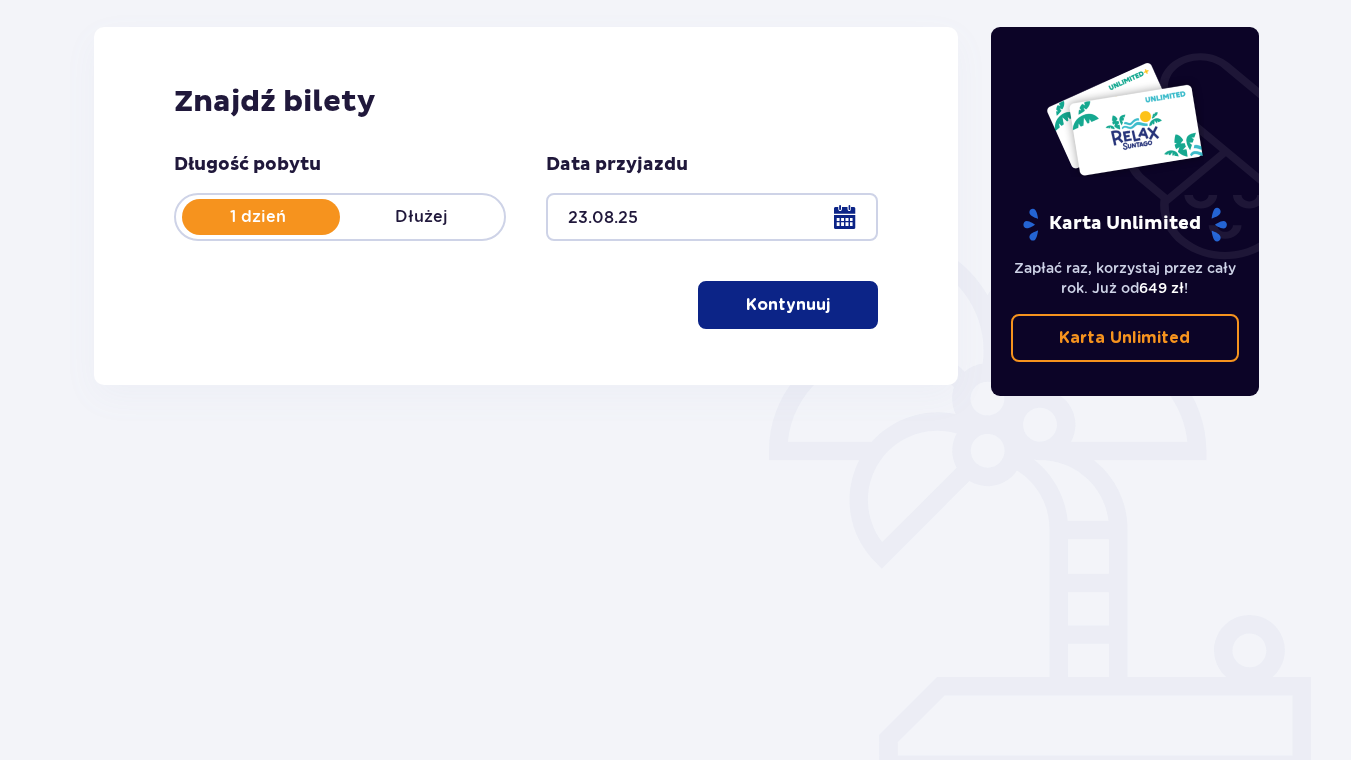 click on "Kontynuuj" at bounding box center (788, 305) 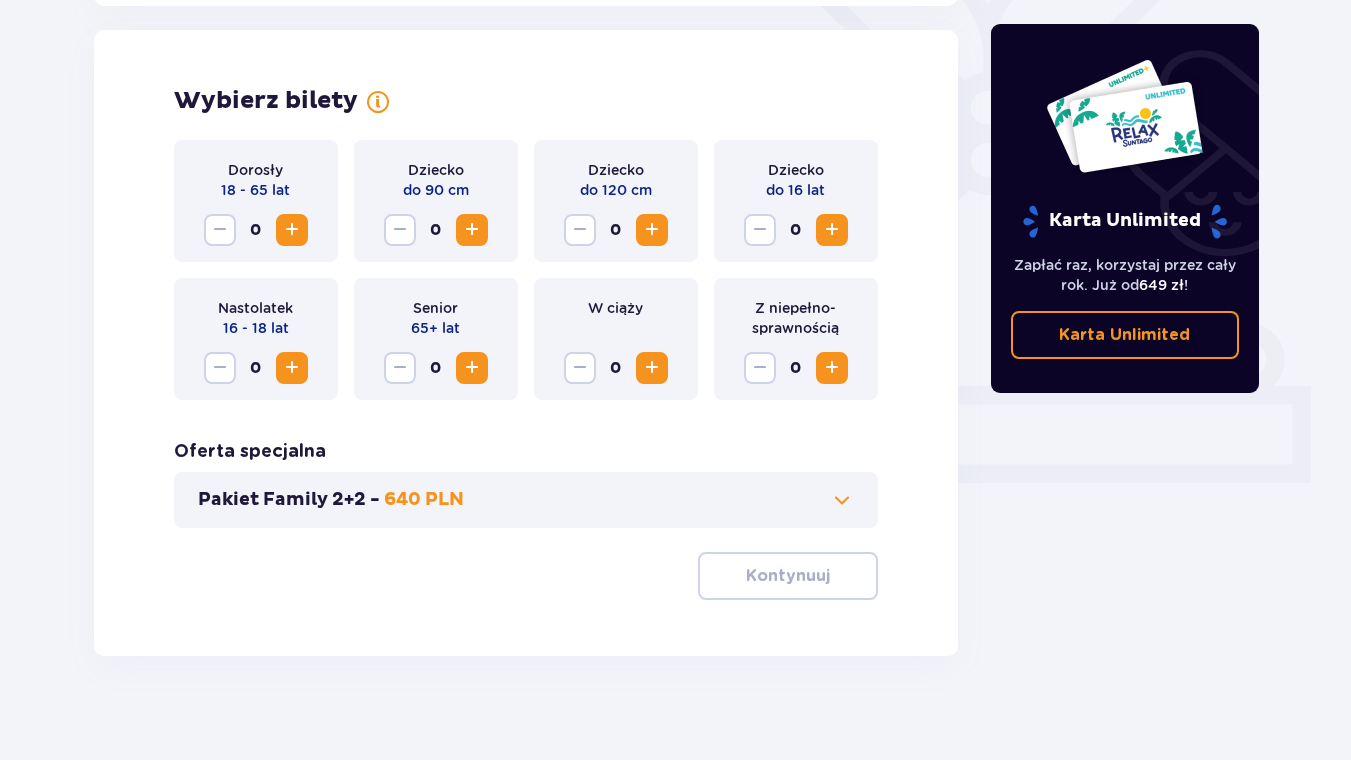 scroll, scrollTop: 556, scrollLeft: 0, axis: vertical 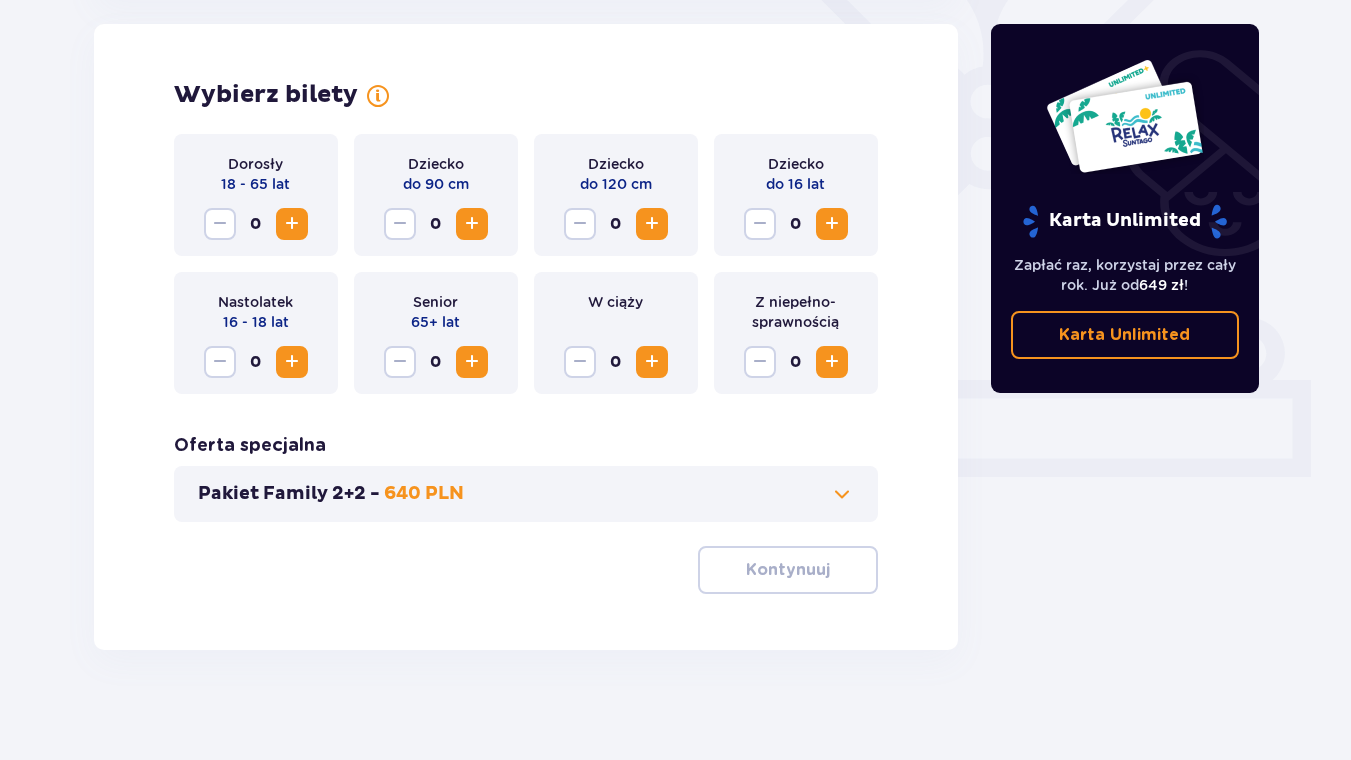 click at bounding box center (292, 224) 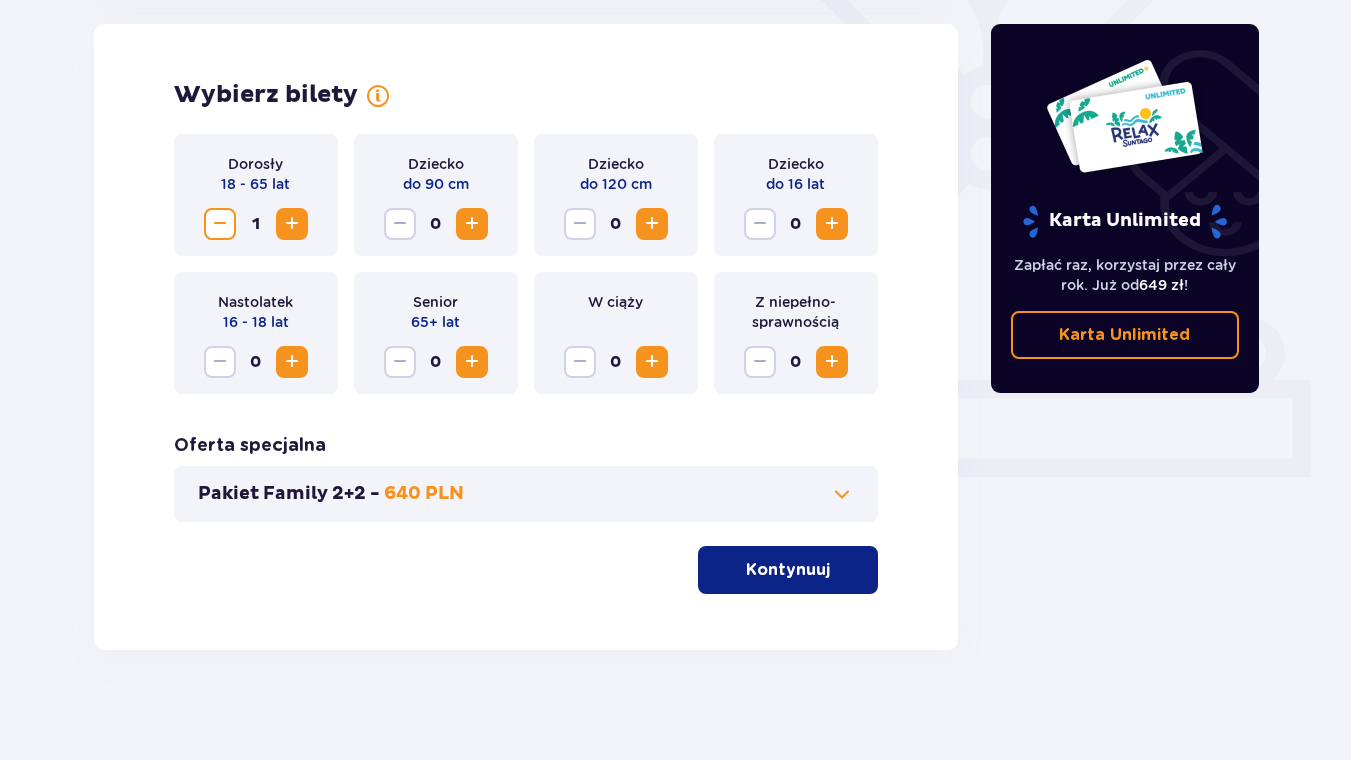 click at bounding box center [292, 224] 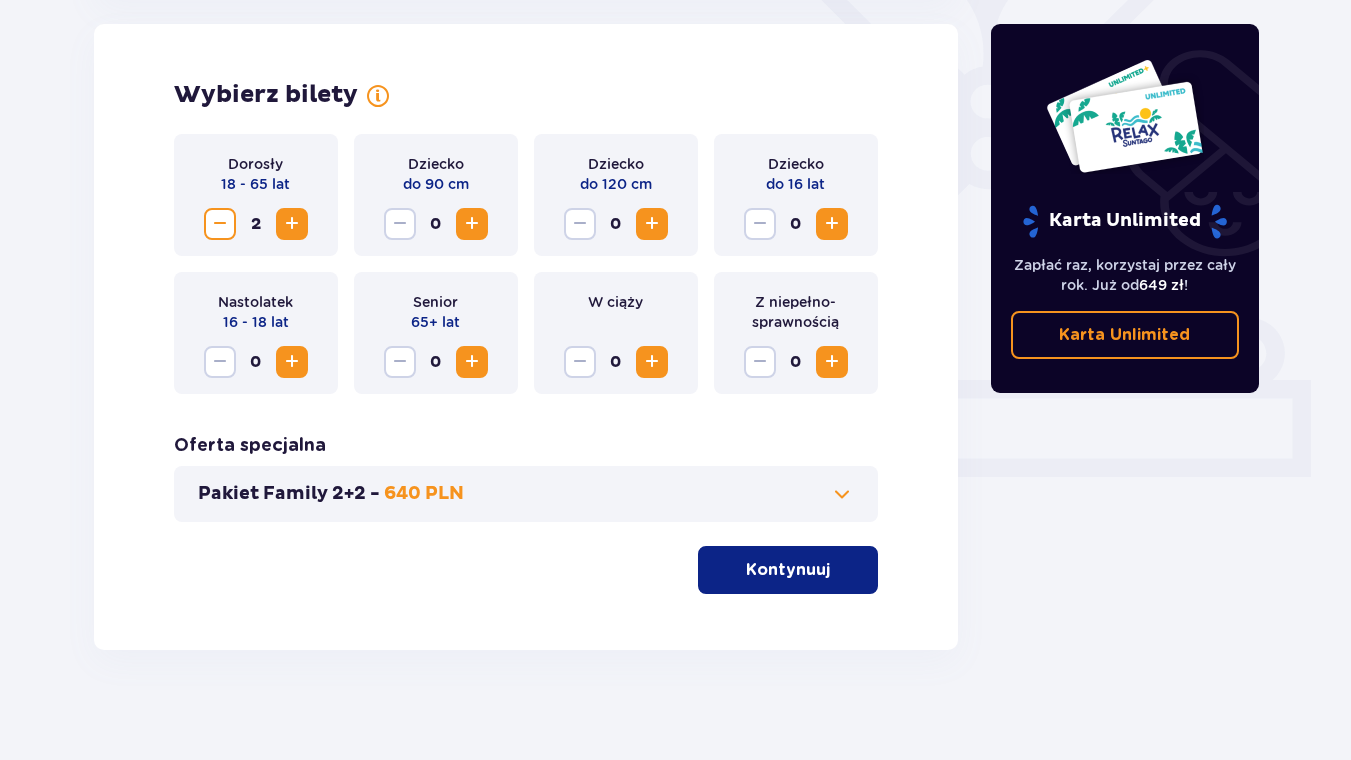 click at bounding box center [292, 224] 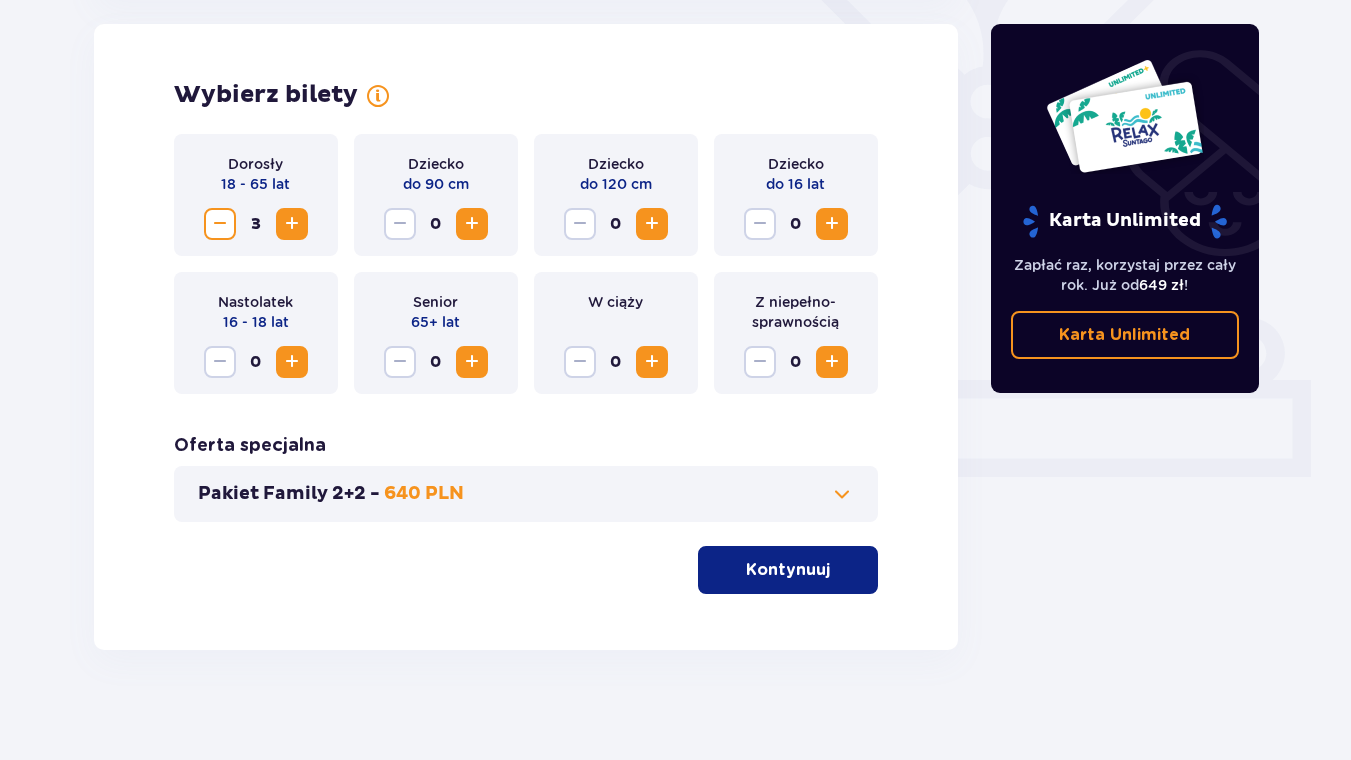 click at bounding box center (832, 224) 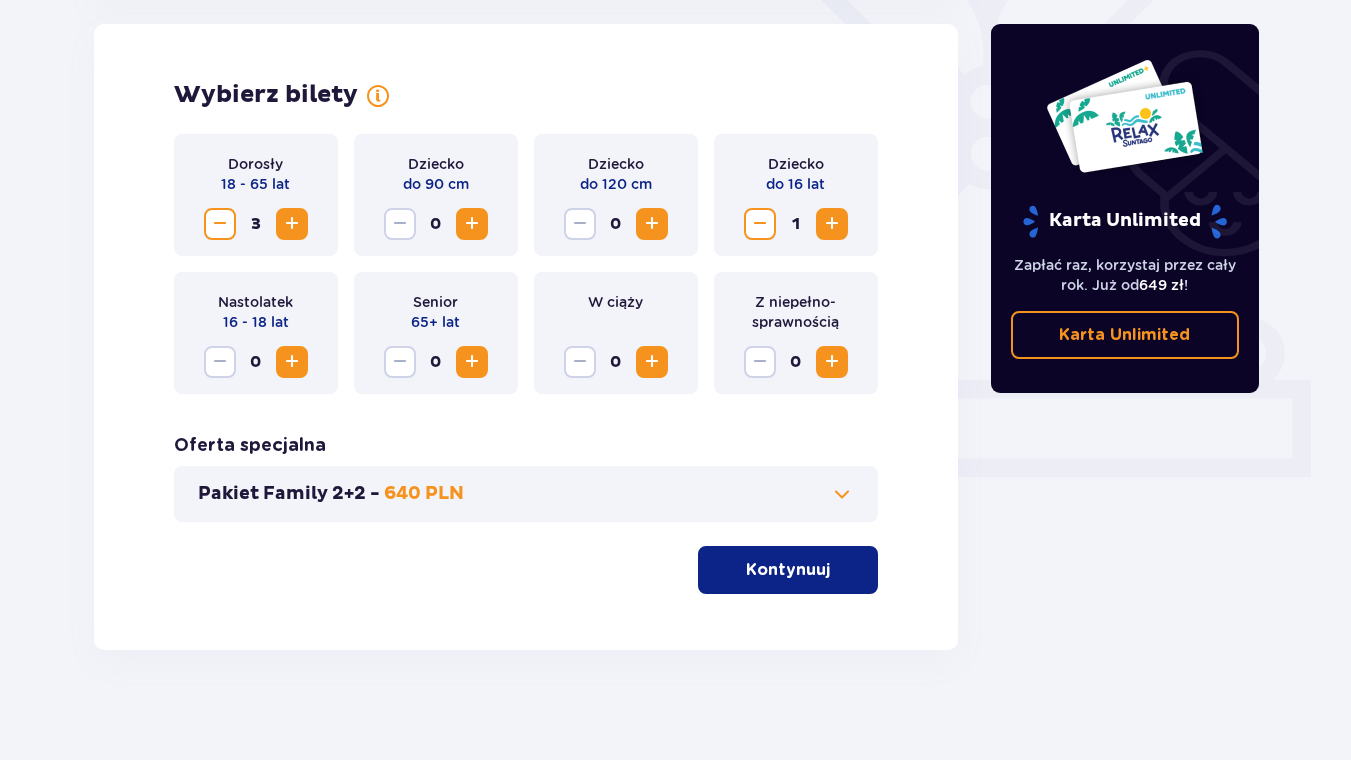 drag, startPoint x: 831, startPoint y: 363, endPoint x: 797, endPoint y: 453, distance: 96.20811 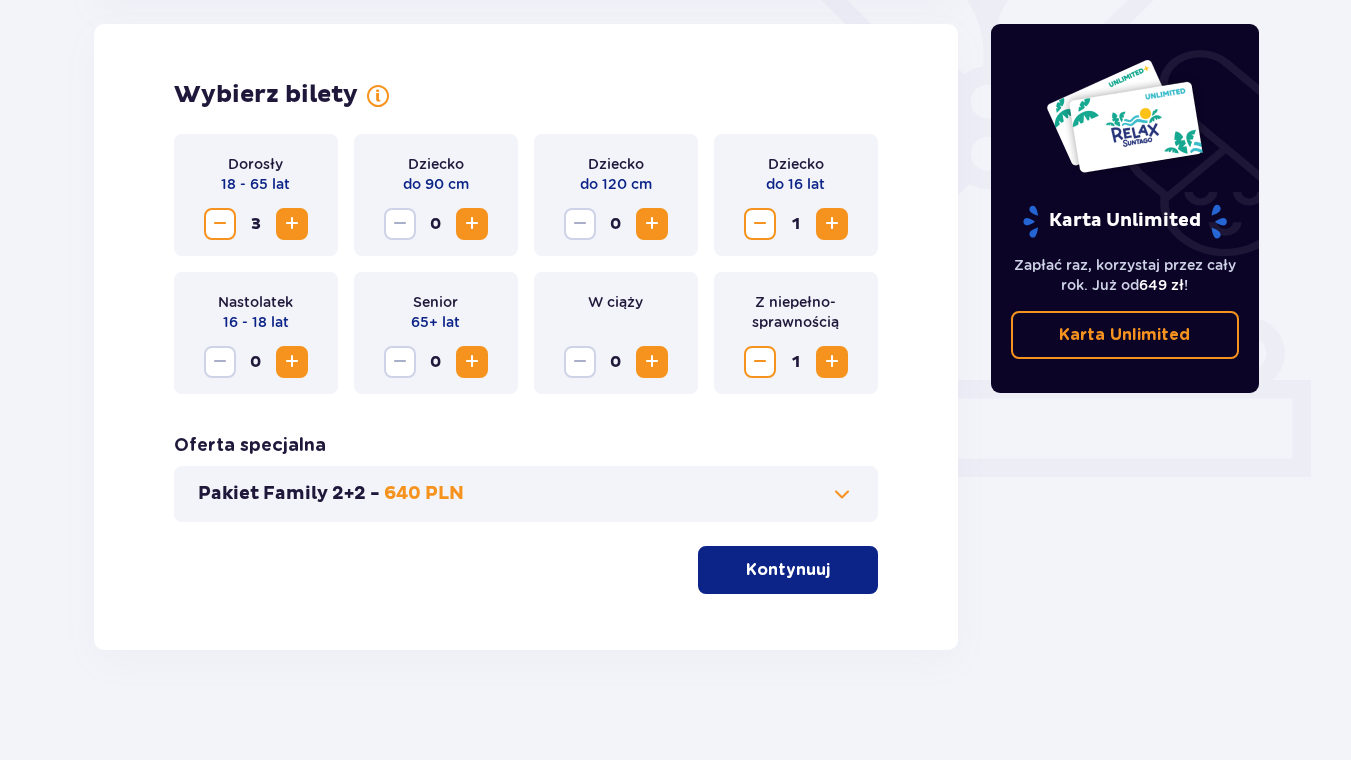 click on "Kontynuuj" at bounding box center (788, 570) 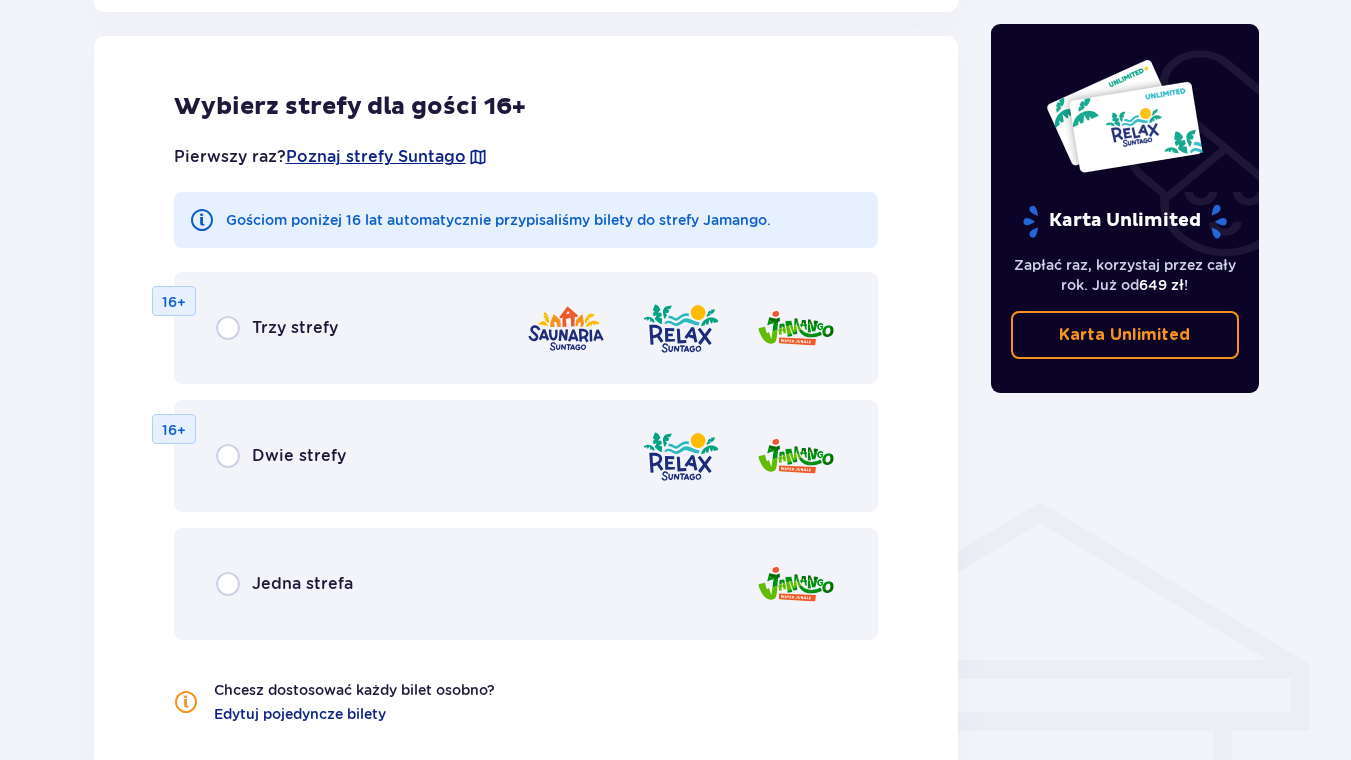scroll, scrollTop: 1218, scrollLeft: 0, axis: vertical 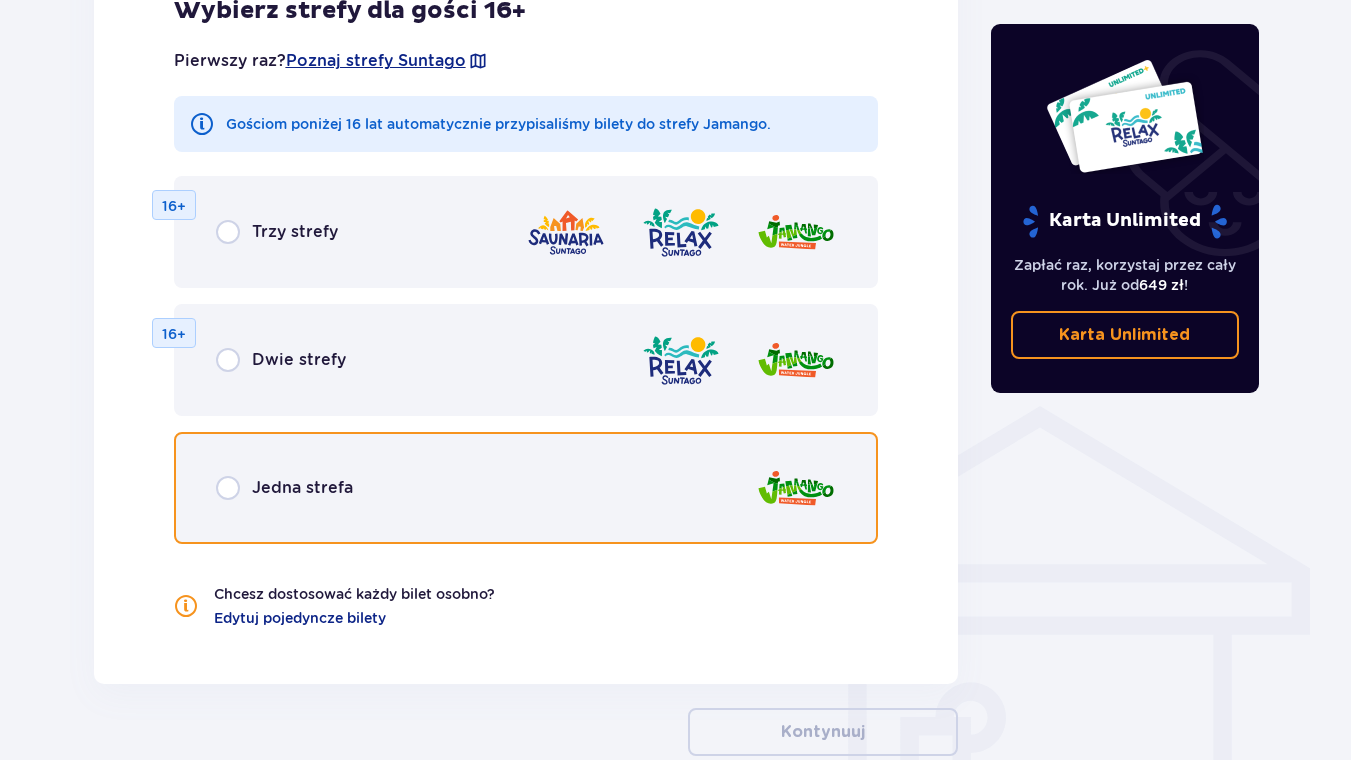 click at bounding box center [228, 488] 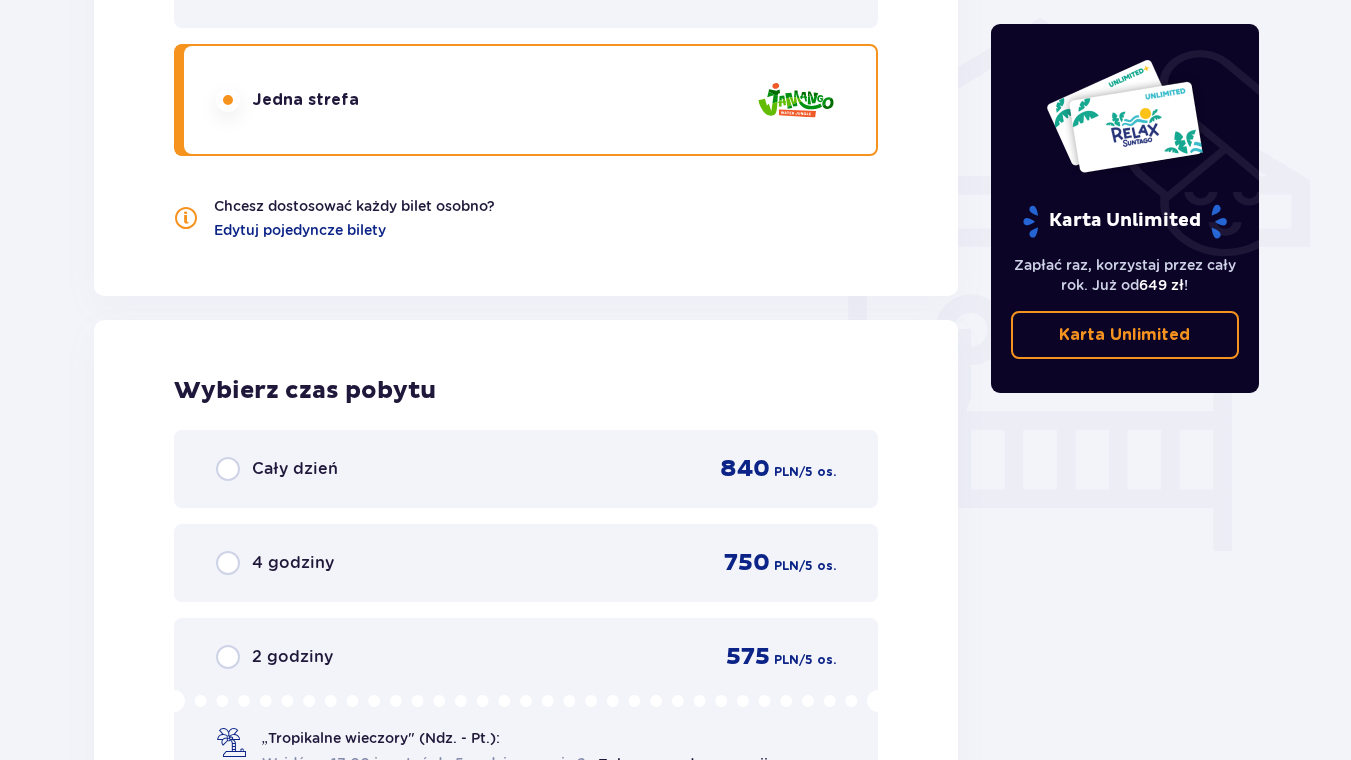 scroll, scrollTop: 1554, scrollLeft: 0, axis: vertical 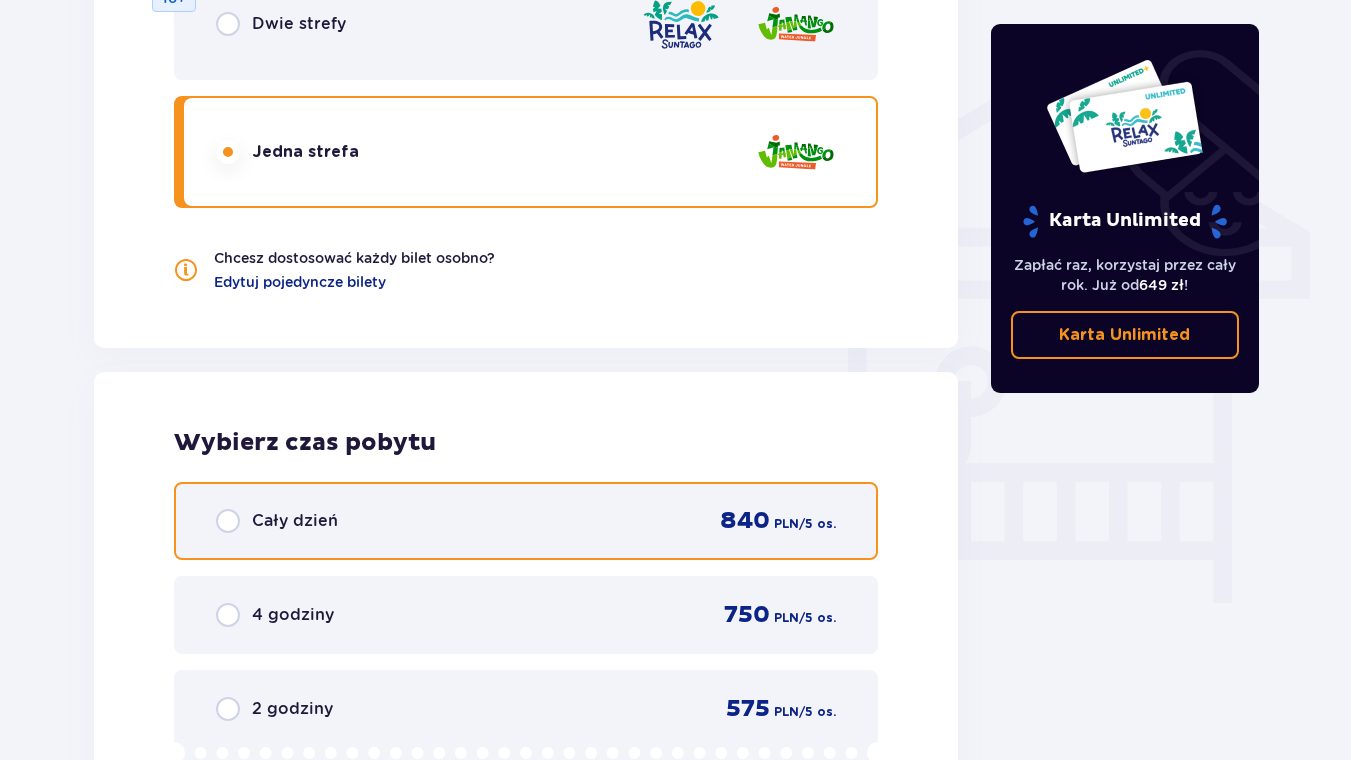 click at bounding box center [228, 521] 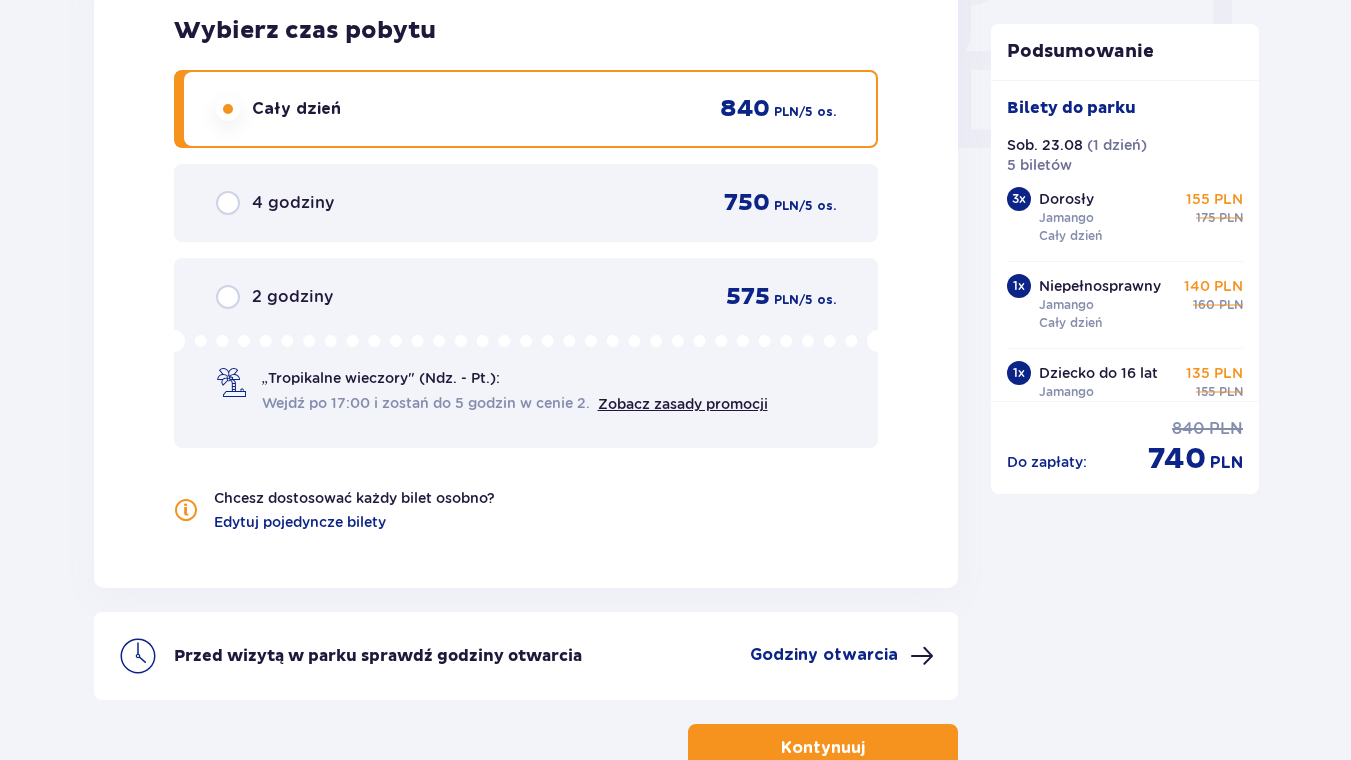 scroll, scrollTop: 1866, scrollLeft: 0, axis: vertical 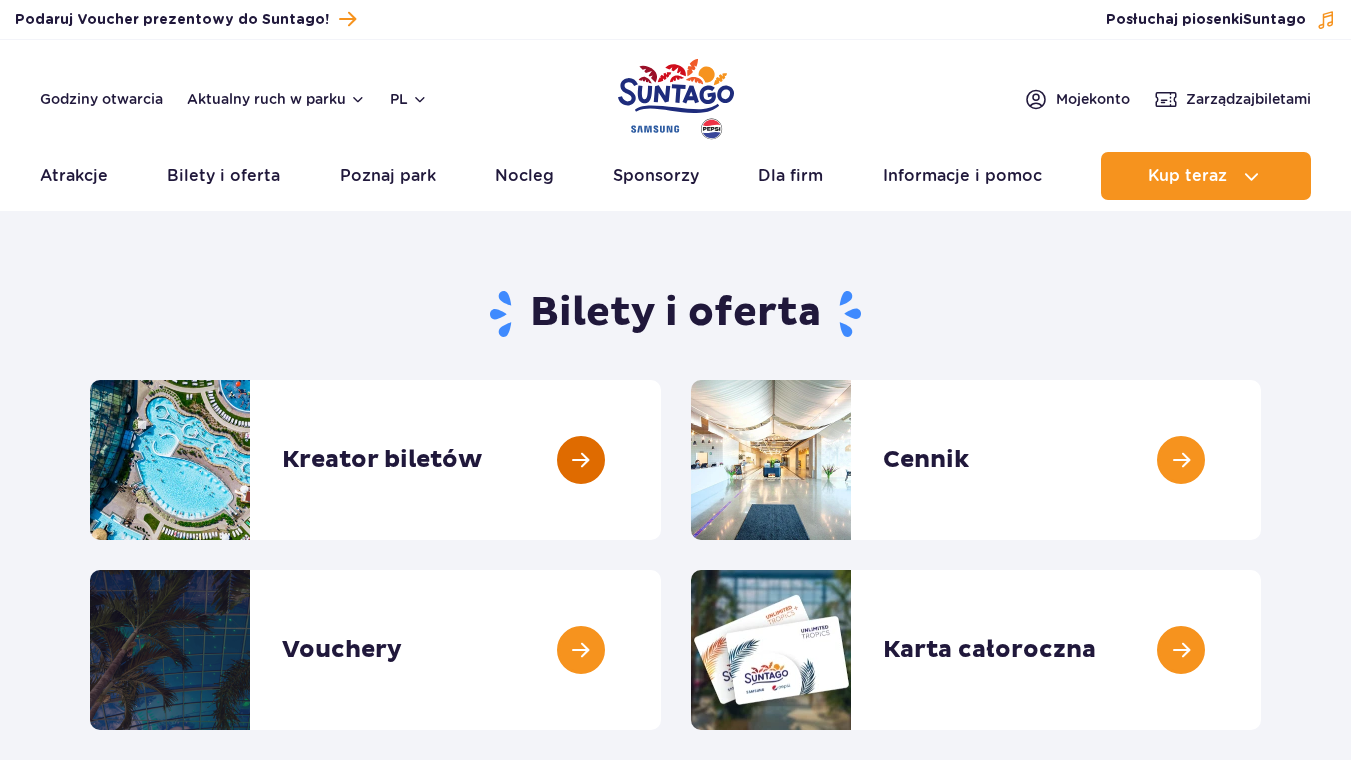 click at bounding box center [661, 460] 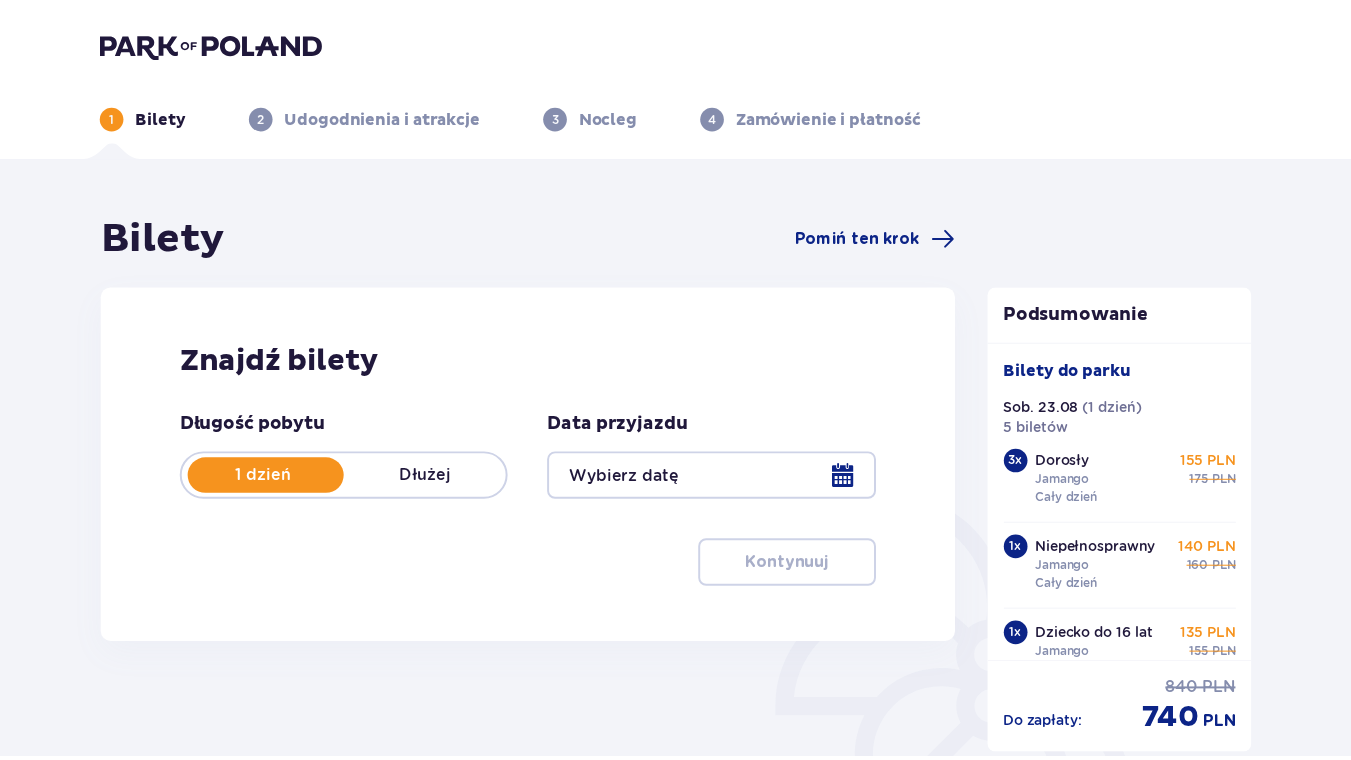 scroll, scrollTop: 0, scrollLeft: 0, axis: both 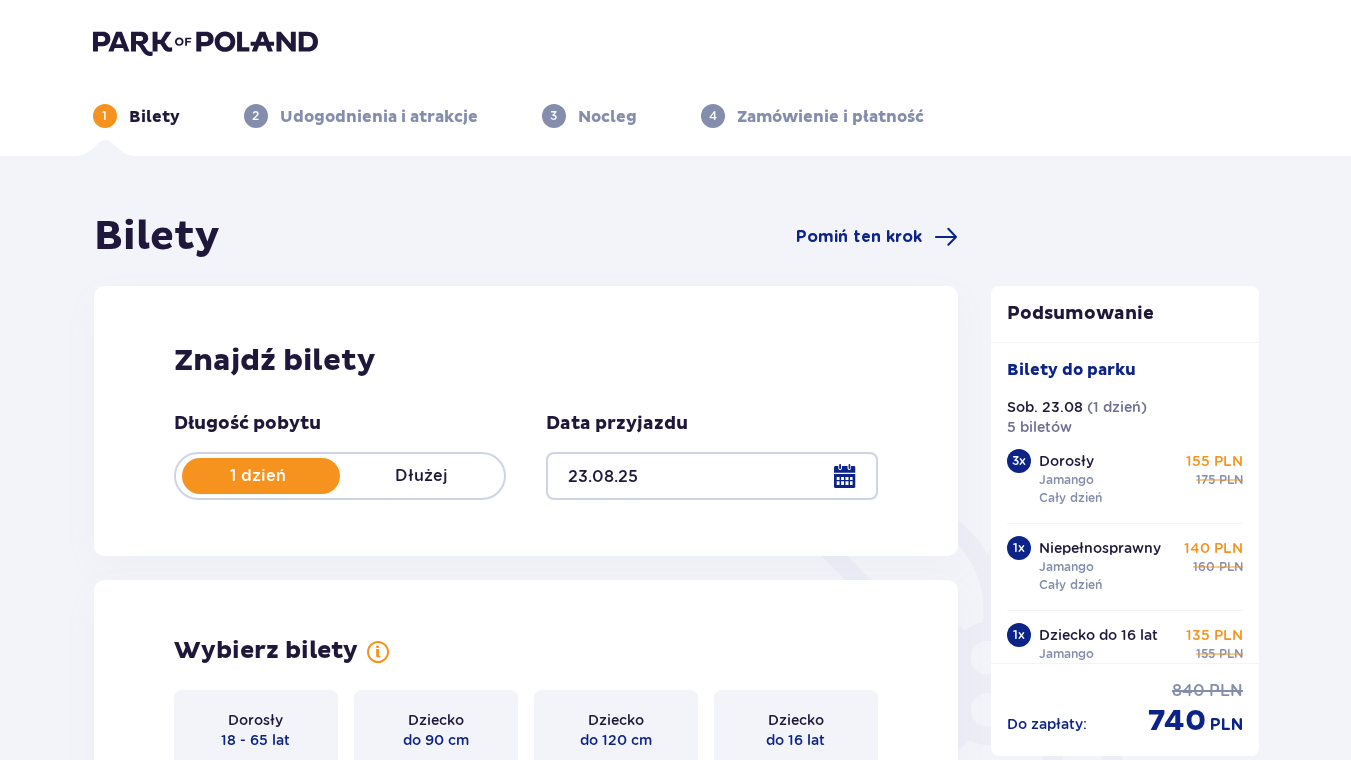 click at bounding box center [712, 476] 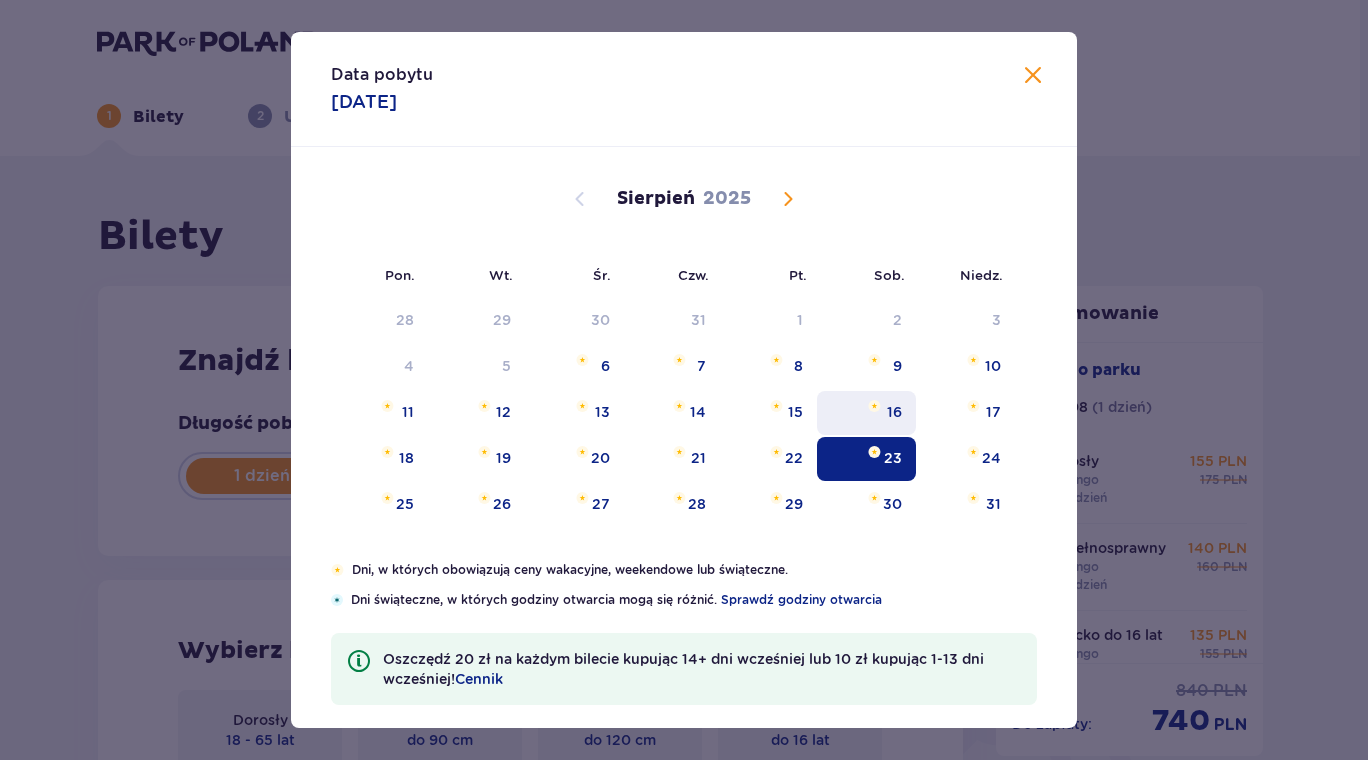 click on "16" at bounding box center [894, 412] 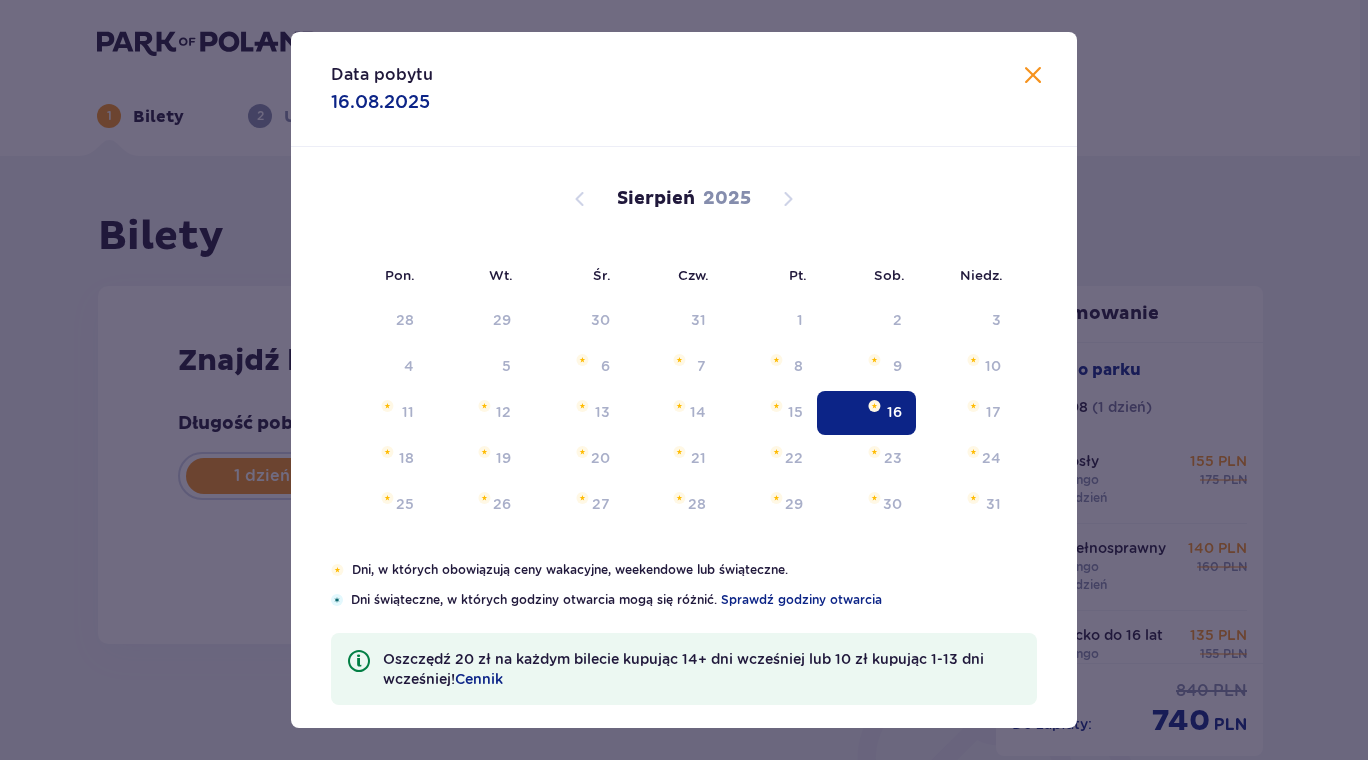 type on "16.08.25" 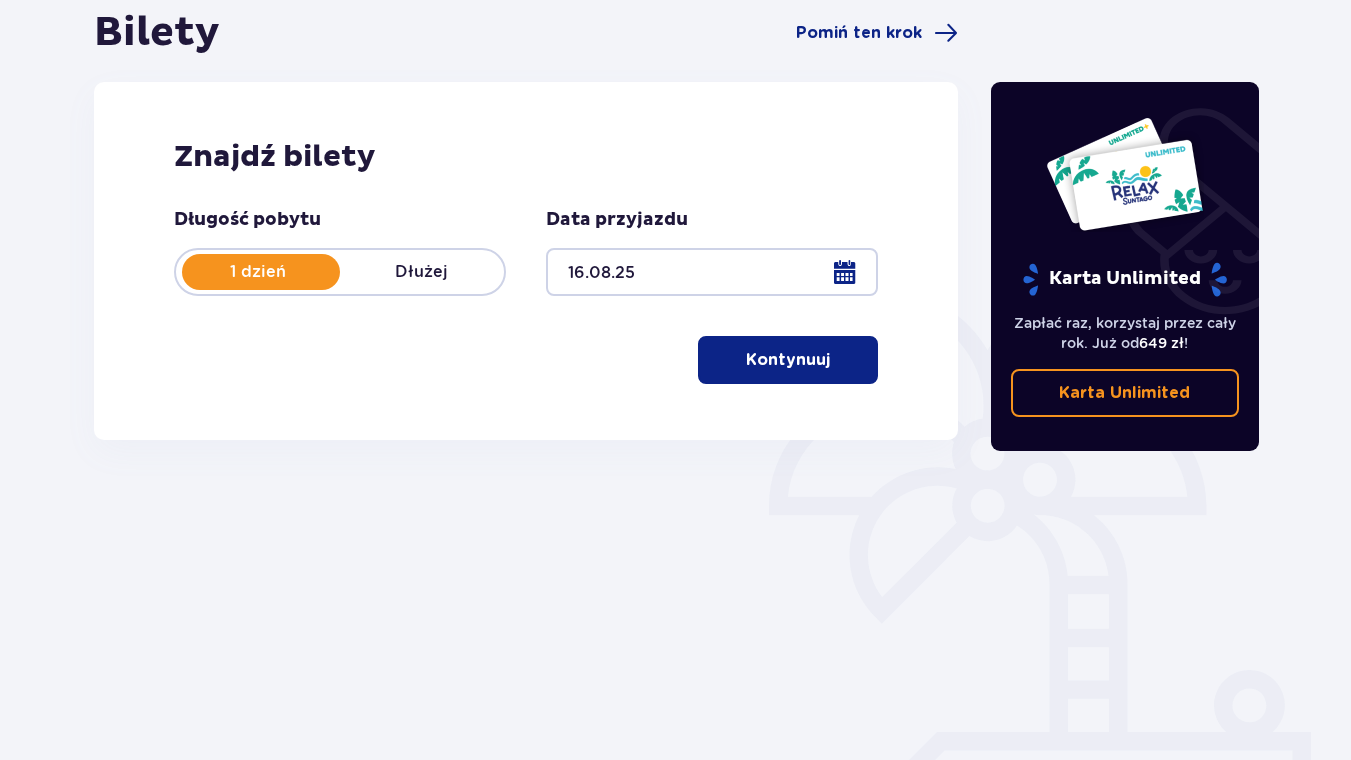 scroll, scrollTop: 216, scrollLeft: 0, axis: vertical 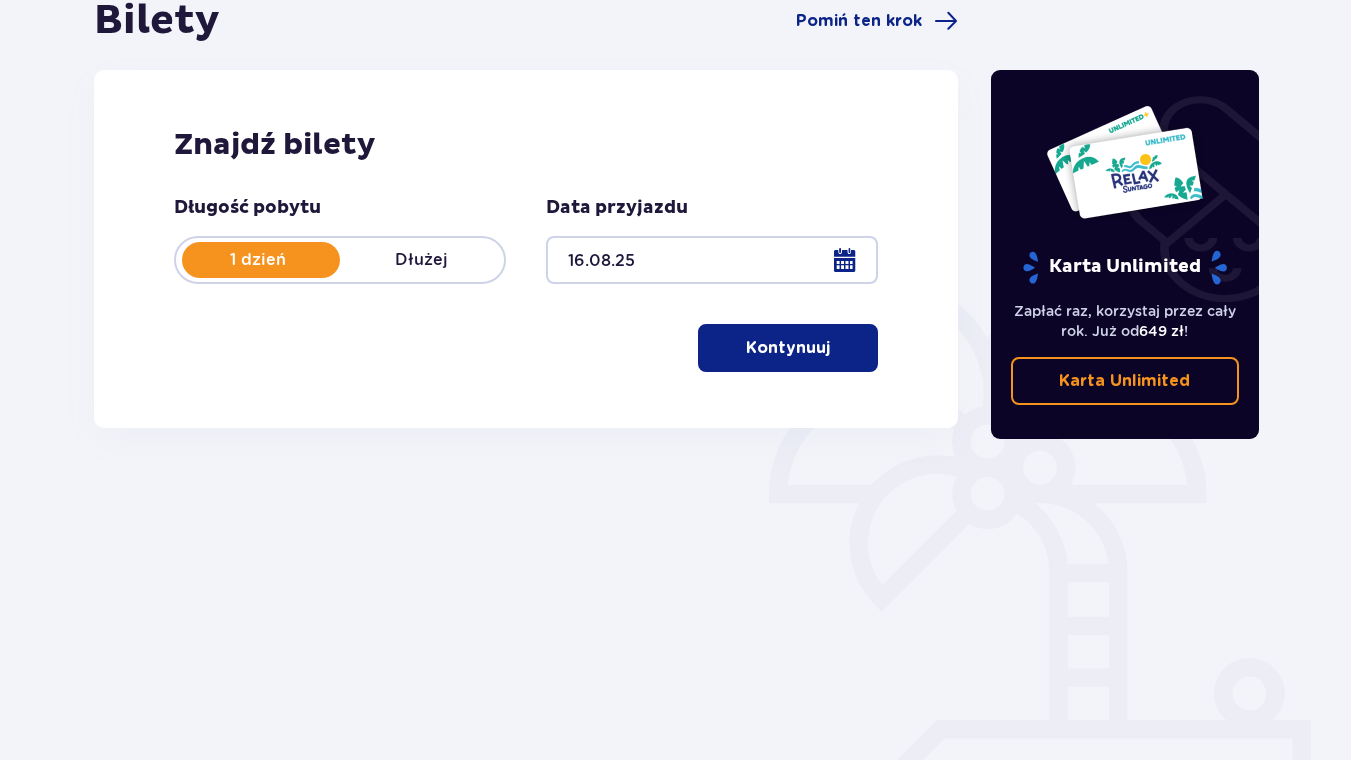 click on "Kontynuuj" at bounding box center [788, 348] 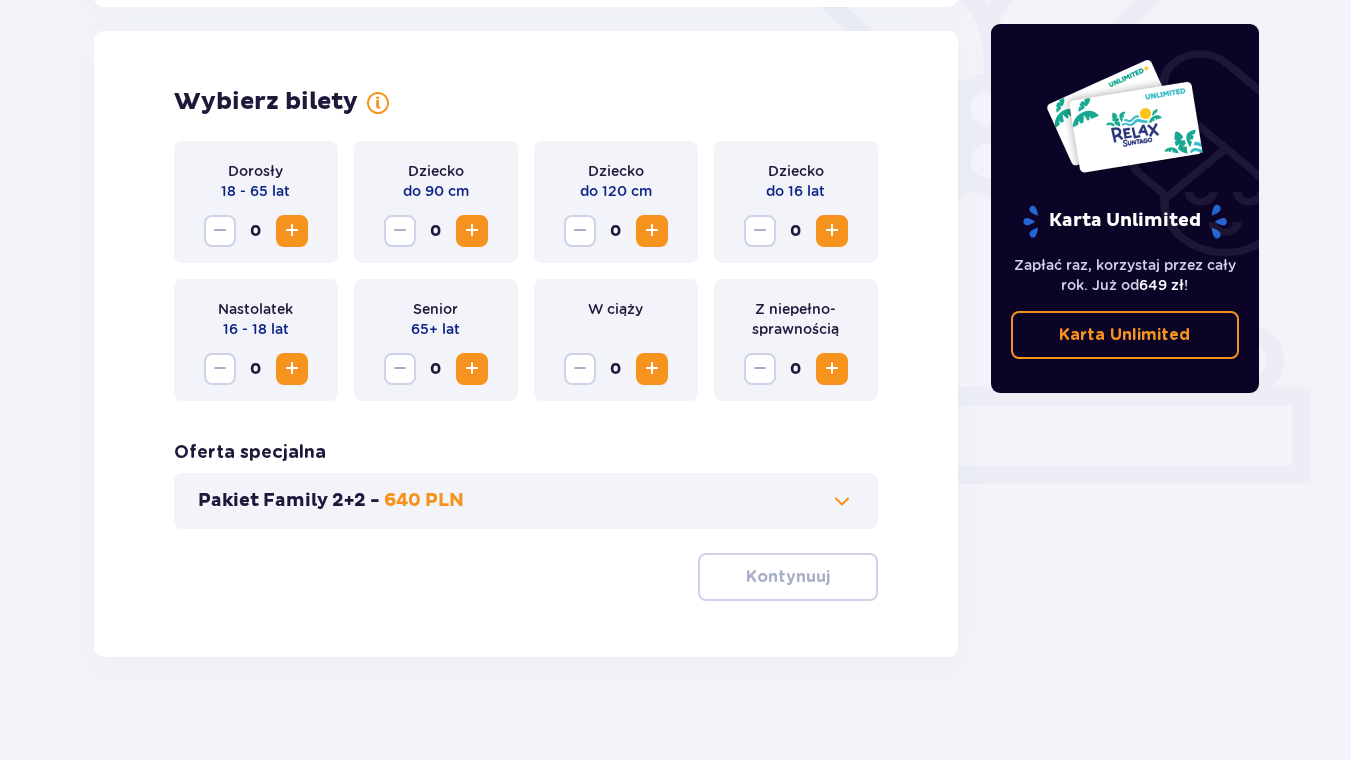 scroll, scrollTop: 556, scrollLeft: 0, axis: vertical 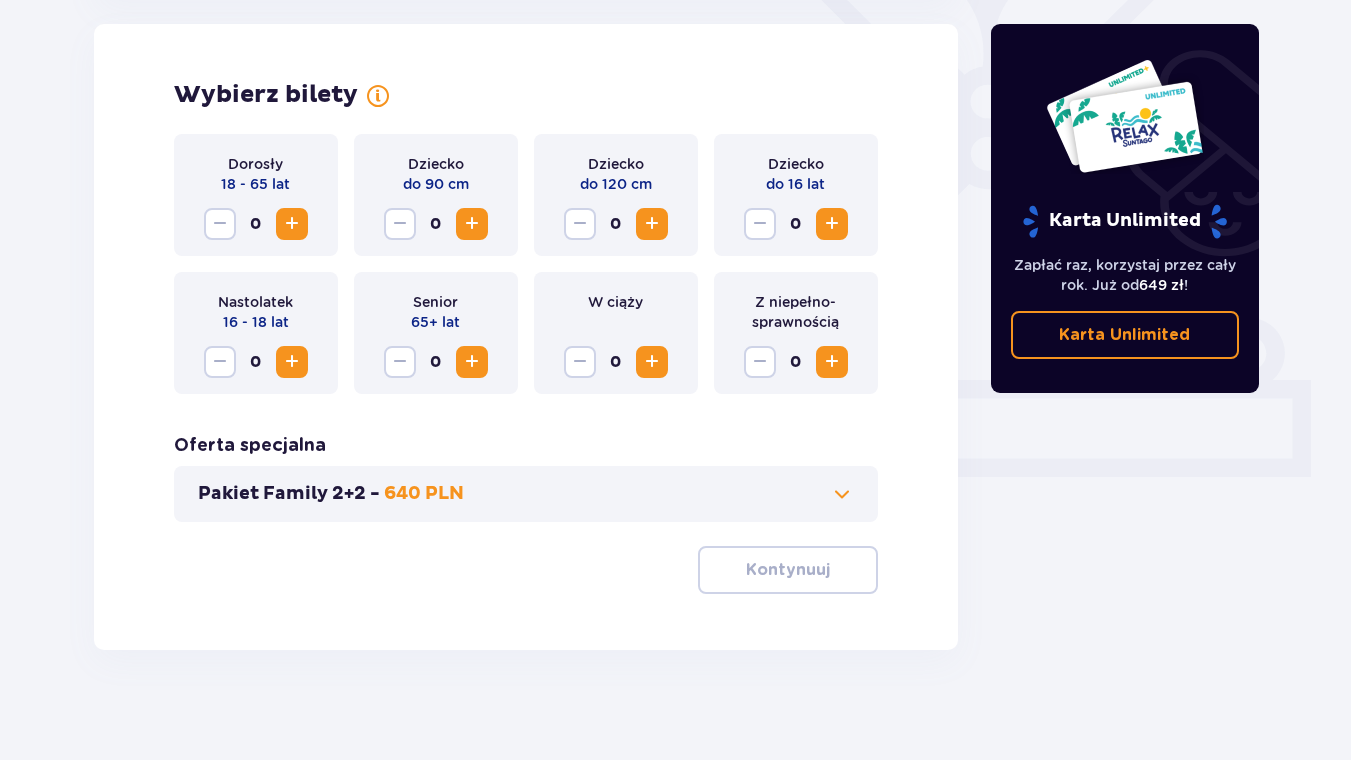 click at bounding box center [292, 224] 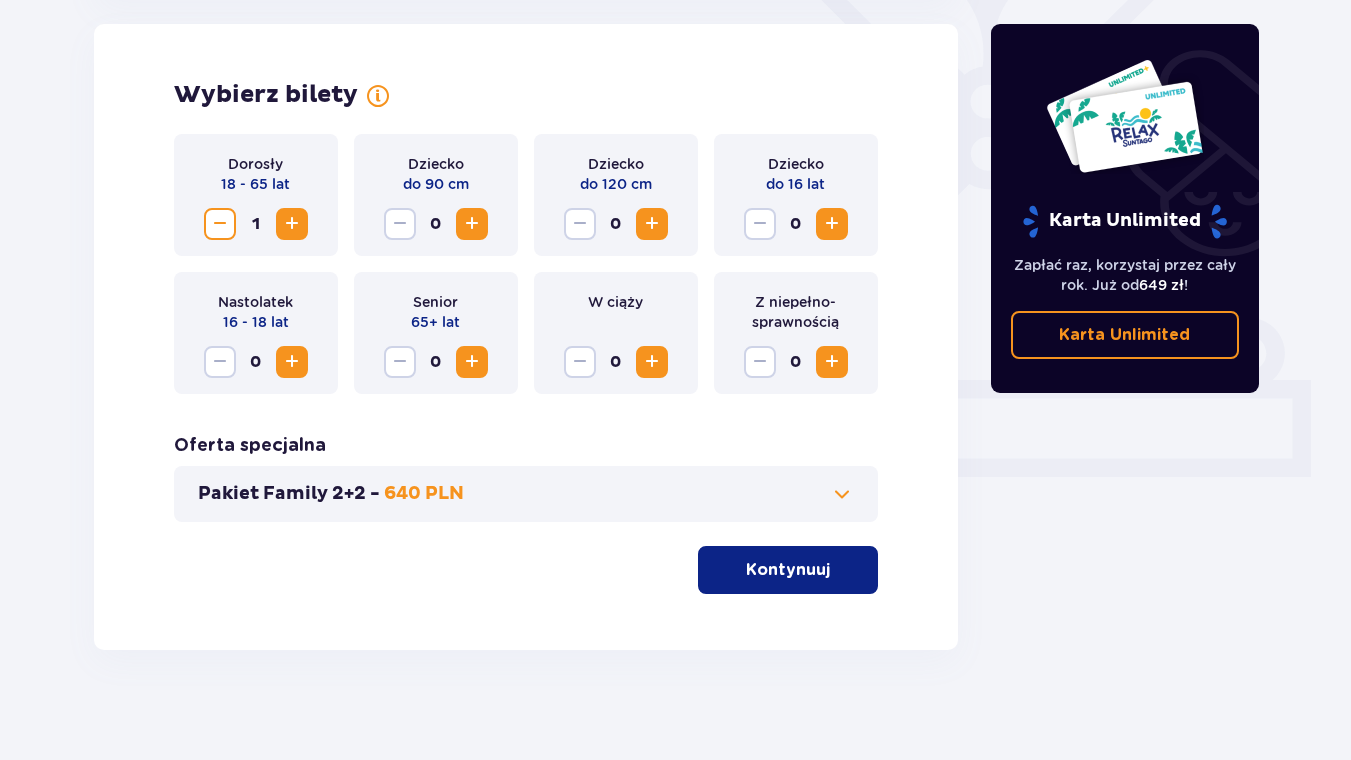 click at bounding box center [292, 224] 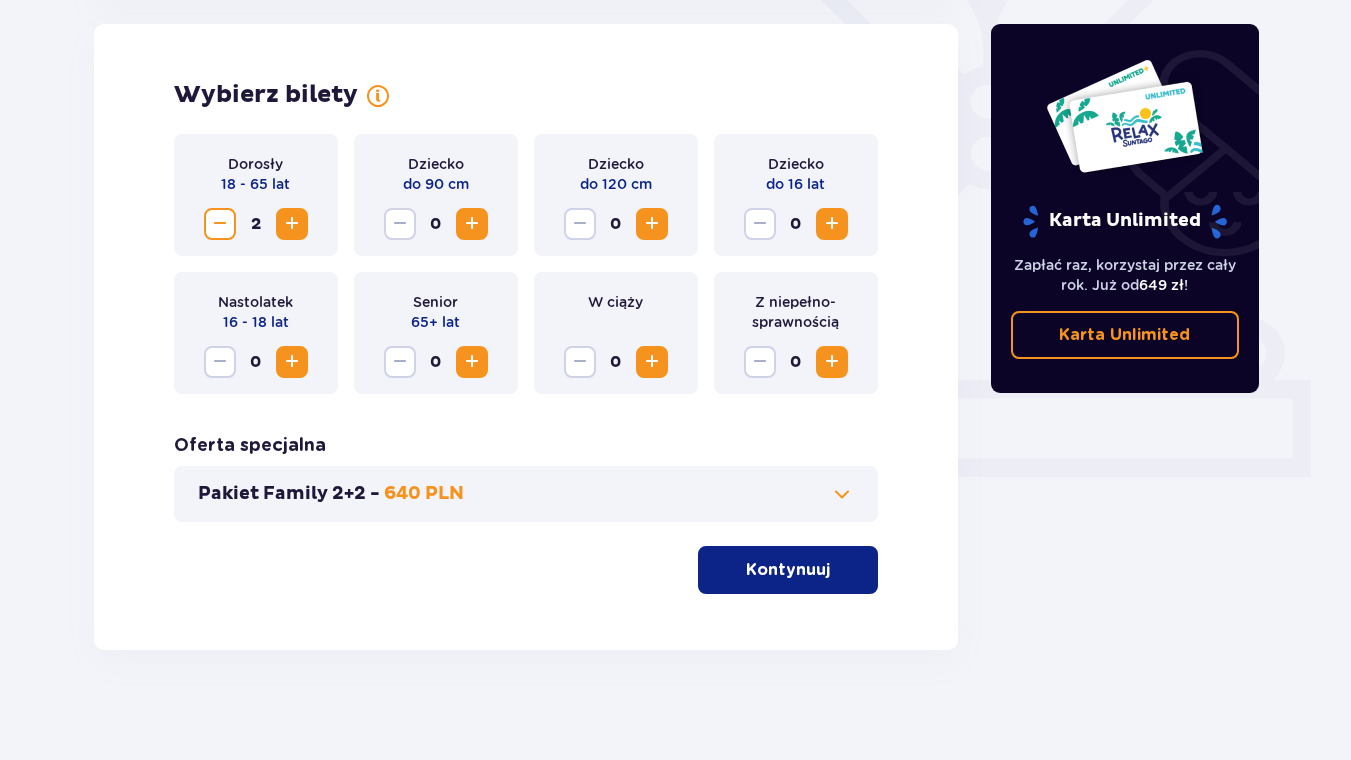 click at bounding box center [292, 224] 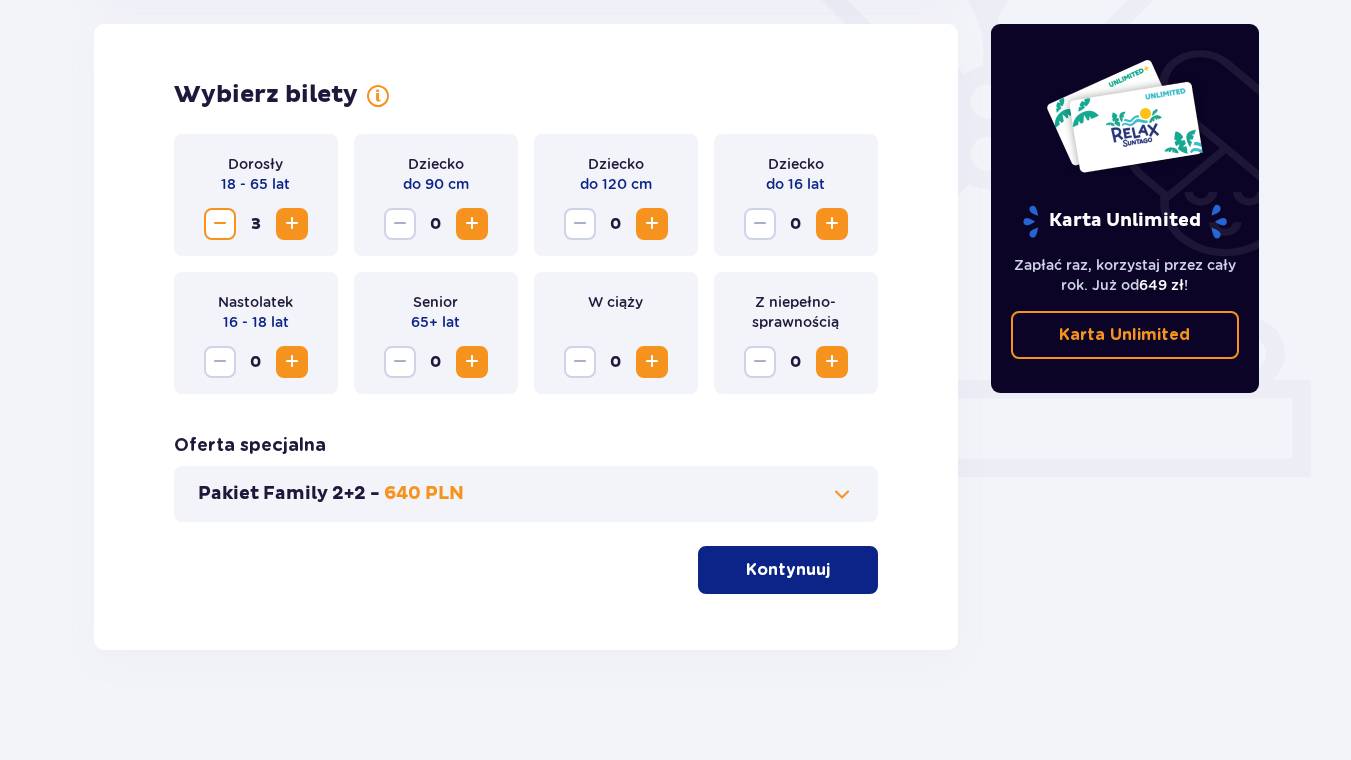 drag, startPoint x: 836, startPoint y: 226, endPoint x: 842, endPoint y: 322, distance: 96.18732 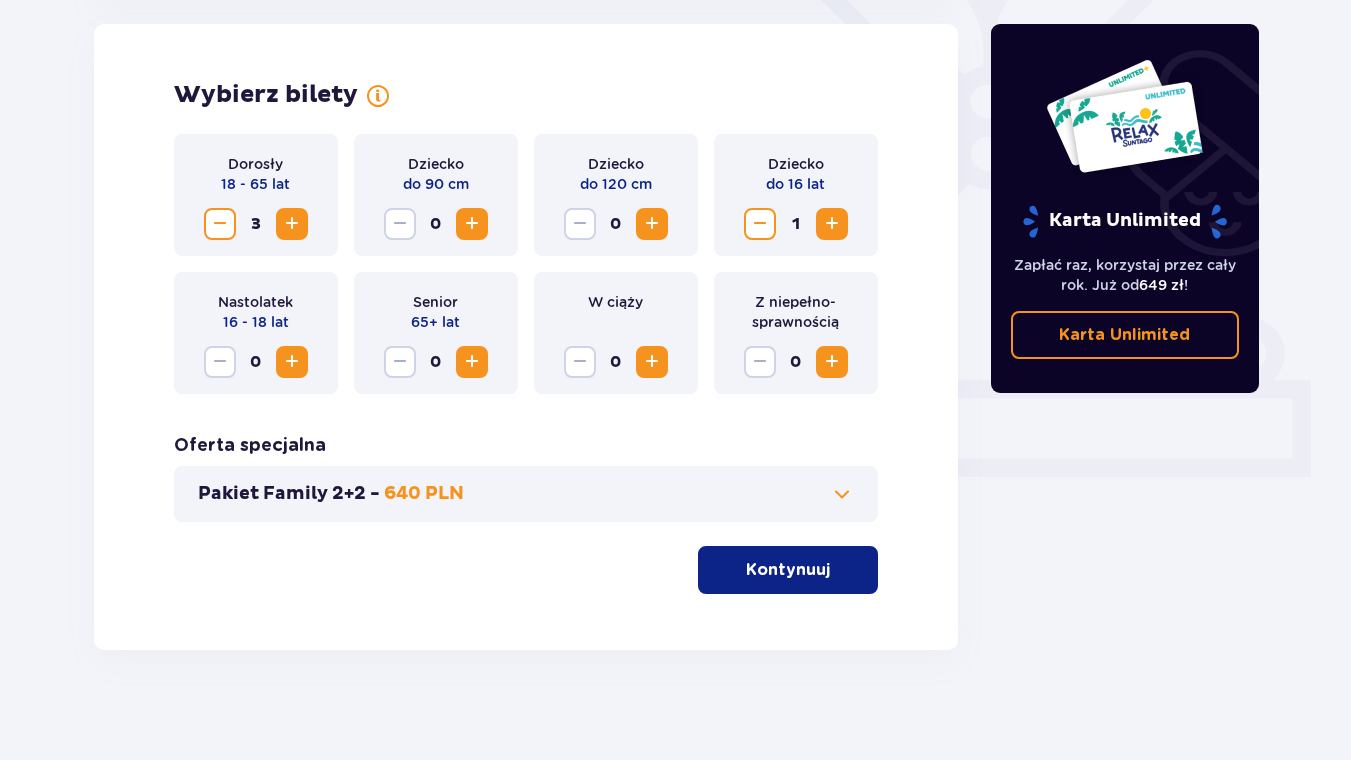 click at bounding box center (832, 362) 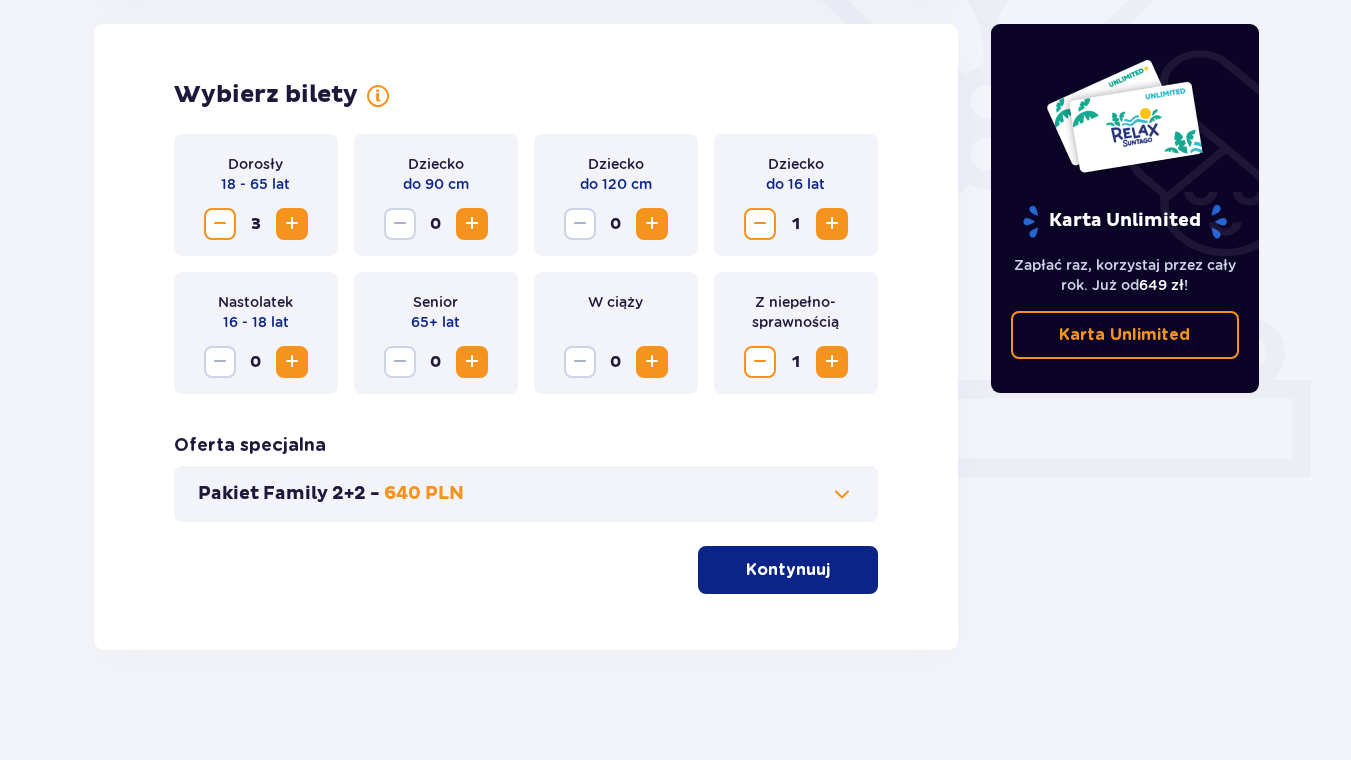 click at bounding box center (834, 570) 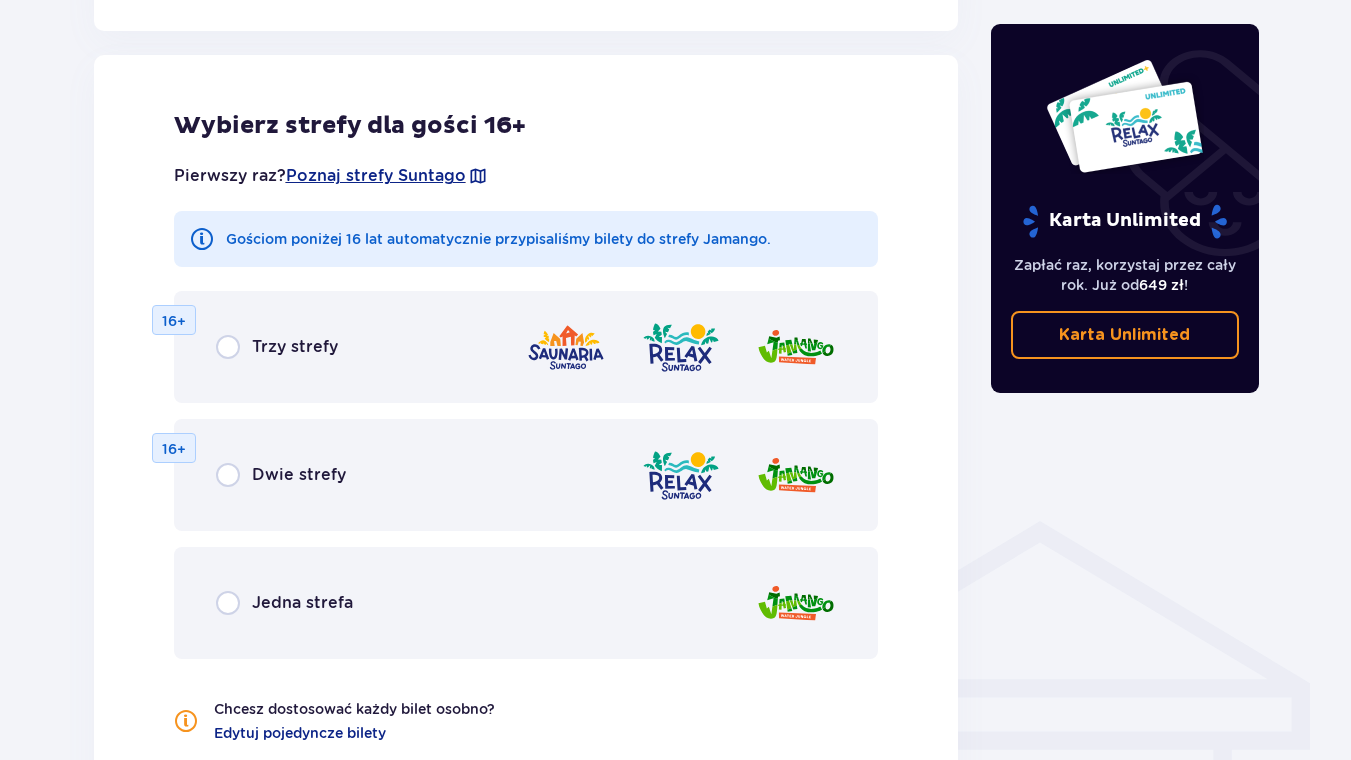 scroll, scrollTop: 1110, scrollLeft: 0, axis: vertical 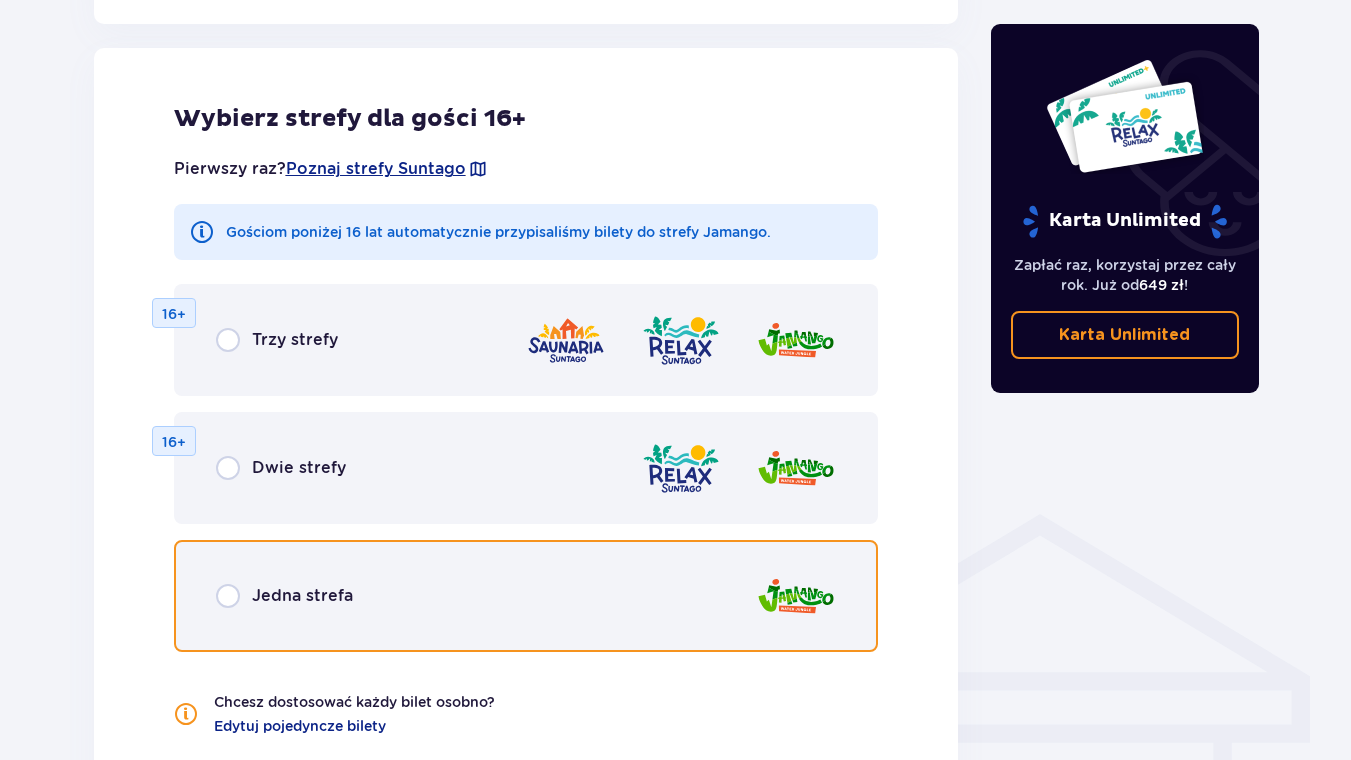 click at bounding box center [228, 596] 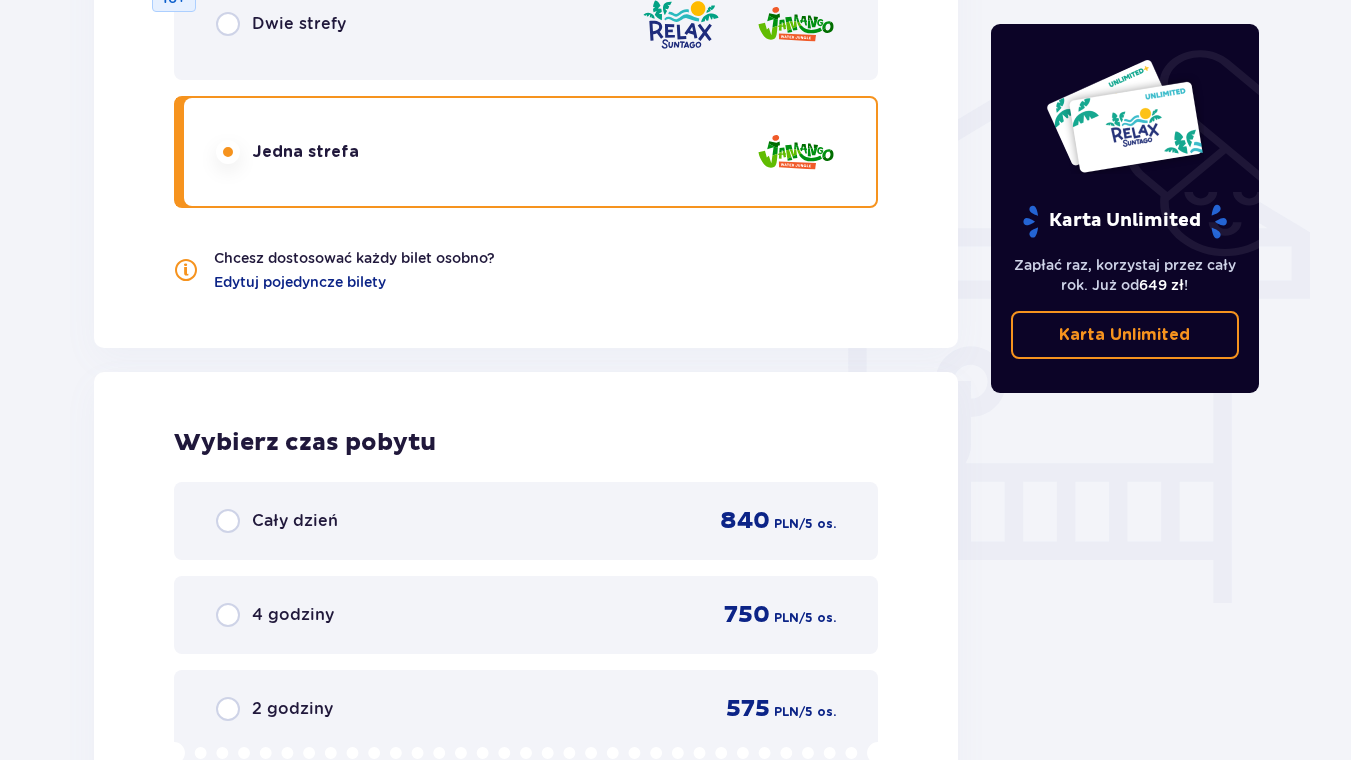 scroll, scrollTop: 1878, scrollLeft: 0, axis: vertical 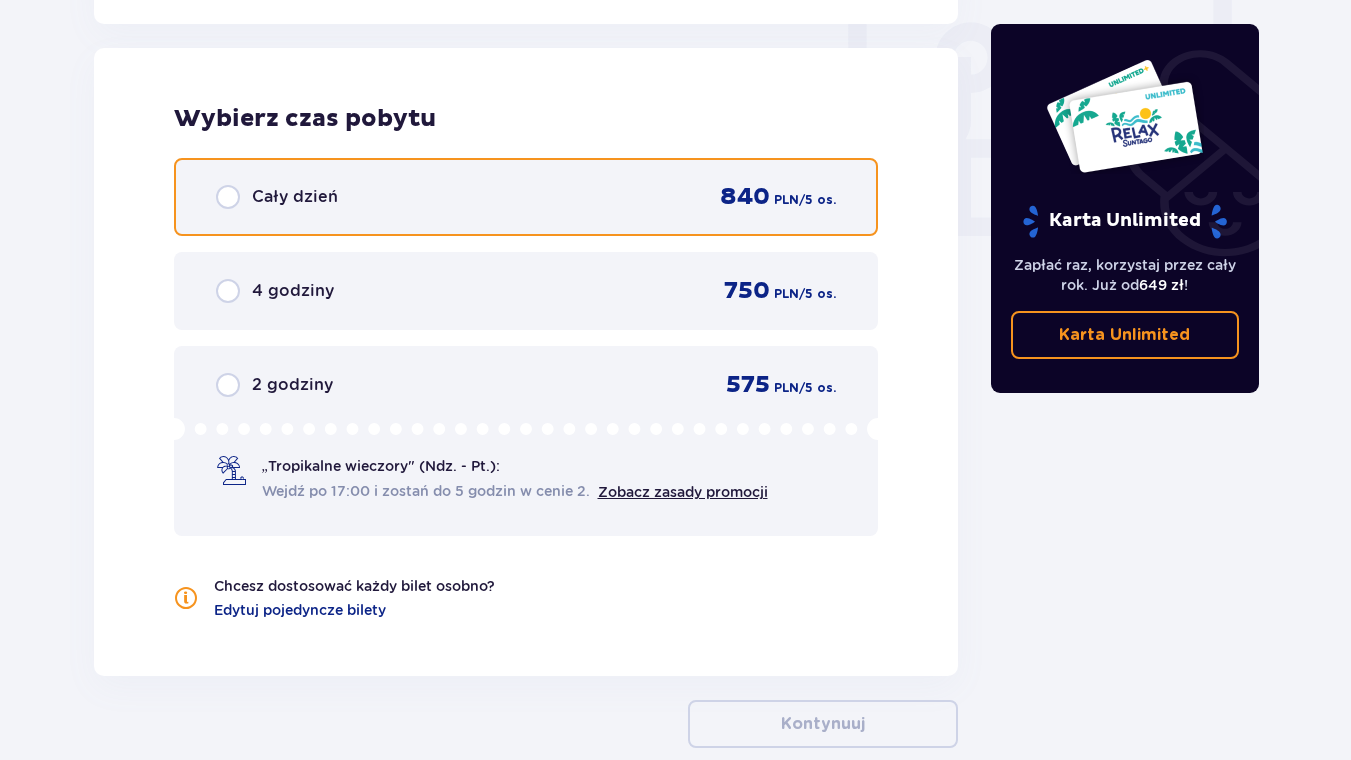 click at bounding box center (228, 197) 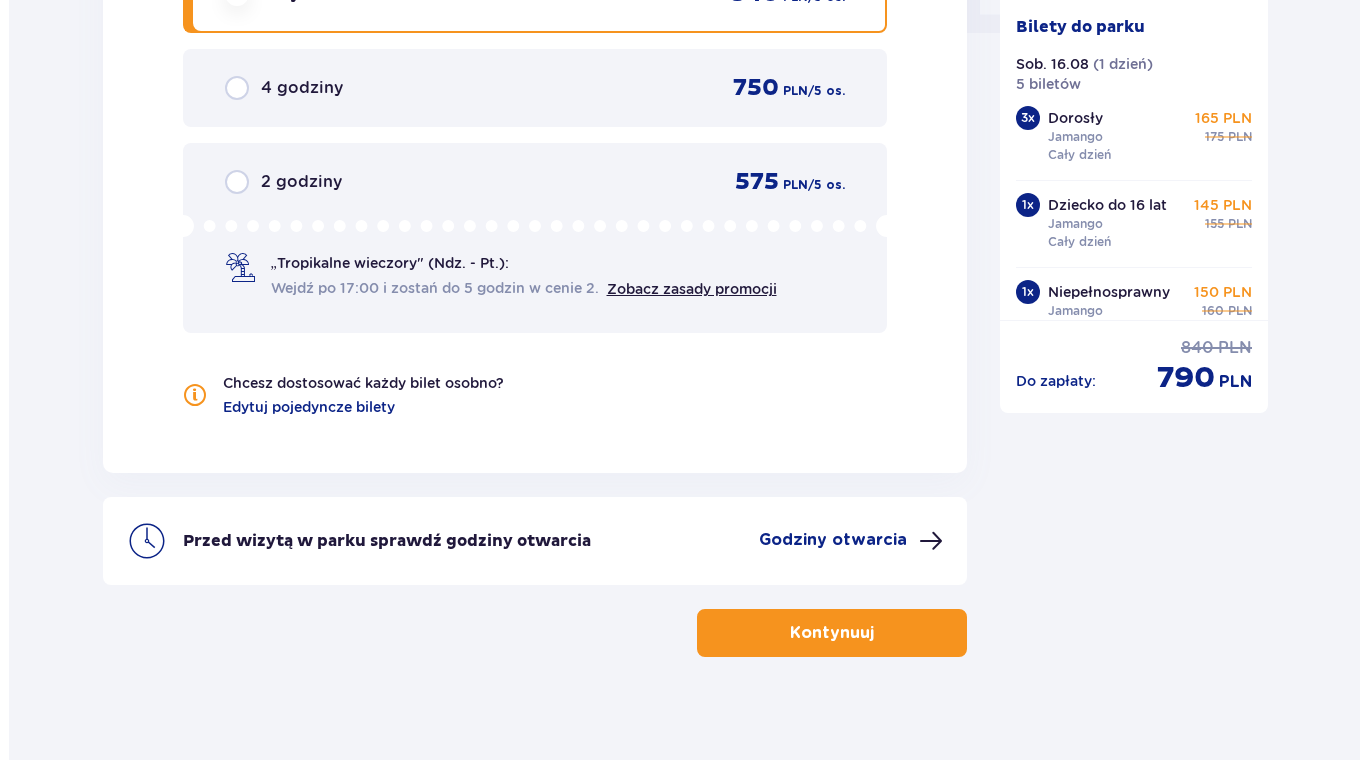 scroll, scrollTop: 2098, scrollLeft: 0, axis: vertical 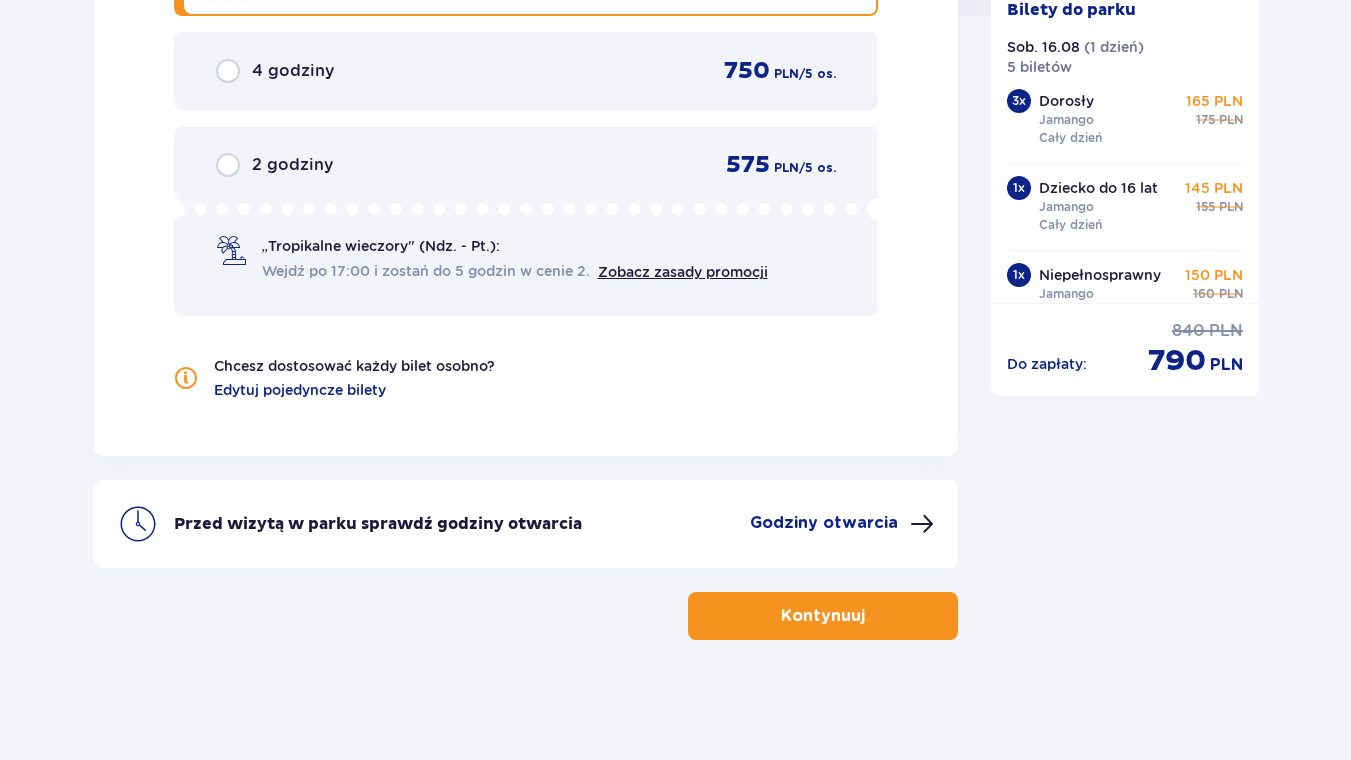 click at bounding box center [922, 524] 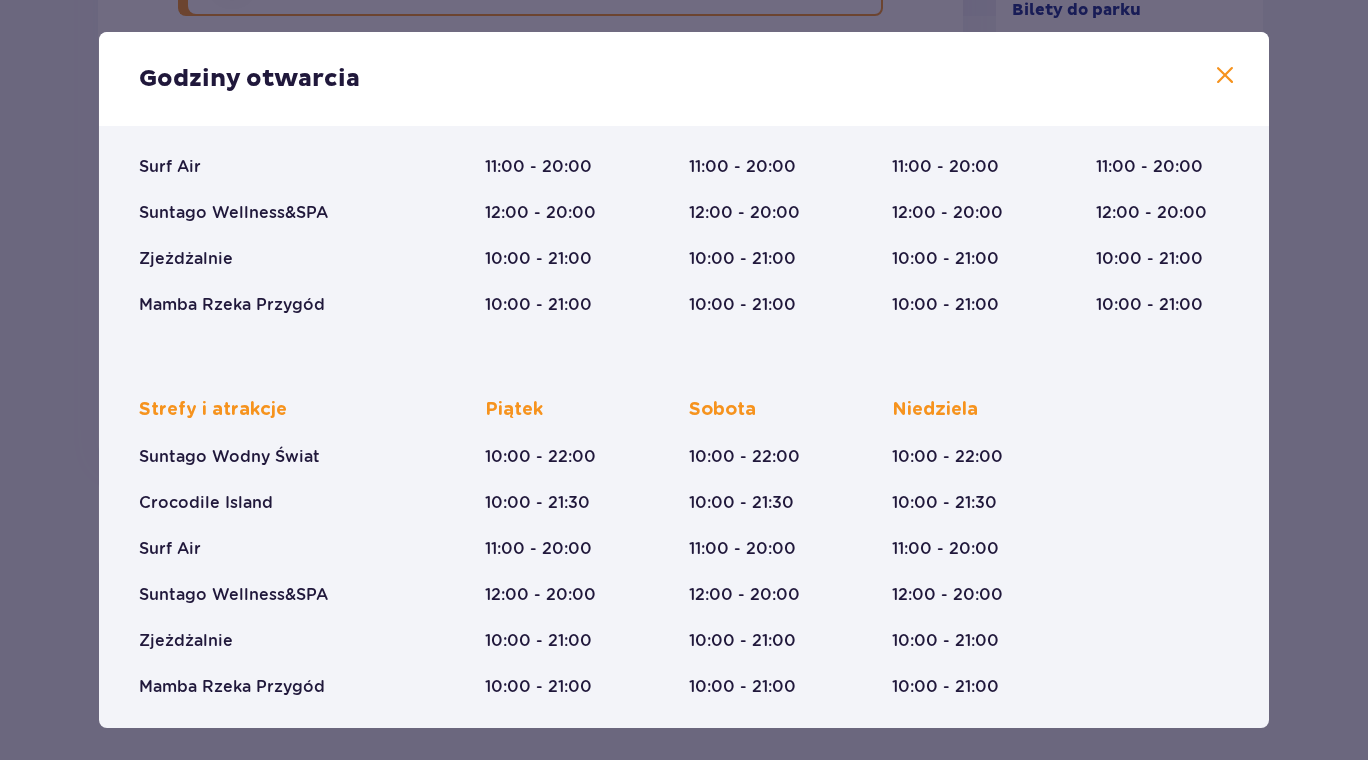 scroll, scrollTop: 278, scrollLeft: 0, axis: vertical 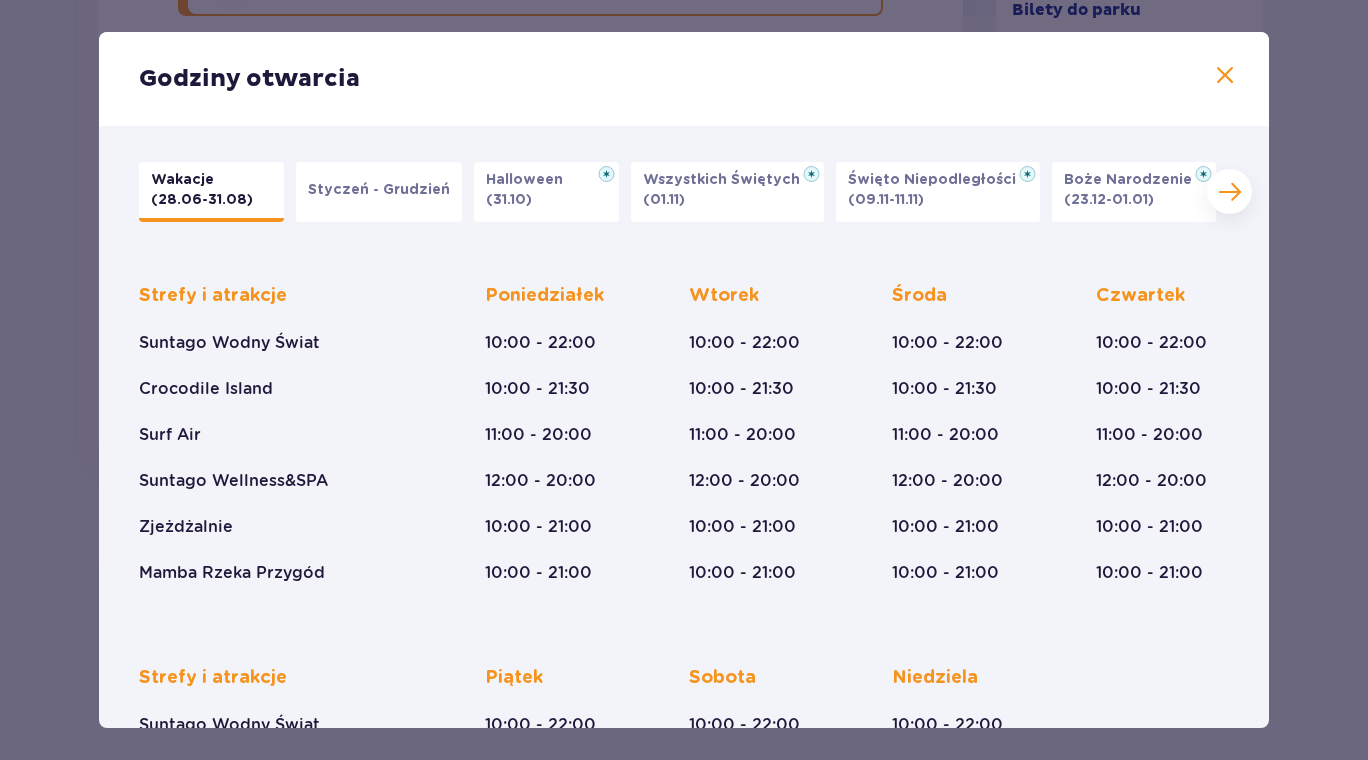 click at bounding box center (1225, 76) 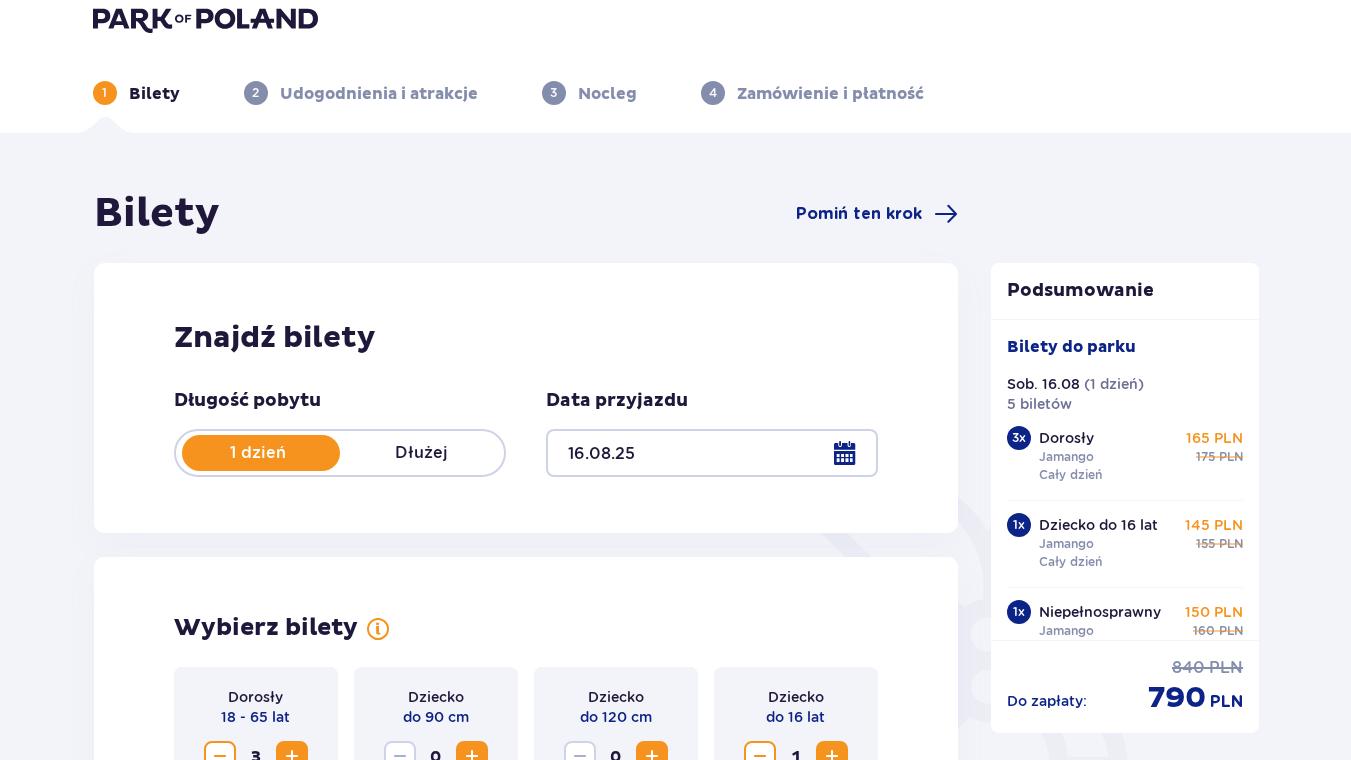 scroll, scrollTop: 0, scrollLeft: 0, axis: both 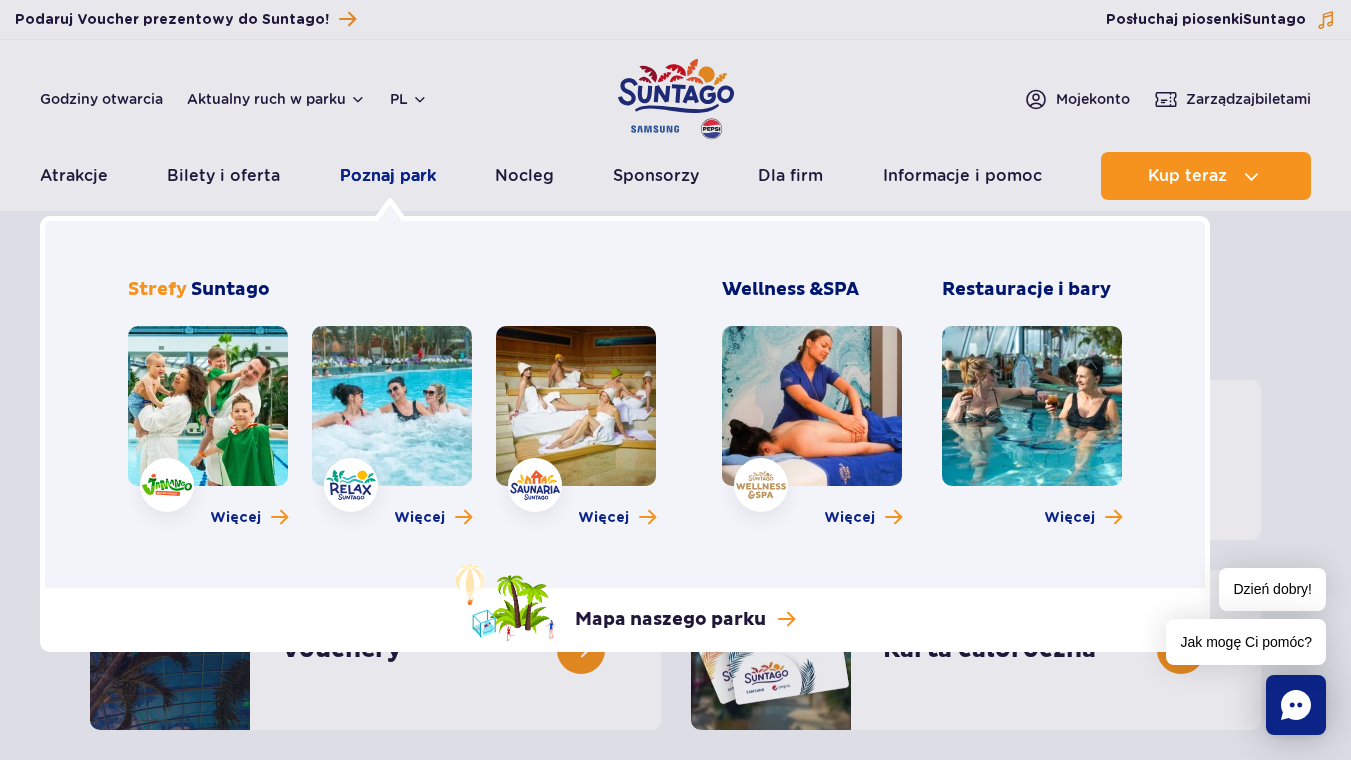 click on "Poznaj park" at bounding box center [388, 176] 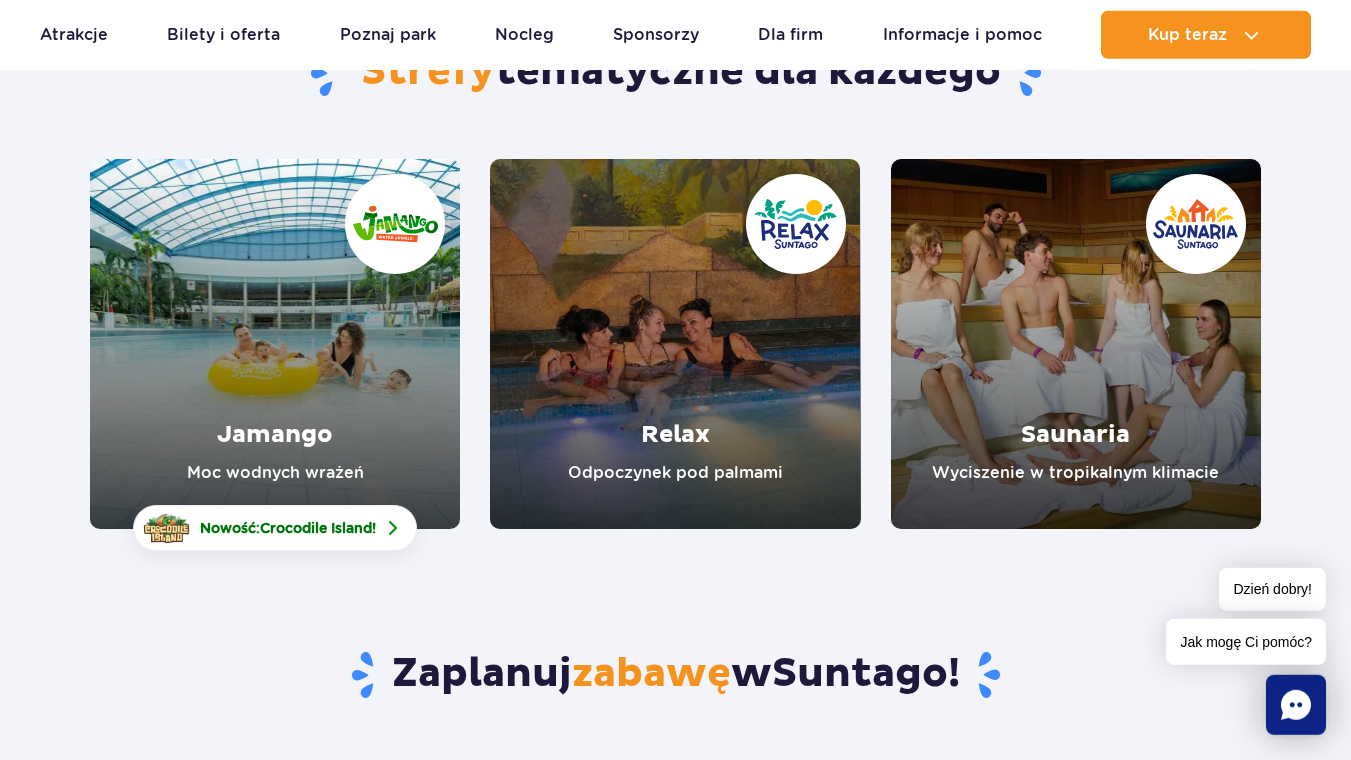 scroll, scrollTop: 216, scrollLeft: 0, axis: vertical 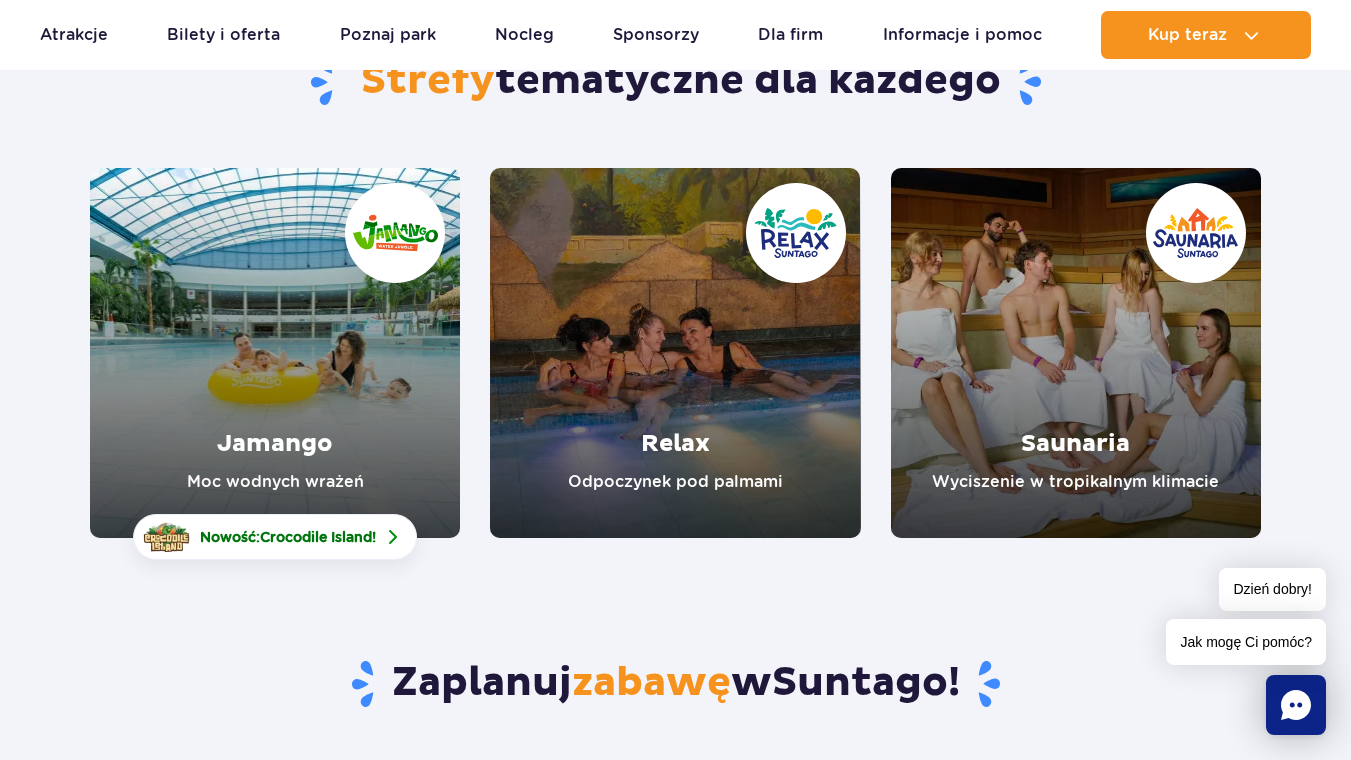 click at bounding box center (275, 353) 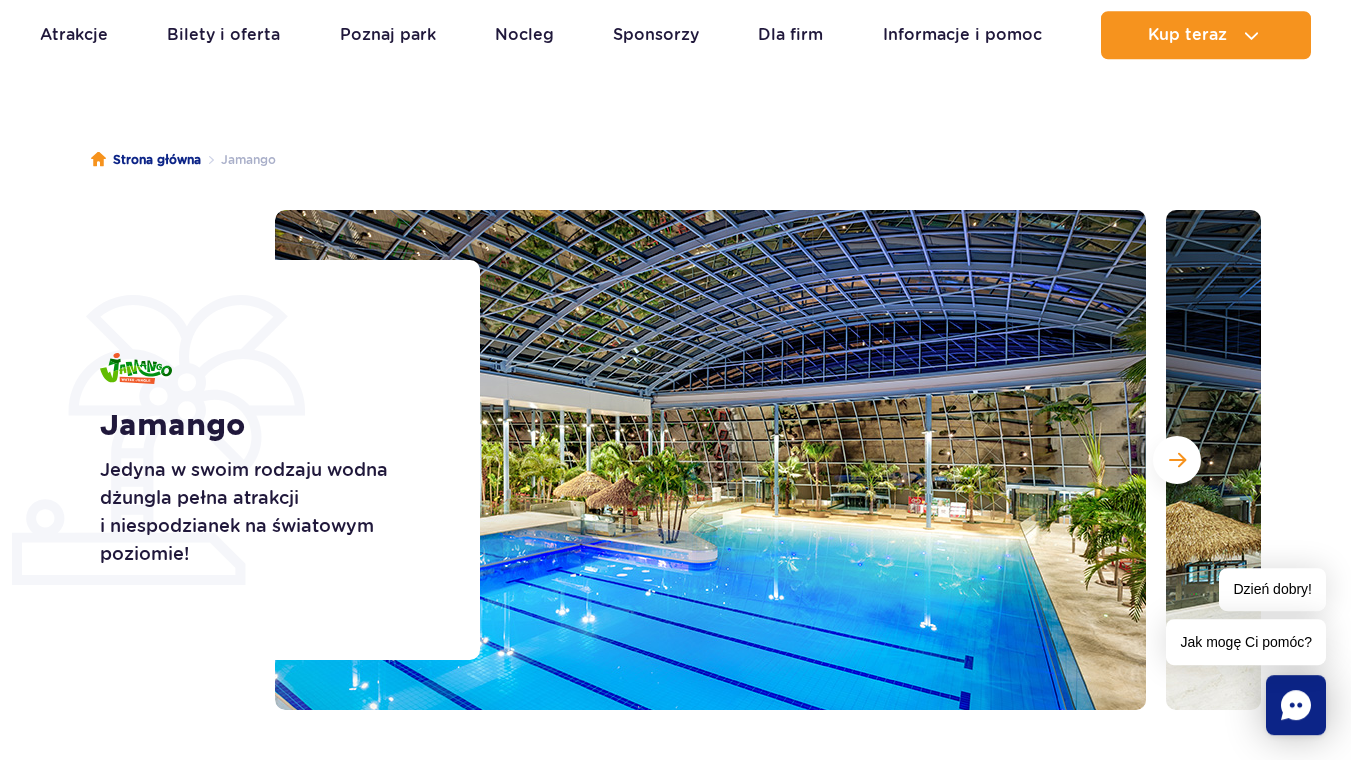 scroll, scrollTop: 0, scrollLeft: 0, axis: both 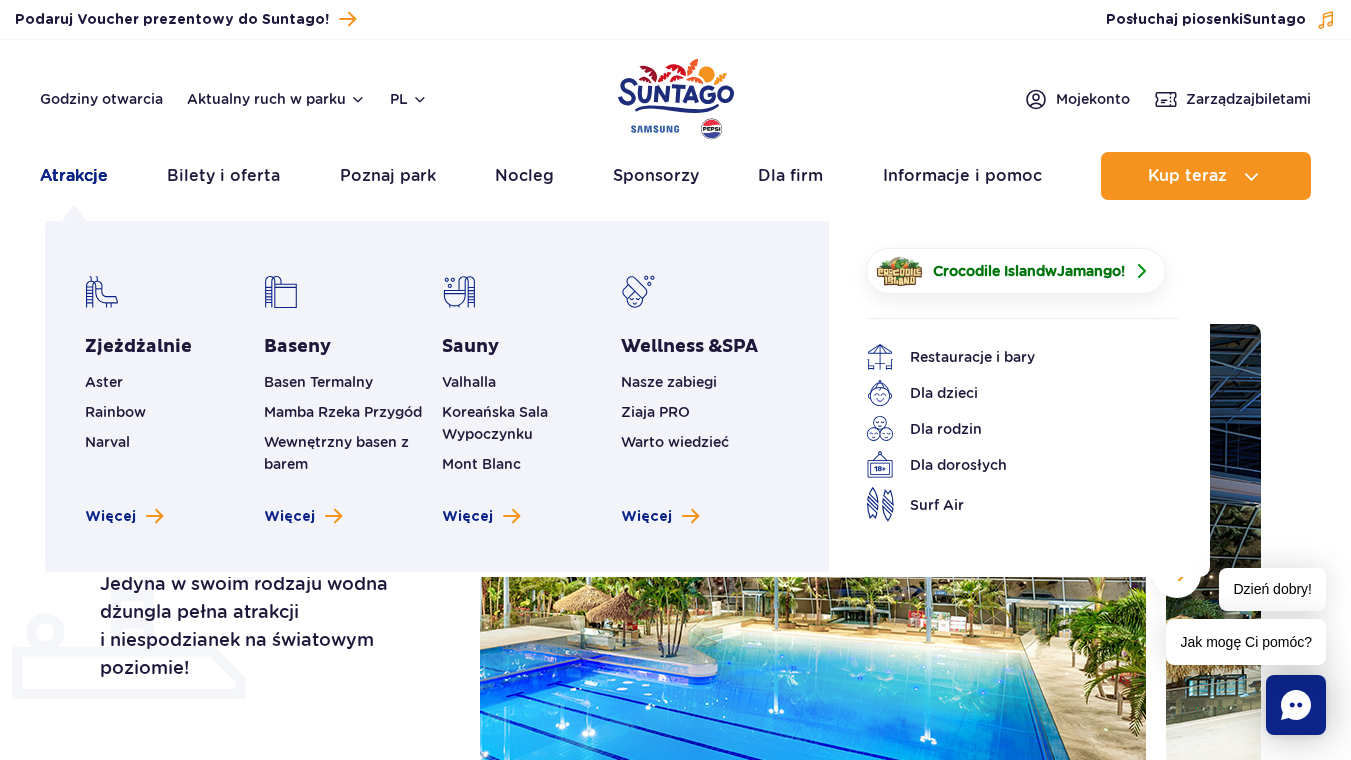click on "Atrakcje" at bounding box center (74, 176) 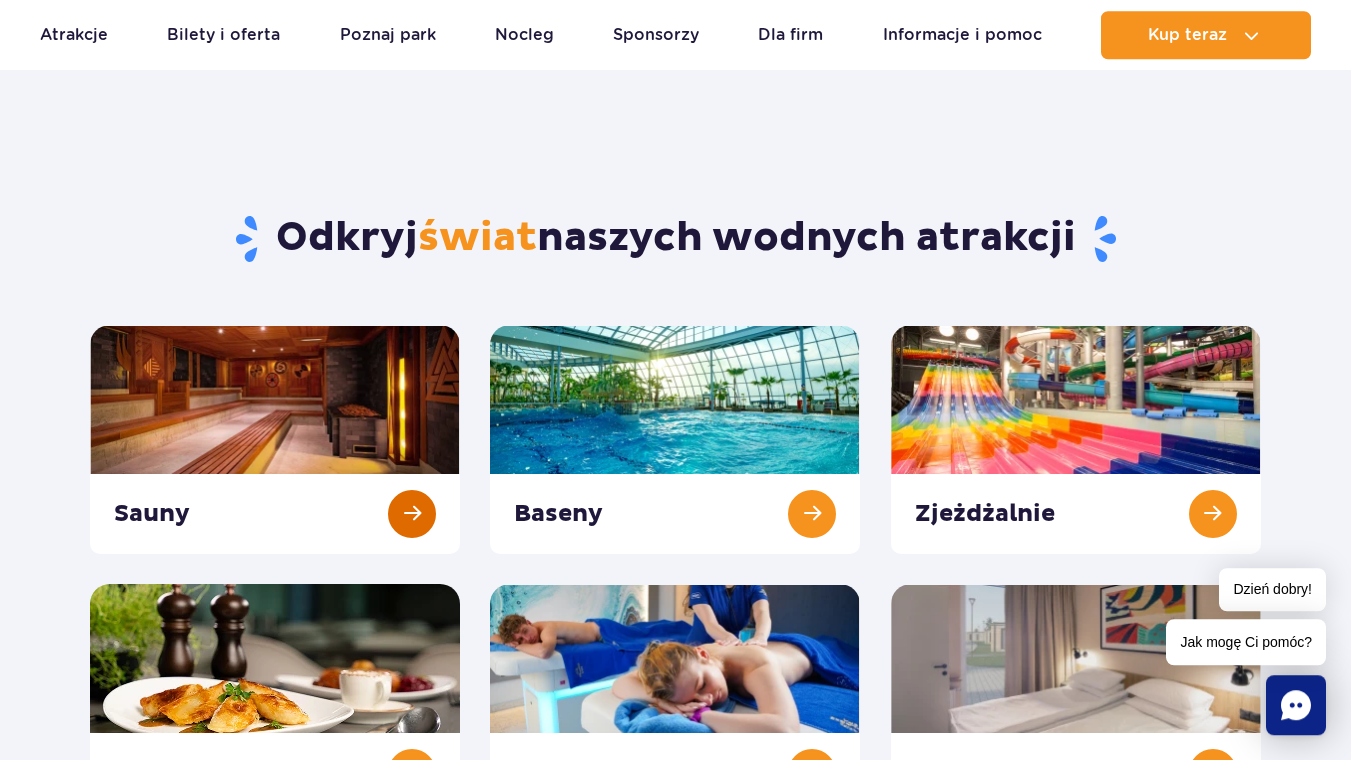 scroll, scrollTop: 216, scrollLeft: 0, axis: vertical 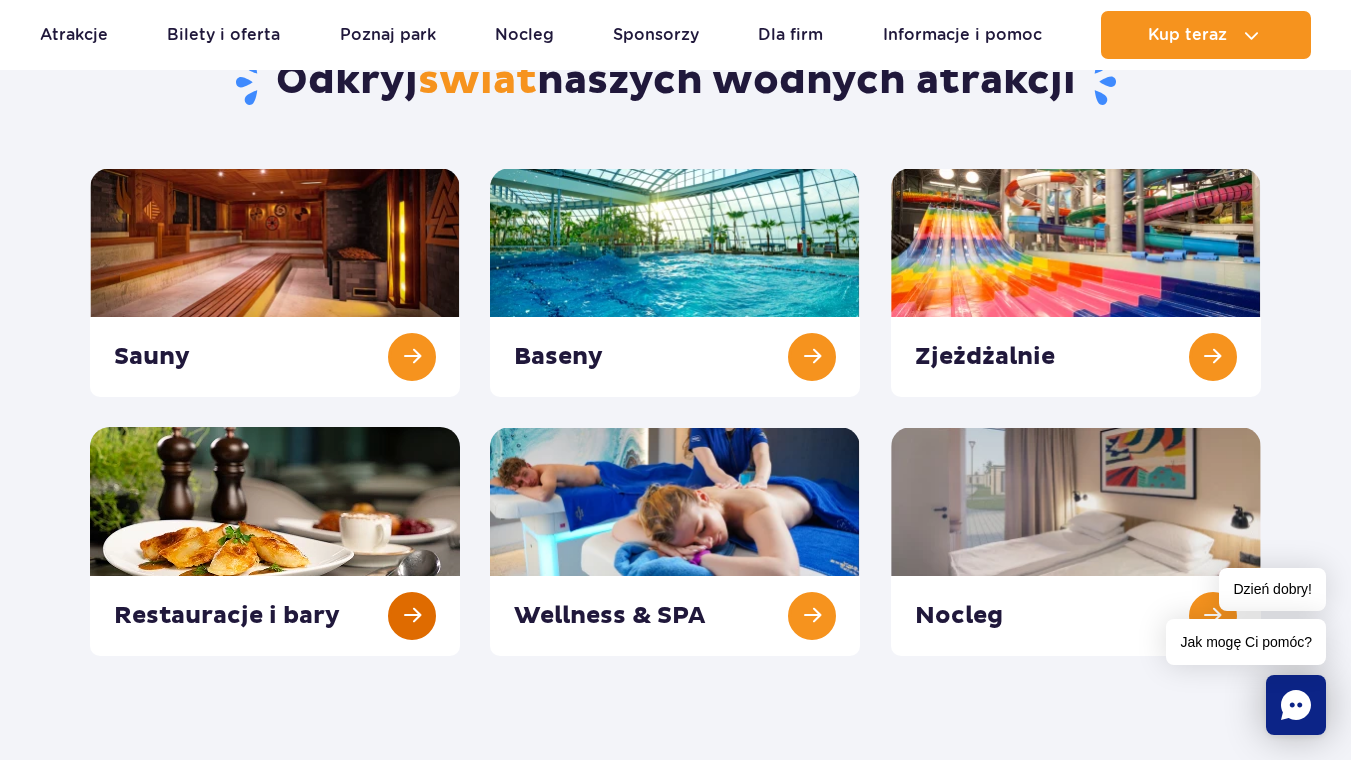 click at bounding box center (275, 541) 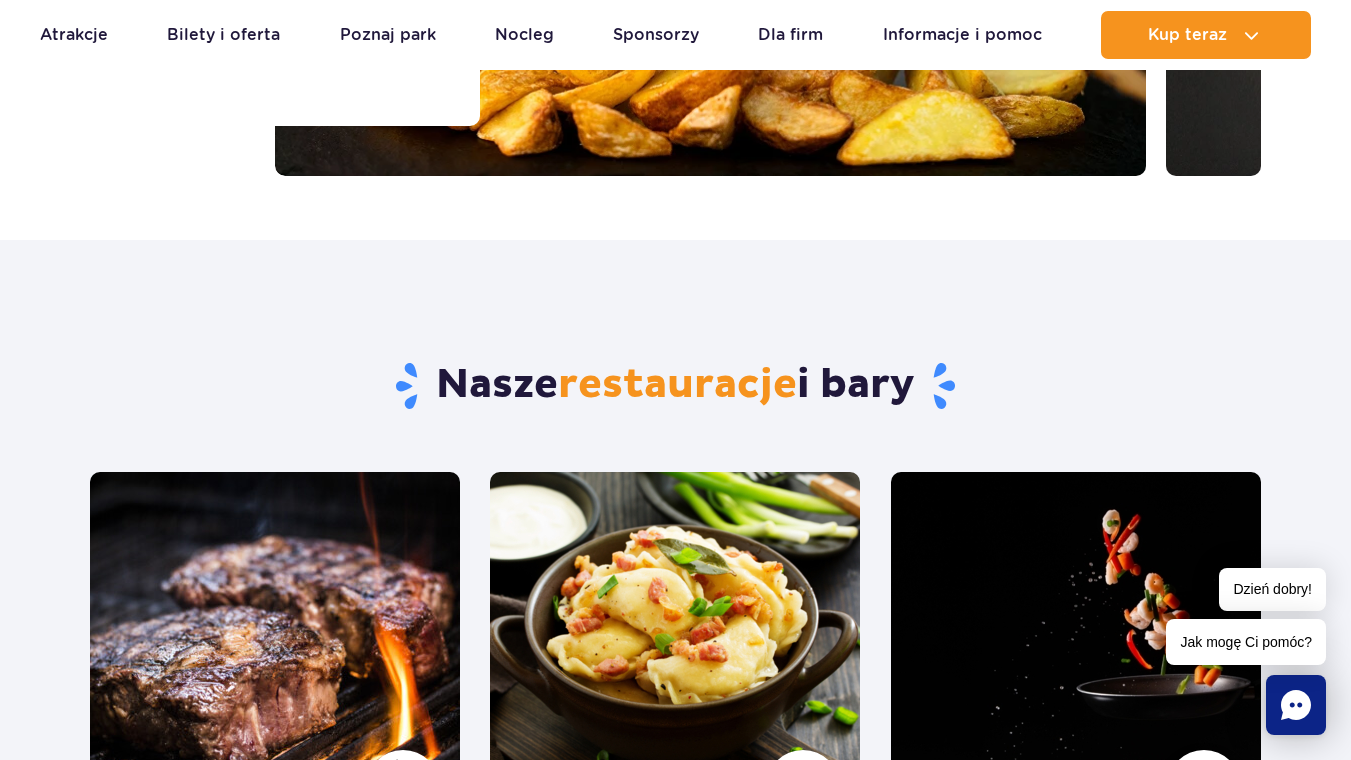 scroll, scrollTop: 216, scrollLeft: 0, axis: vertical 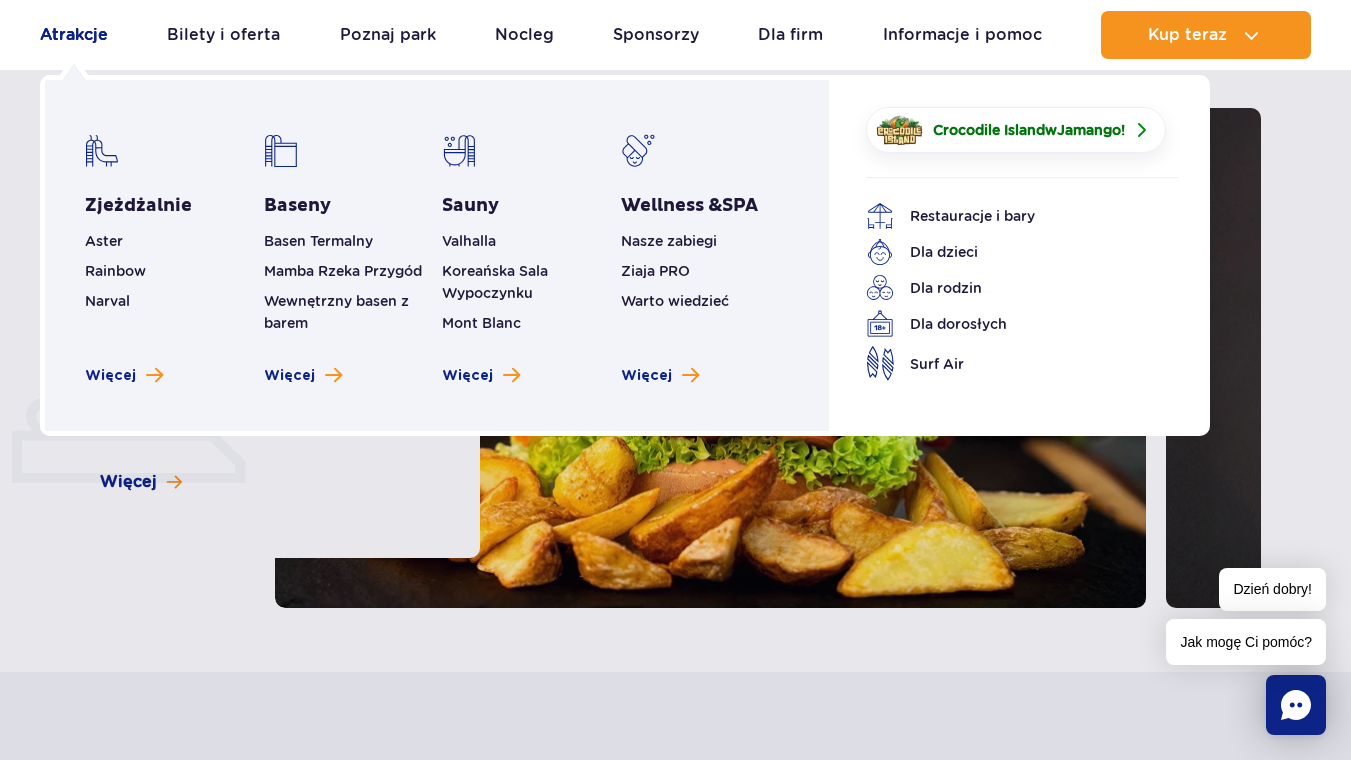 click on "Atrakcje" at bounding box center [74, 35] 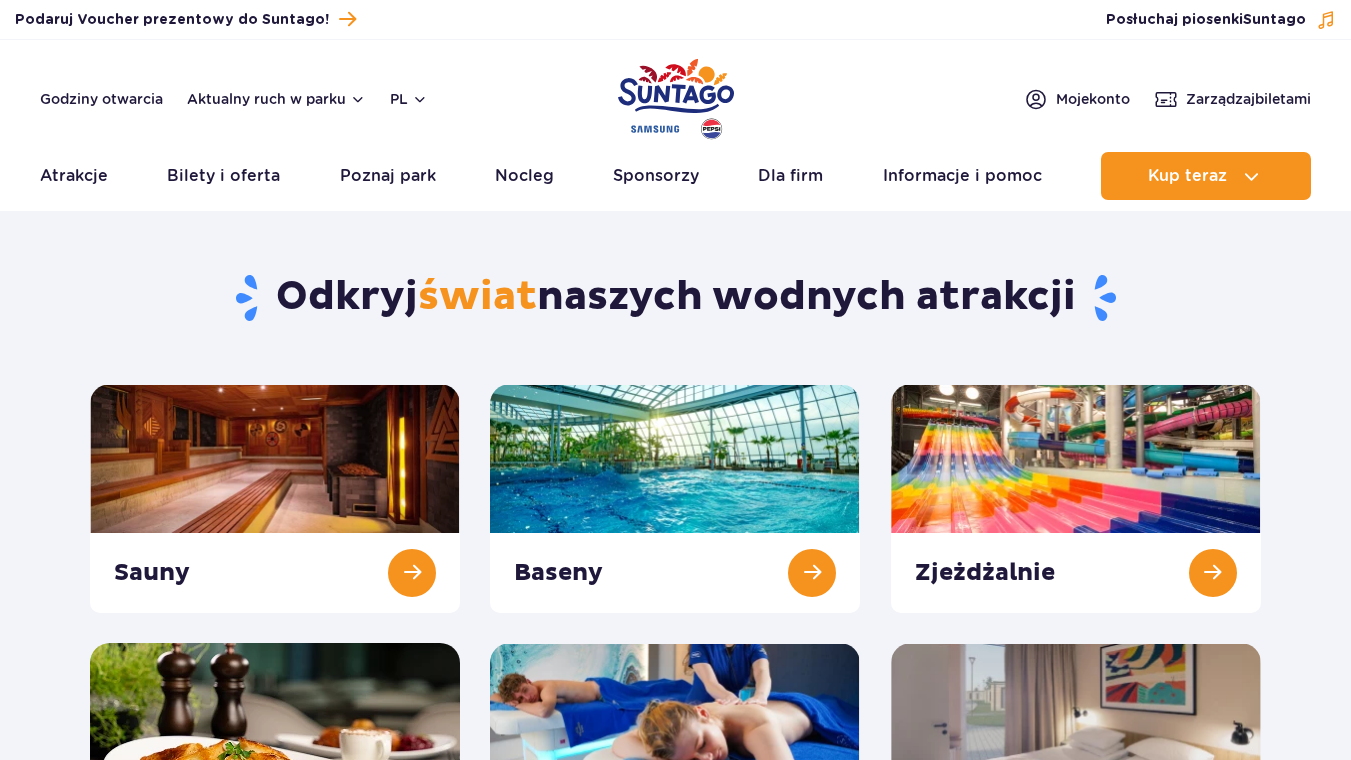 scroll, scrollTop: 0, scrollLeft: 0, axis: both 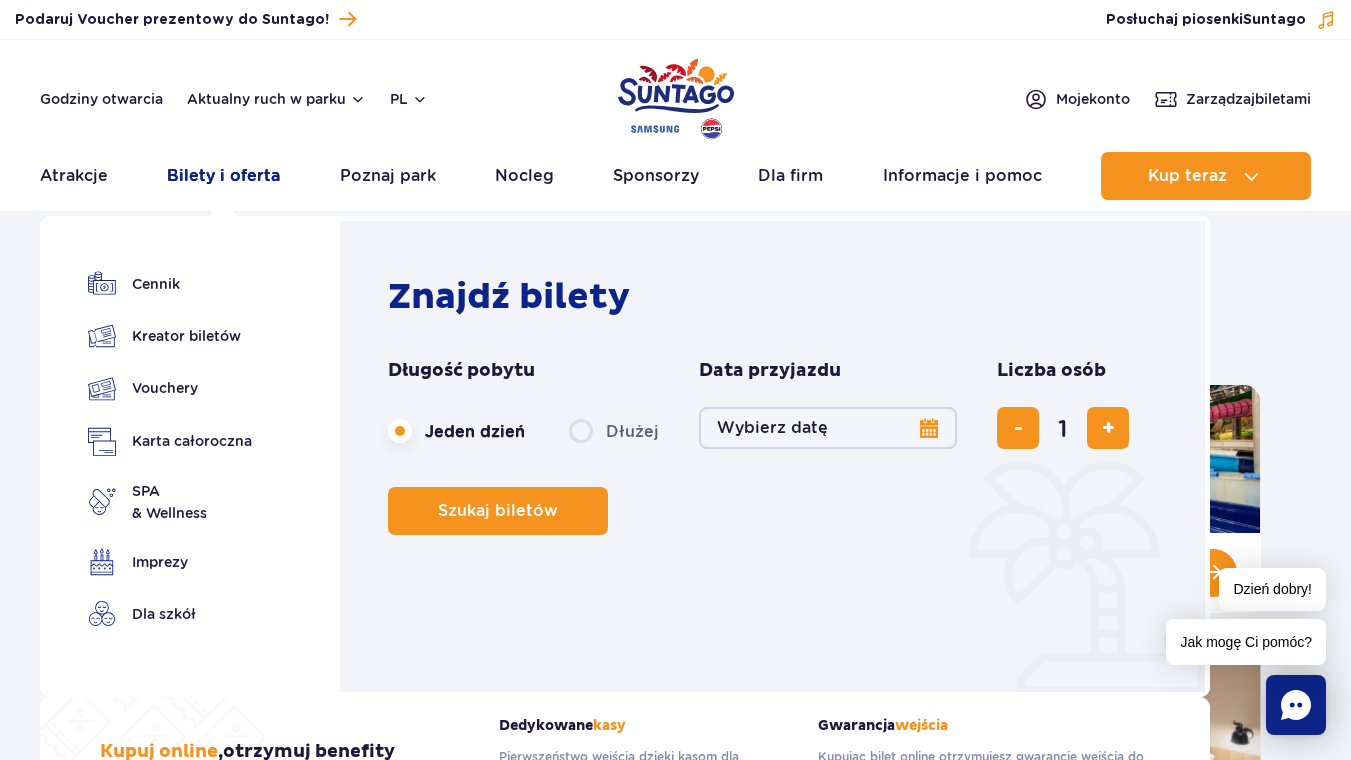 click on "Bilety i oferta" at bounding box center [223, 176] 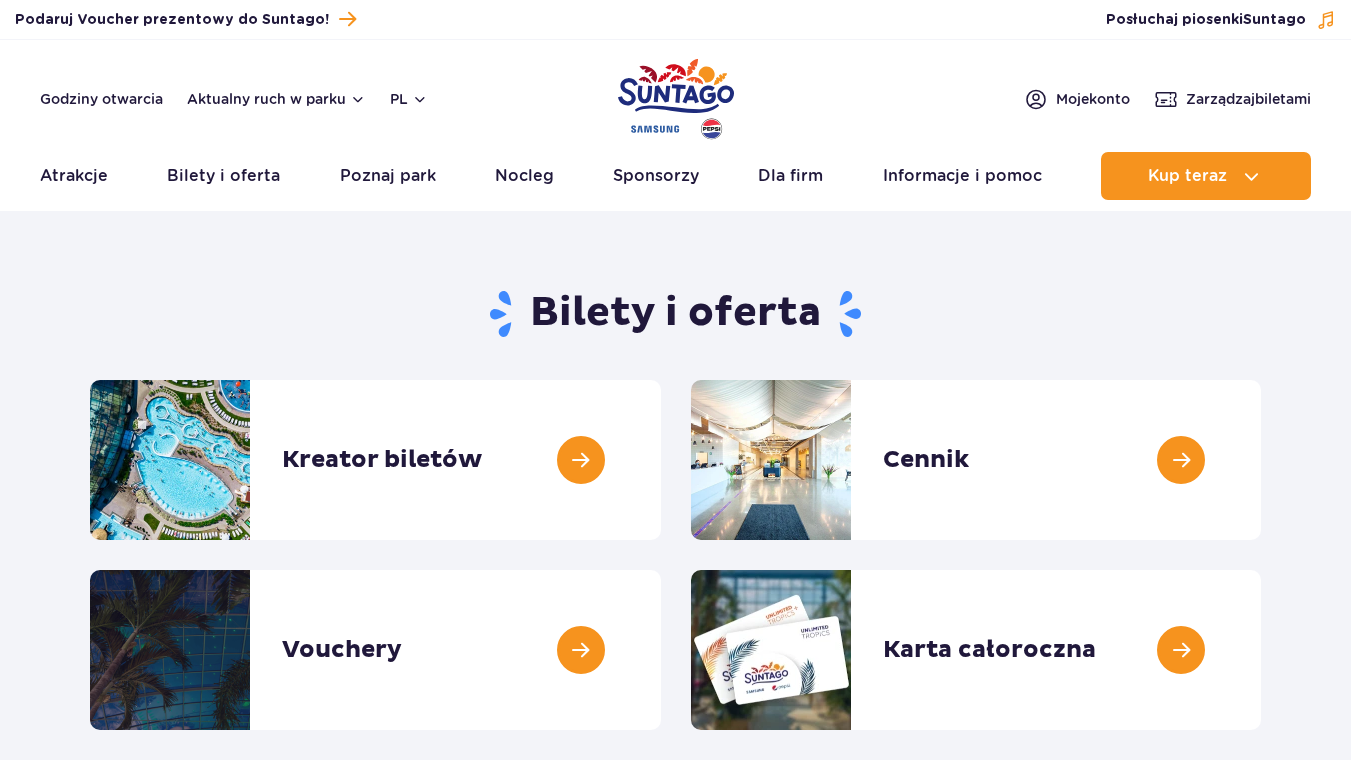 scroll, scrollTop: 0, scrollLeft: 0, axis: both 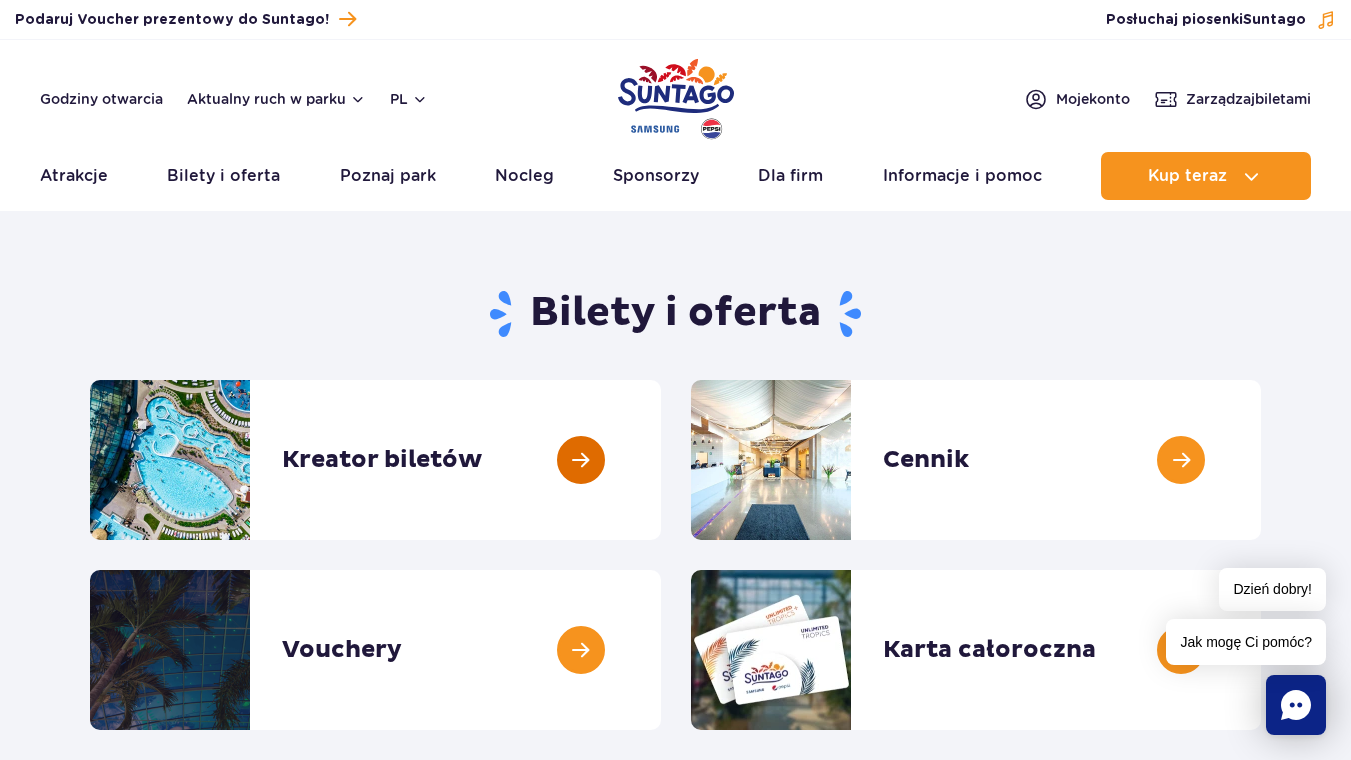 click at bounding box center (661, 460) 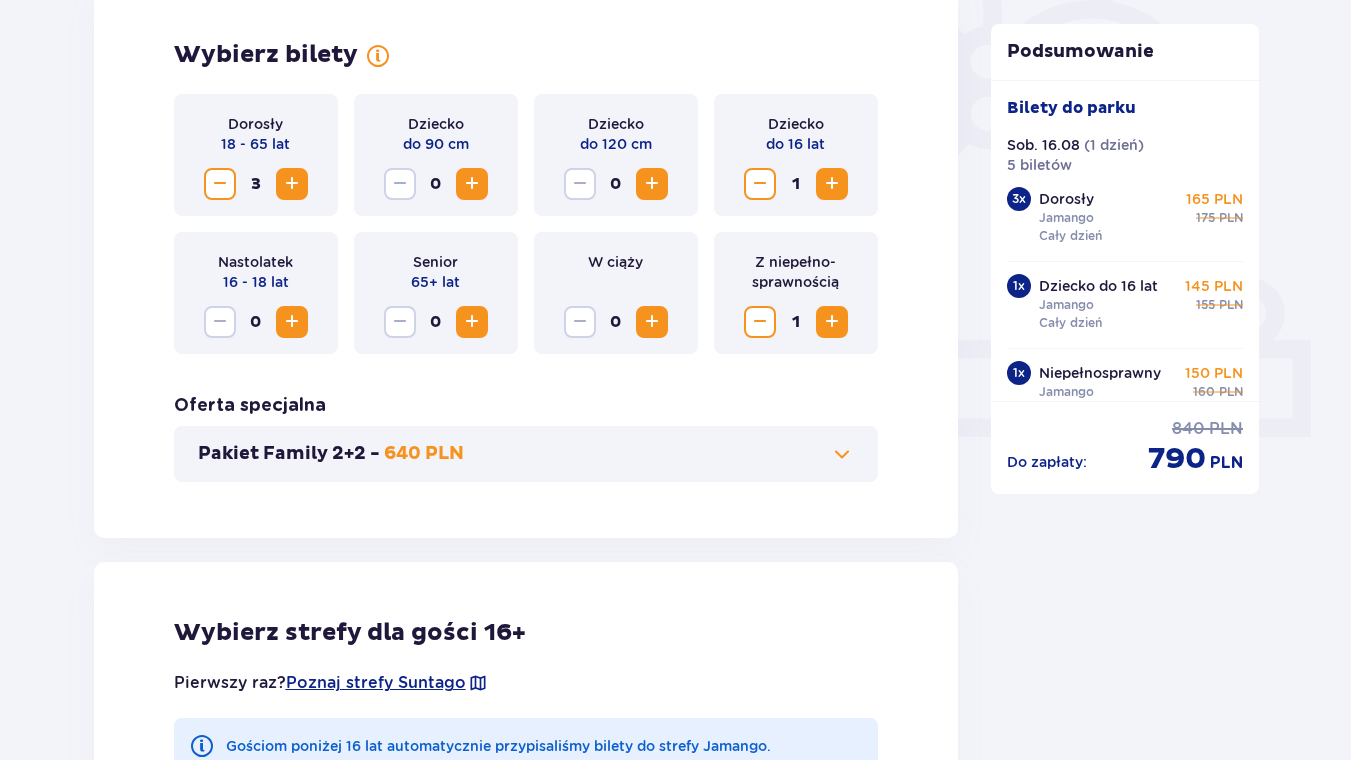 scroll, scrollTop: 648, scrollLeft: 0, axis: vertical 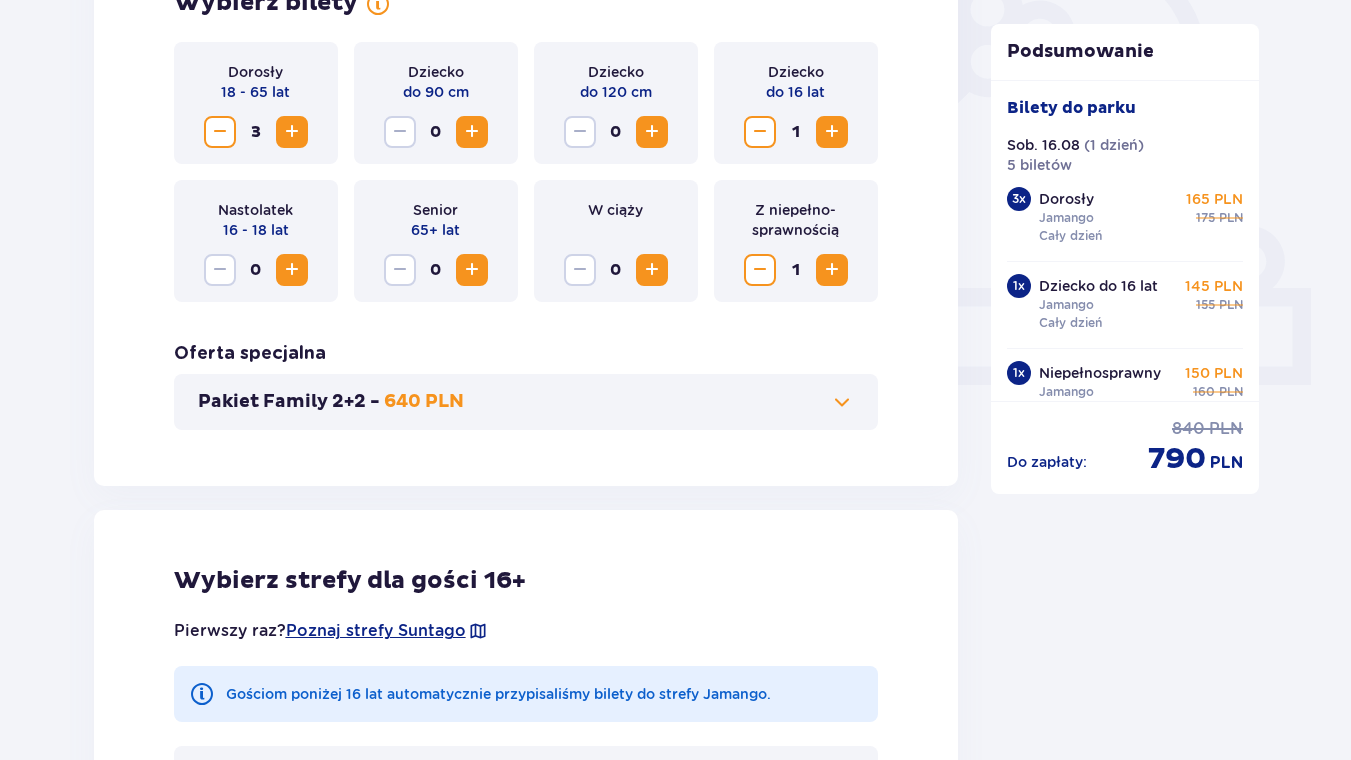 click at bounding box center (842, 402) 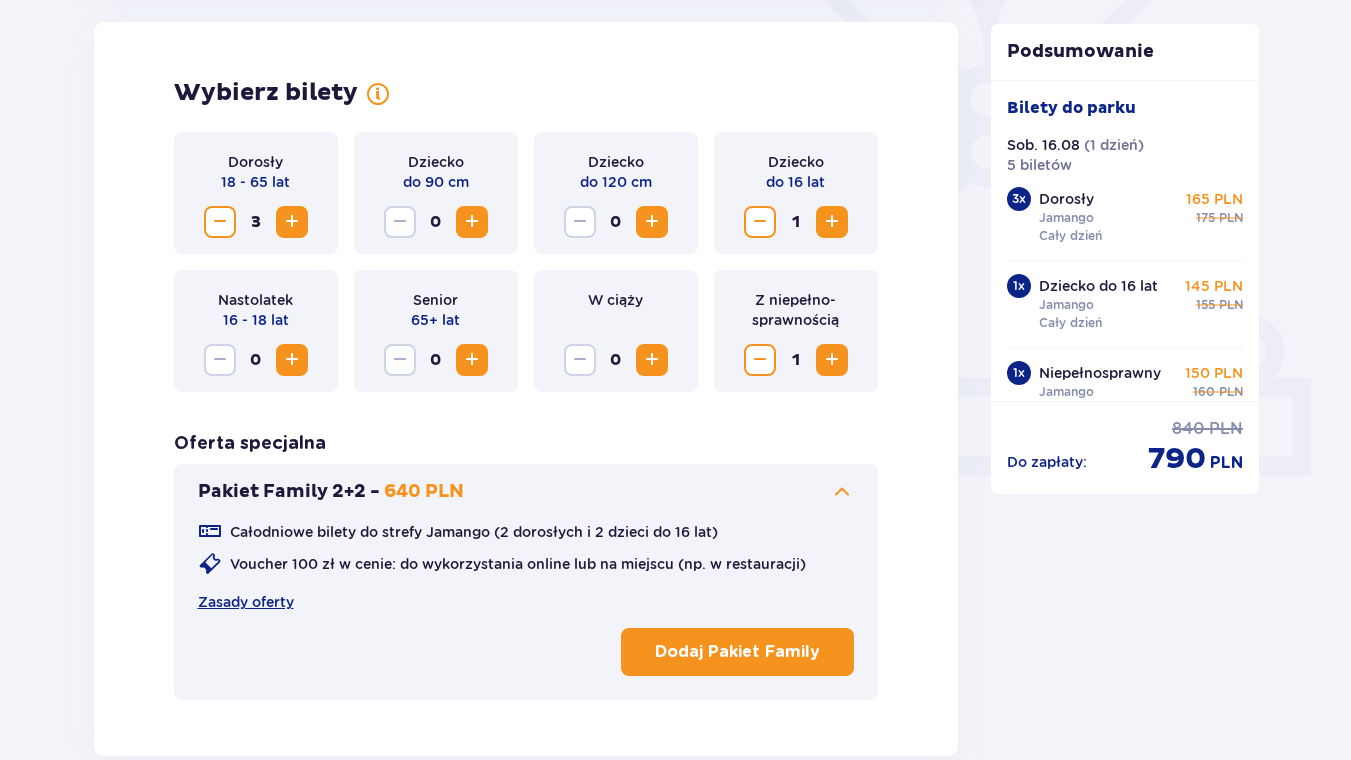 scroll, scrollTop: 556, scrollLeft: 0, axis: vertical 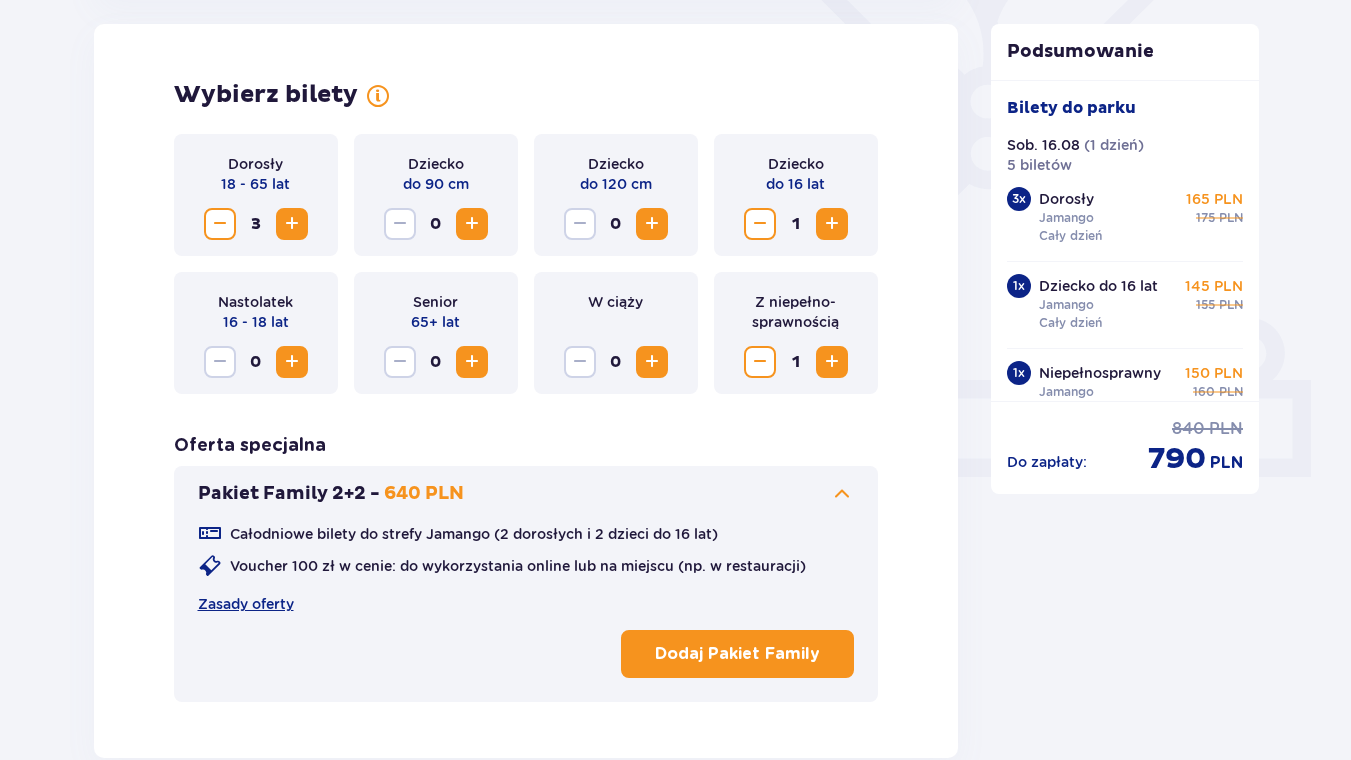 click on "Dodaj Pakiet Family" at bounding box center [737, 654] 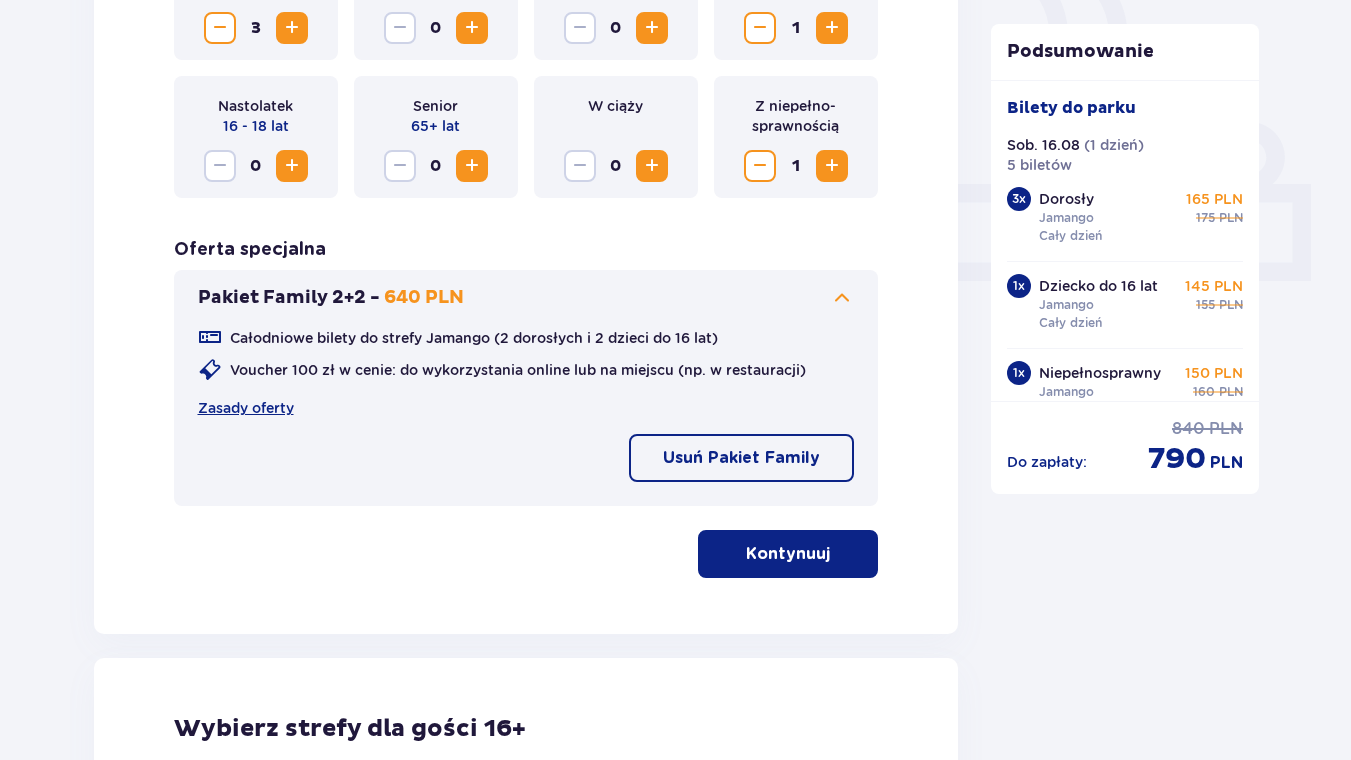 scroll, scrollTop: 772, scrollLeft: 0, axis: vertical 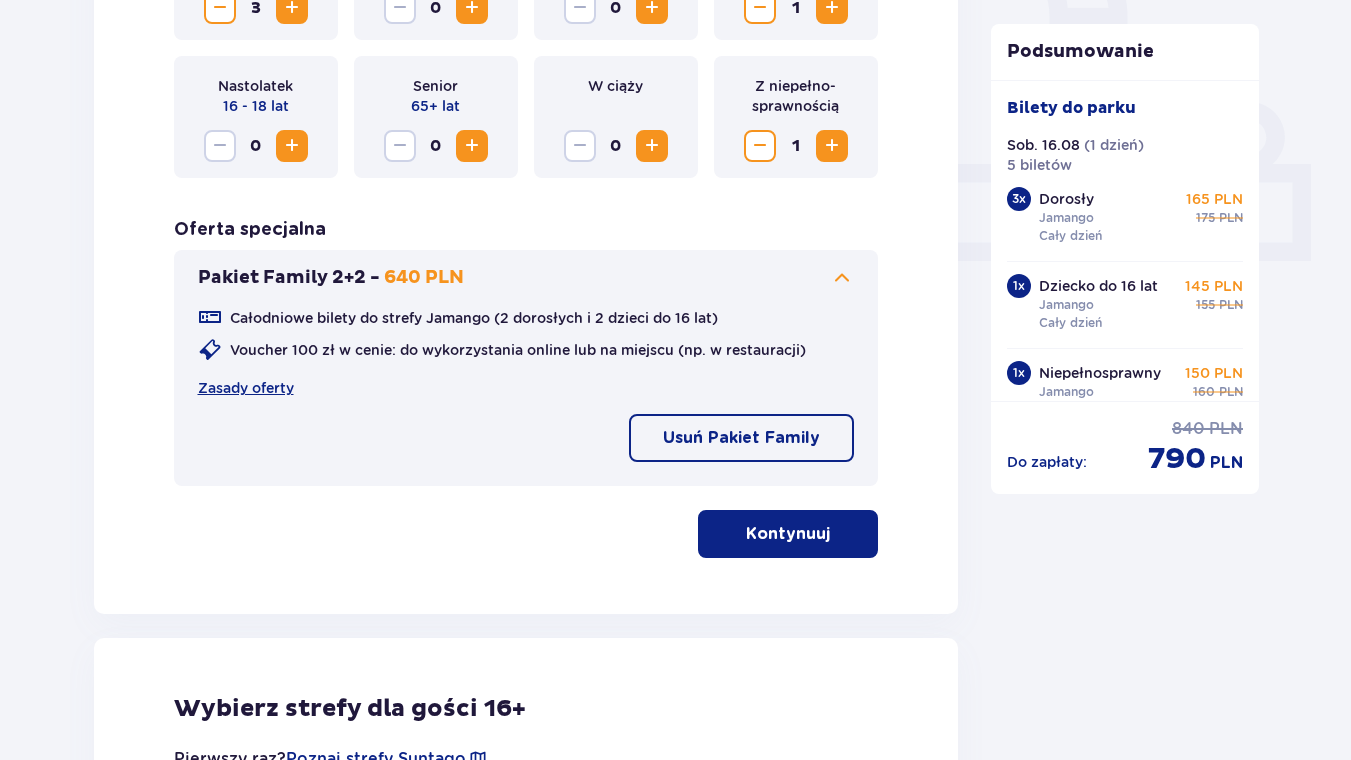 click on "Usuń Pakiet Family" at bounding box center (741, 438) 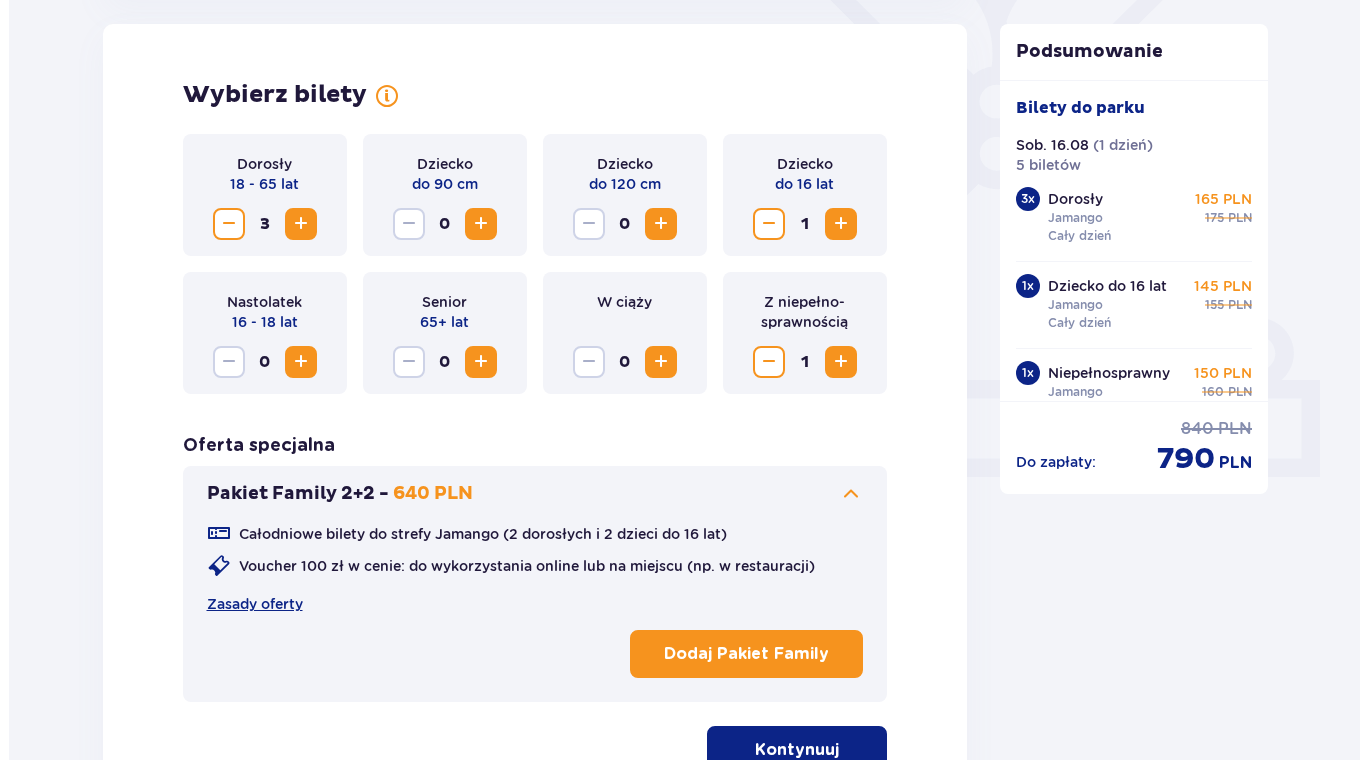 scroll, scrollTop: 340, scrollLeft: 0, axis: vertical 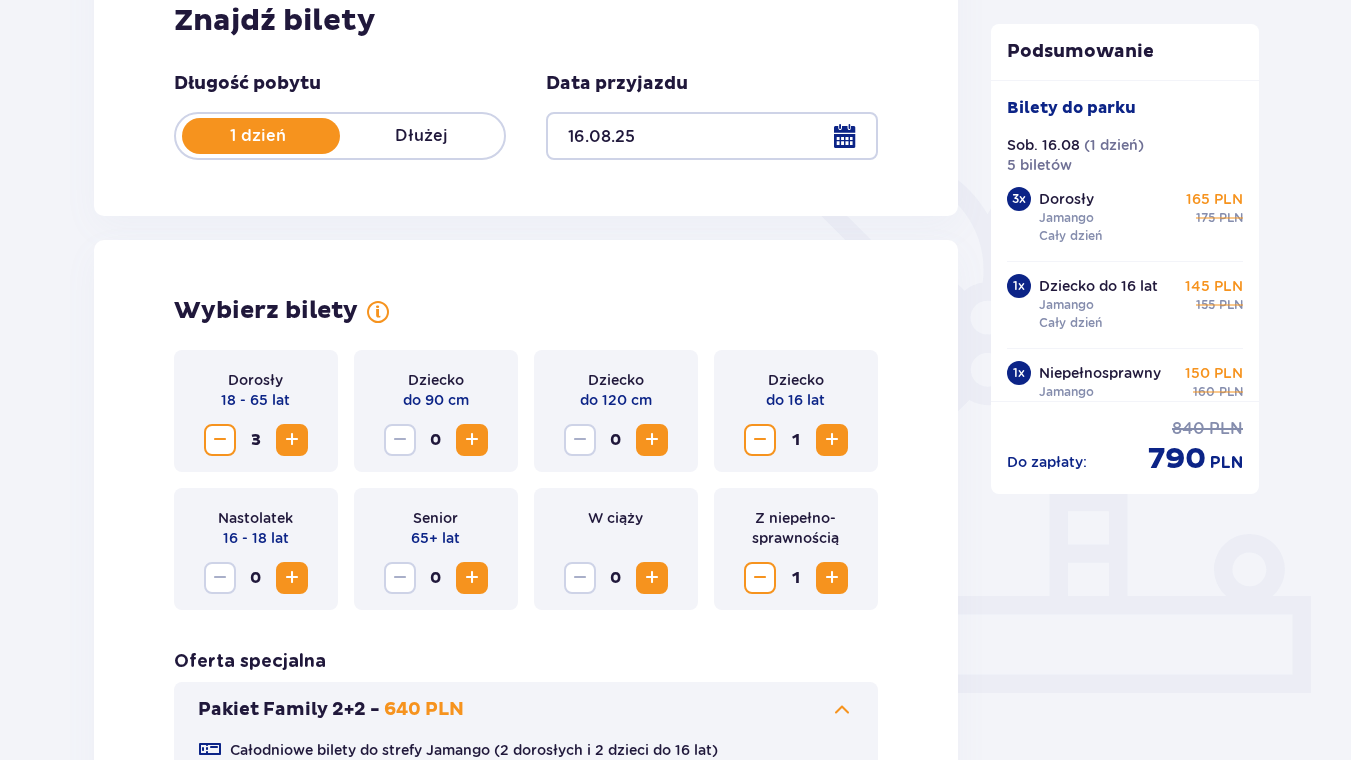 click at bounding box center (712, 136) 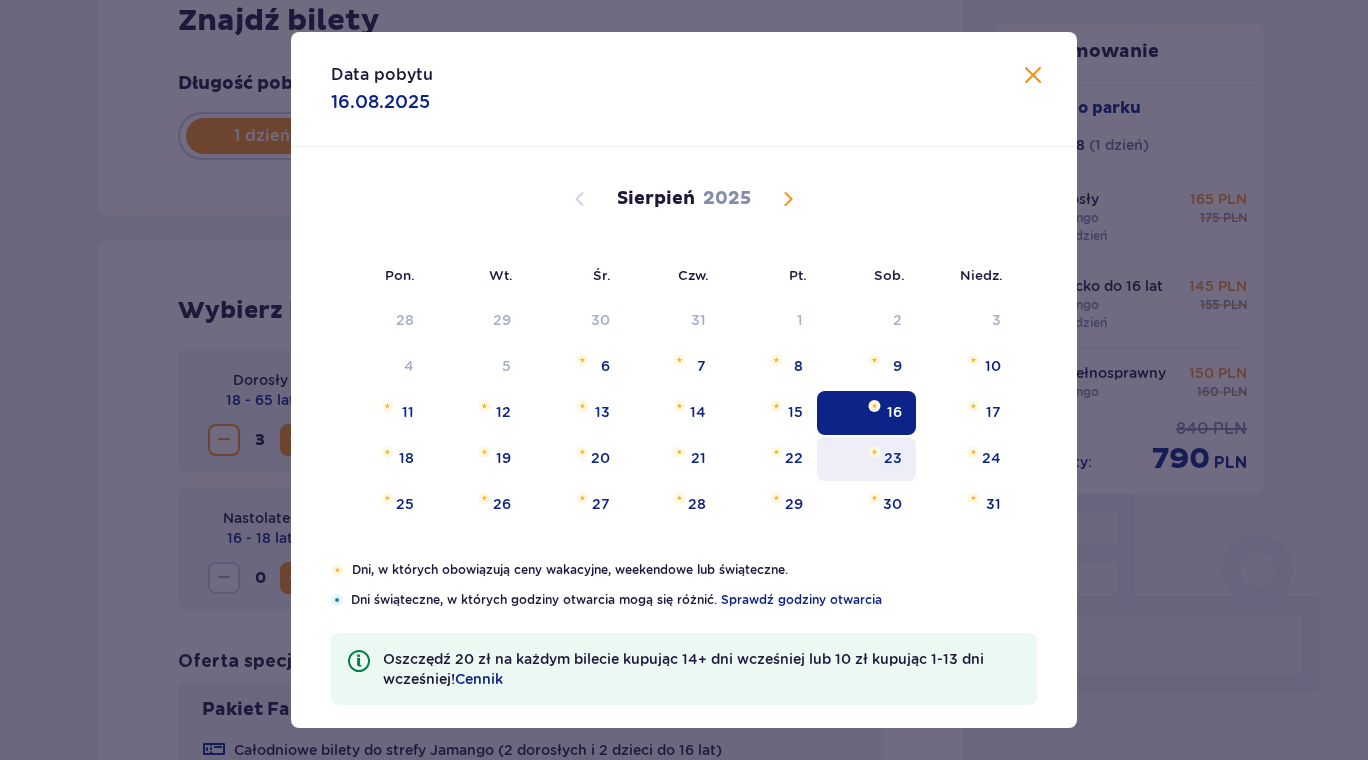 click on "23" at bounding box center (893, 458) 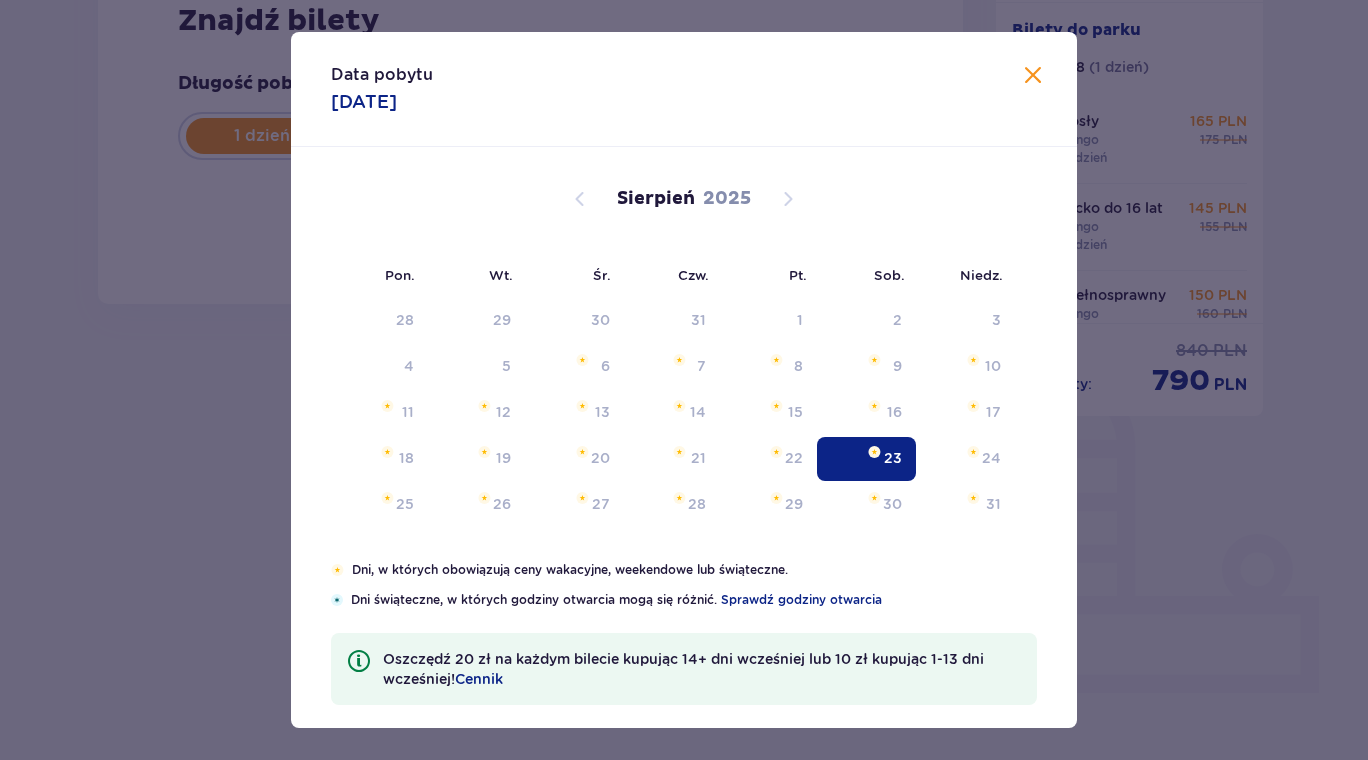 type on "23.08.25" 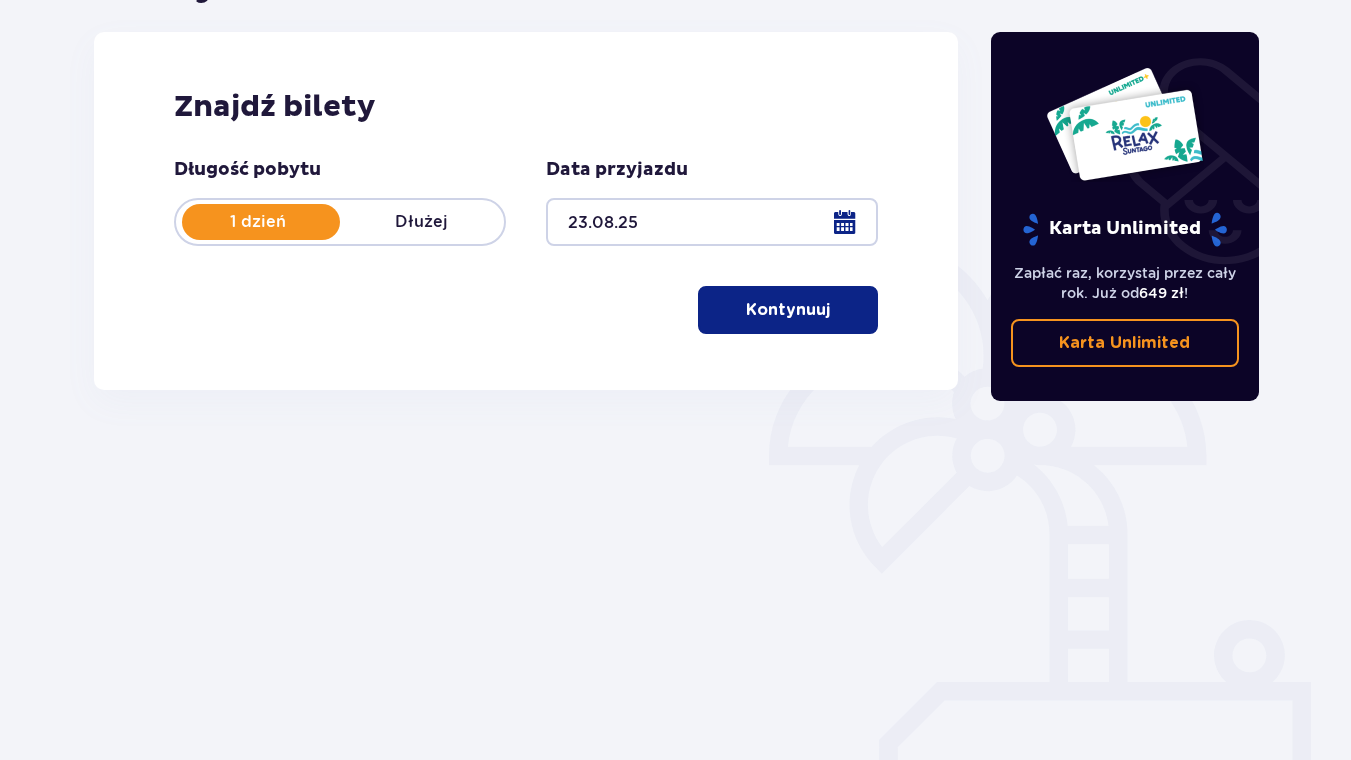 scroll, scrollTop: 259, scrollLeft: 0, axis: vertical 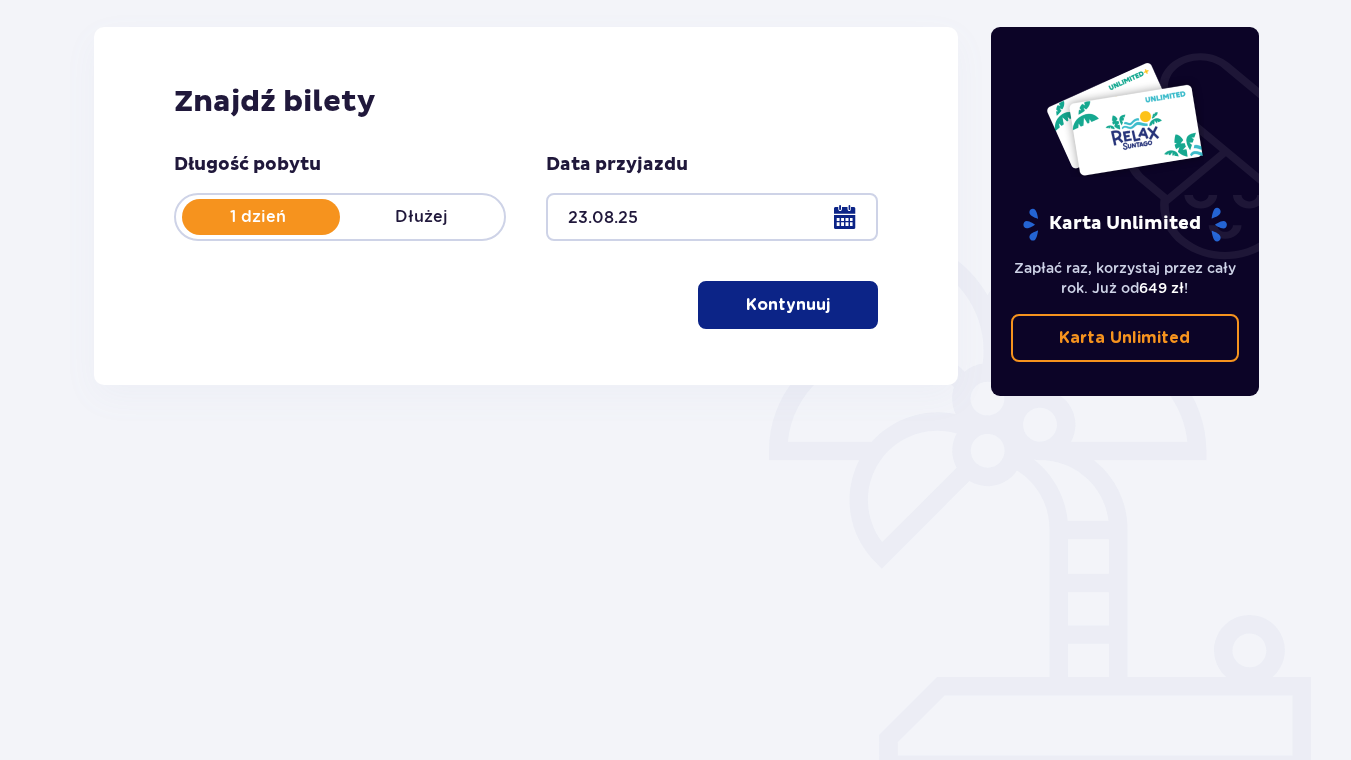 click on "Kontynuuj" at bounding box center (788, 305) 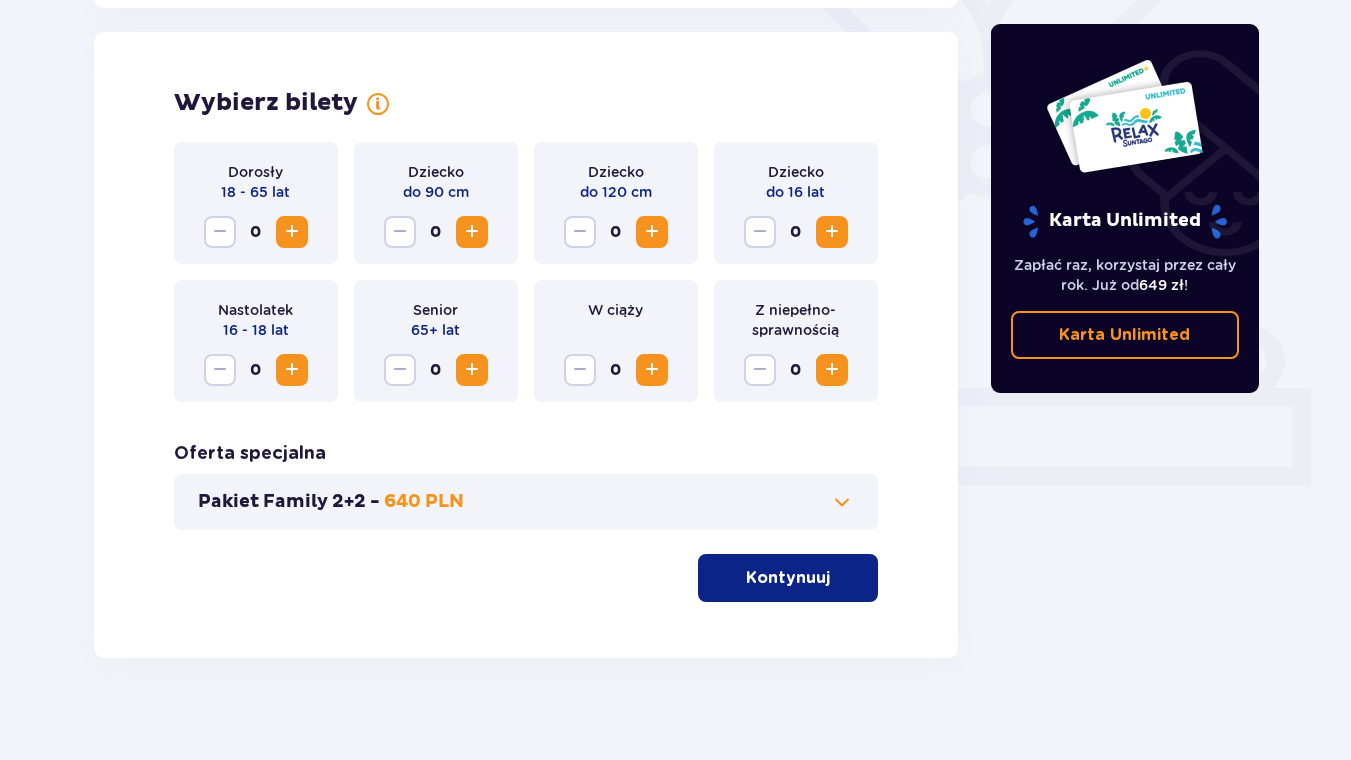 scroll, scrollTop: 556, scrollLeft: 0, axis: vertical 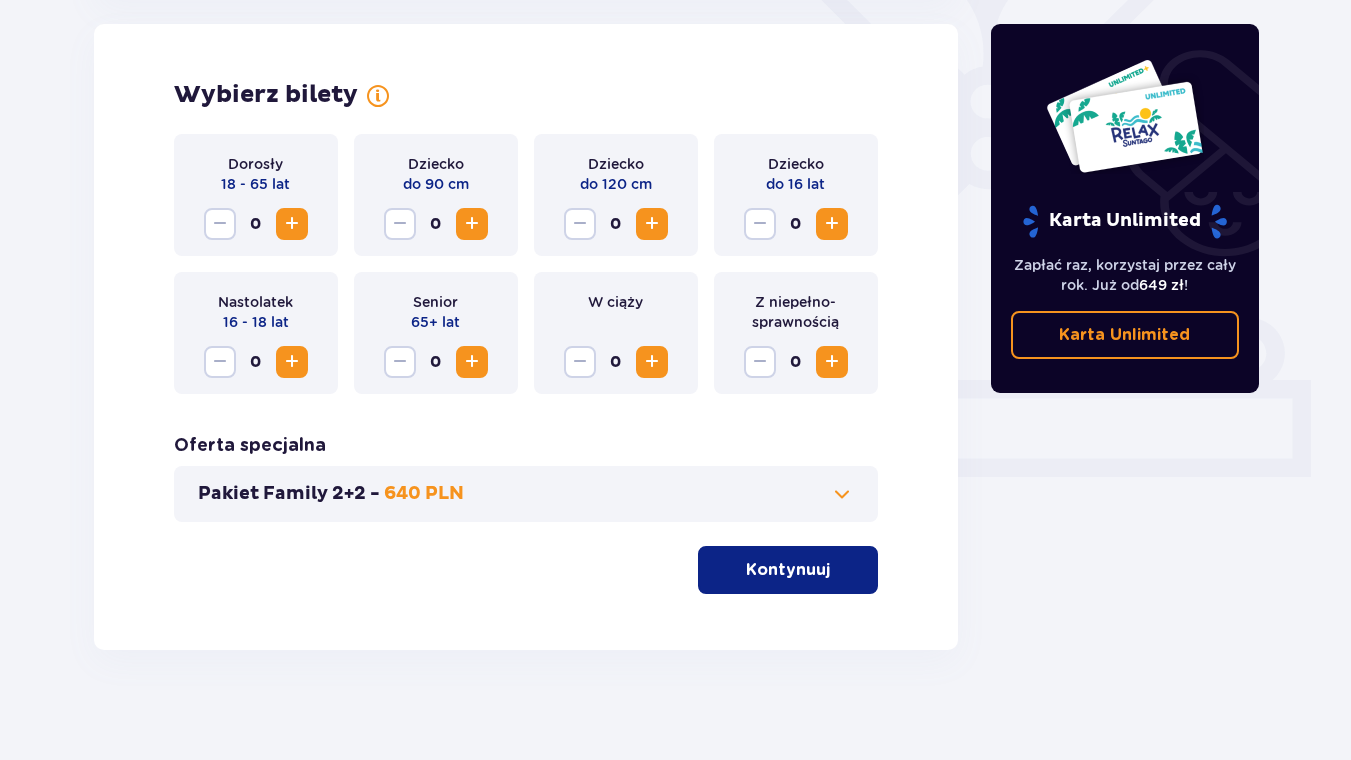 click at bounding box center [292, 224] 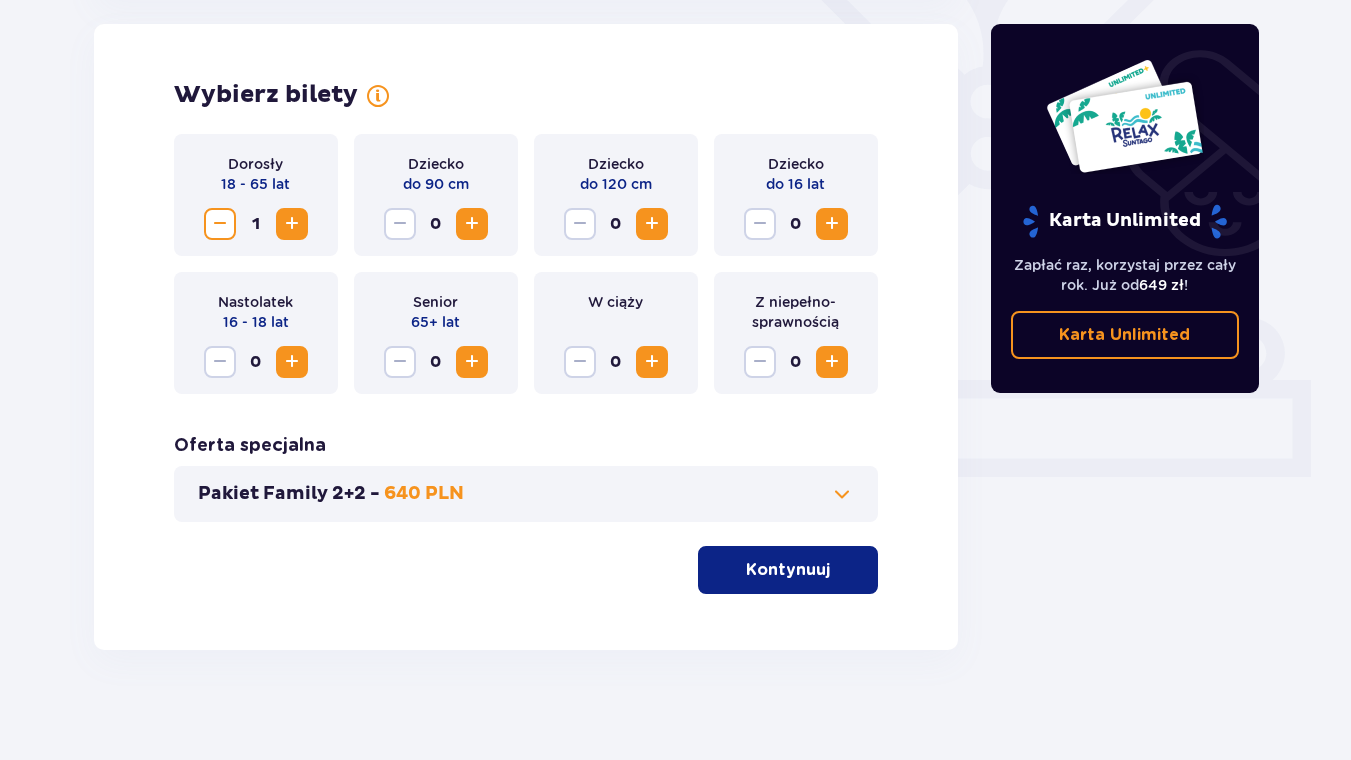 click at bounding box center [292, 224] 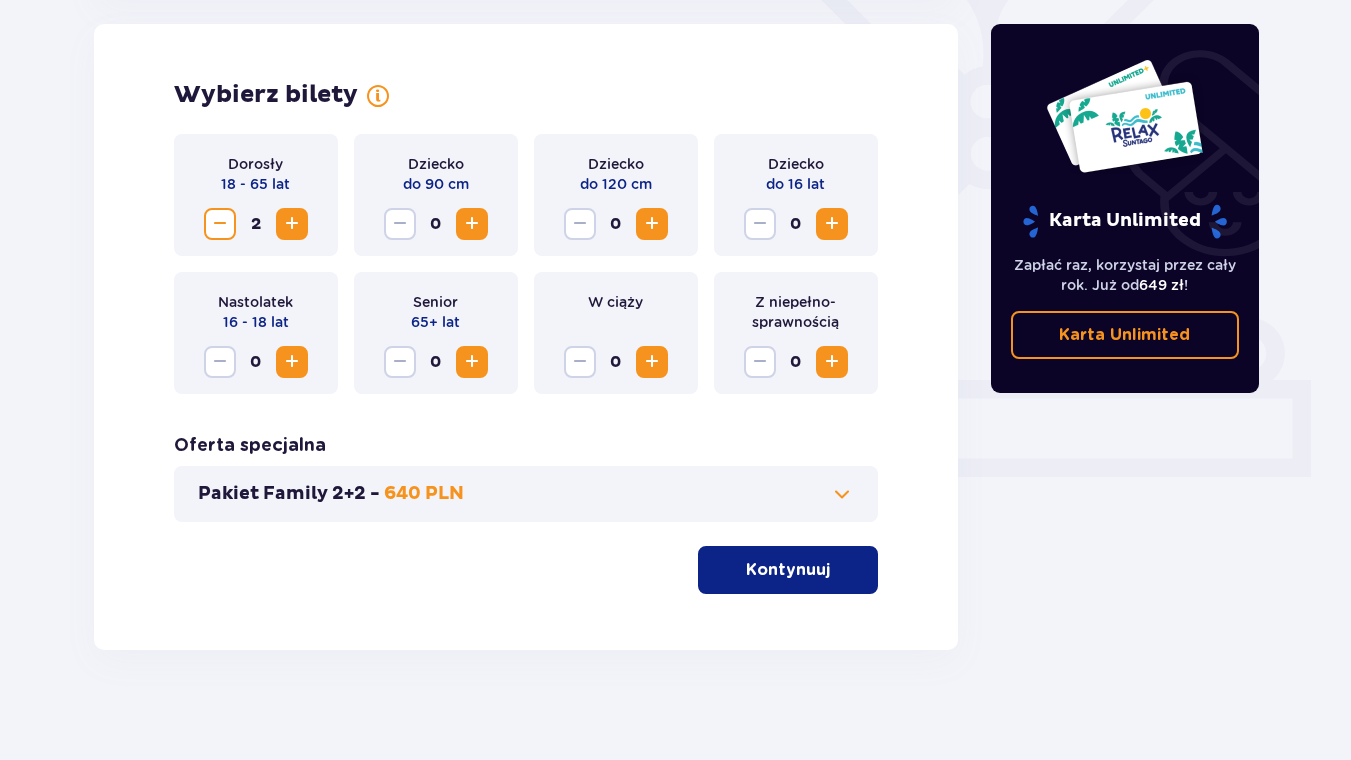 click at bounding box center (292, 224) 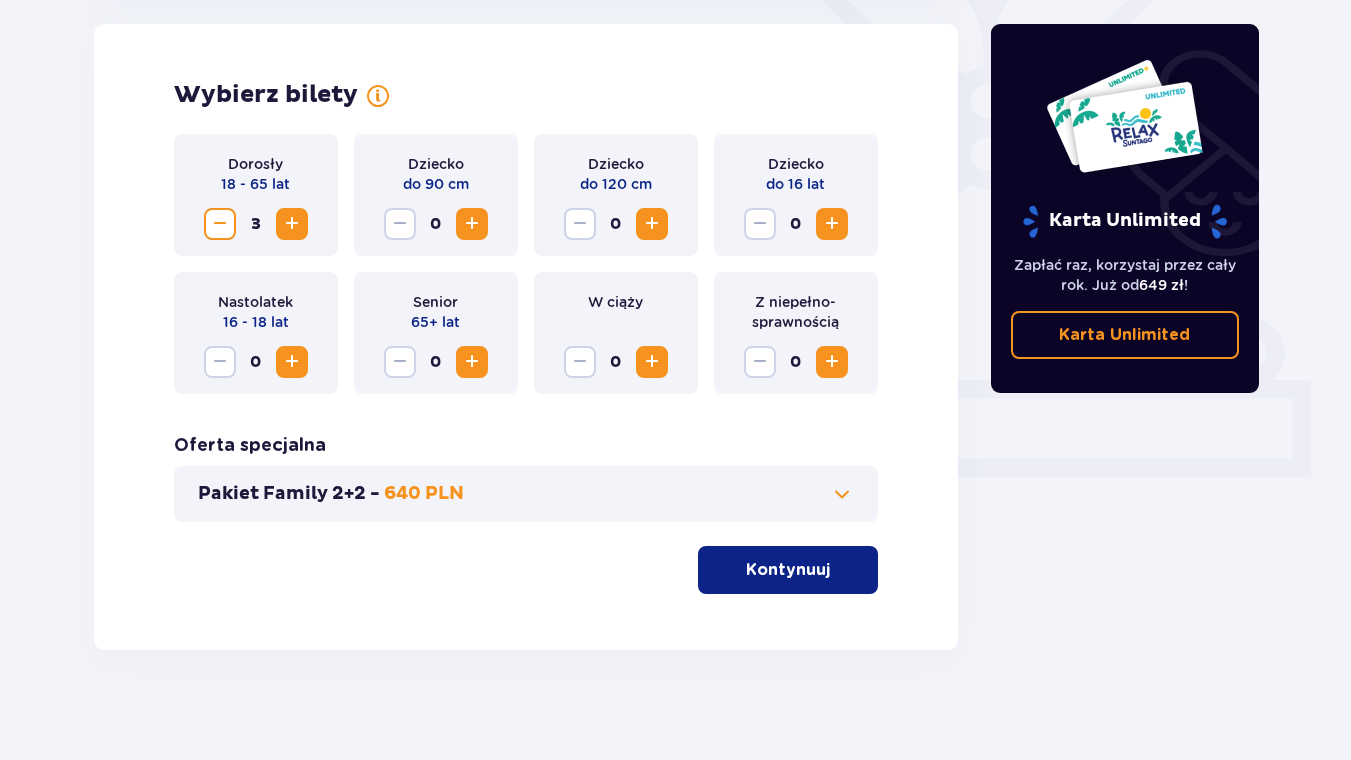 click at bounding box center (832, 224) 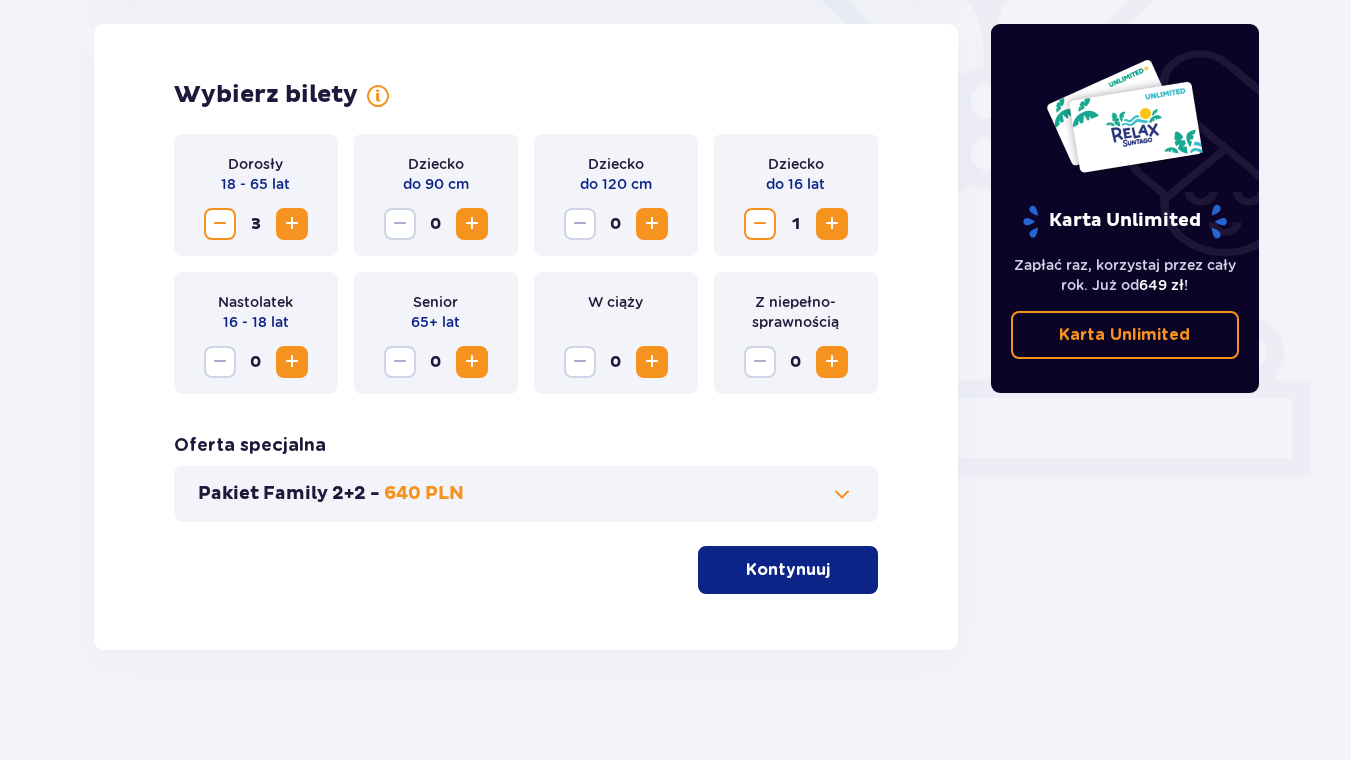 click at bounding box center [832, 362] 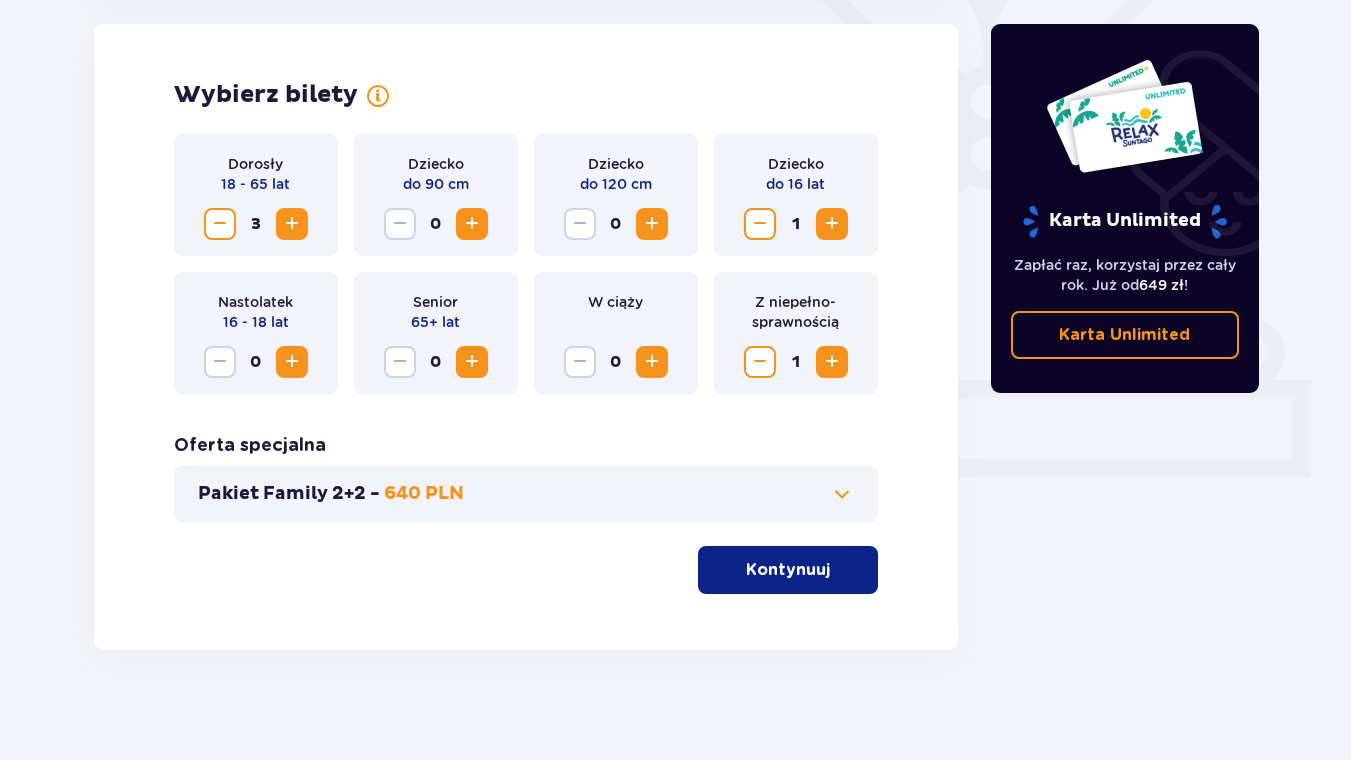 click at bounding box center (834, 570) 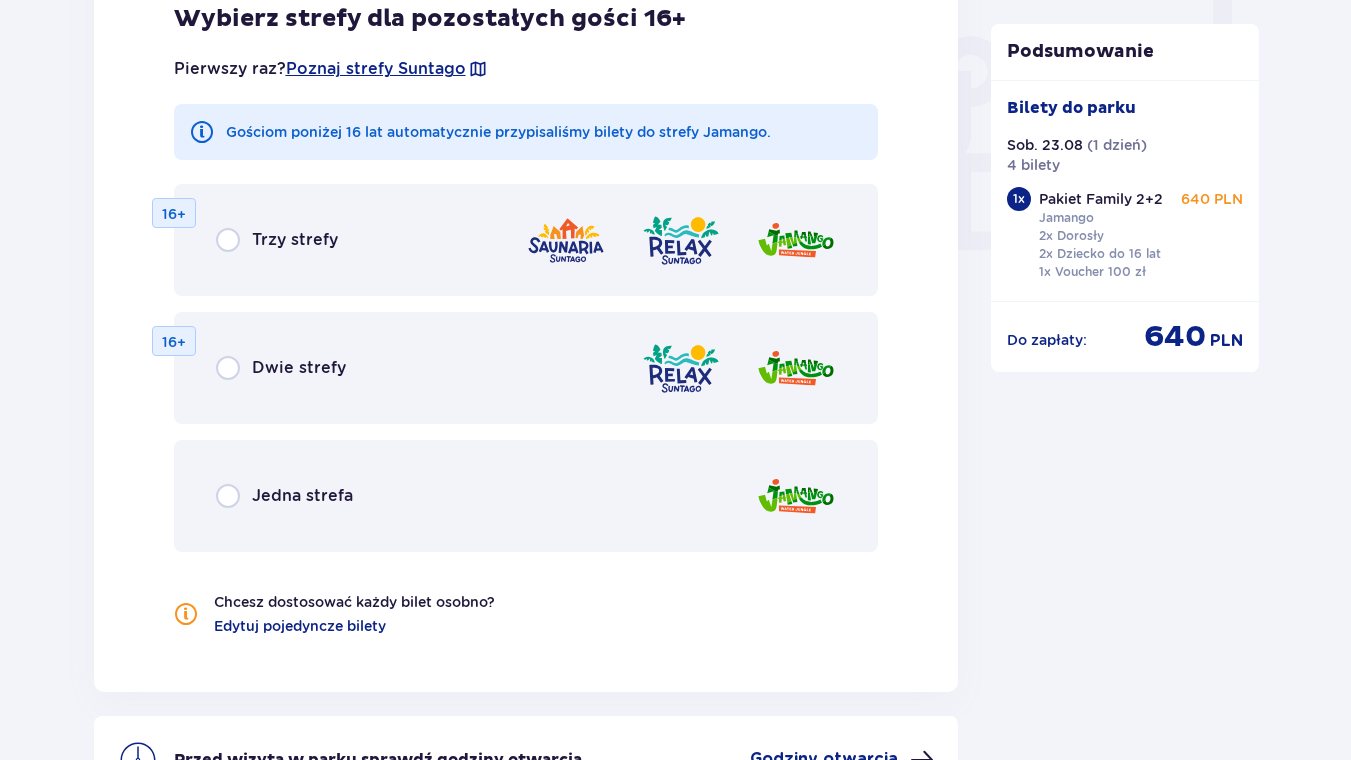 scroll, scrollTop: 1866, scrollLeft: 0, axis: vertical 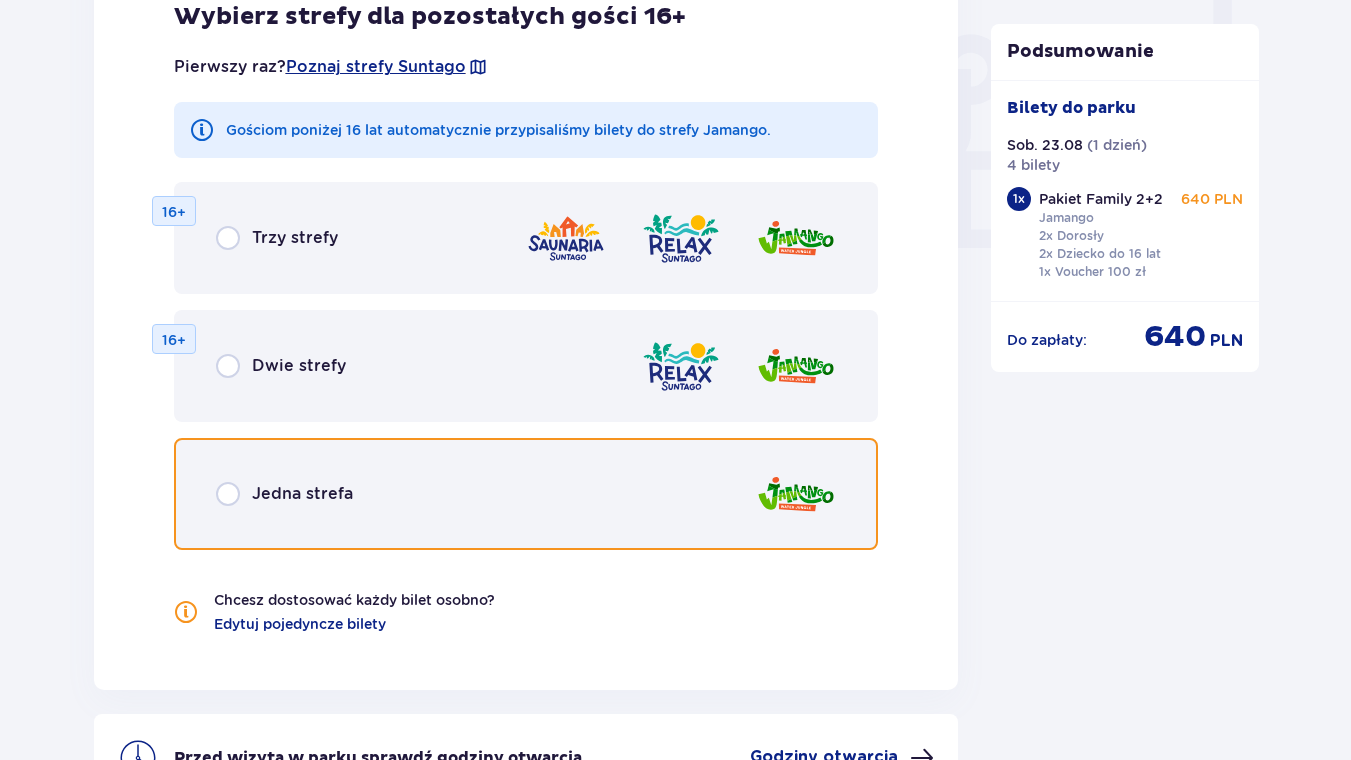 click at bounding box center [228, 494] 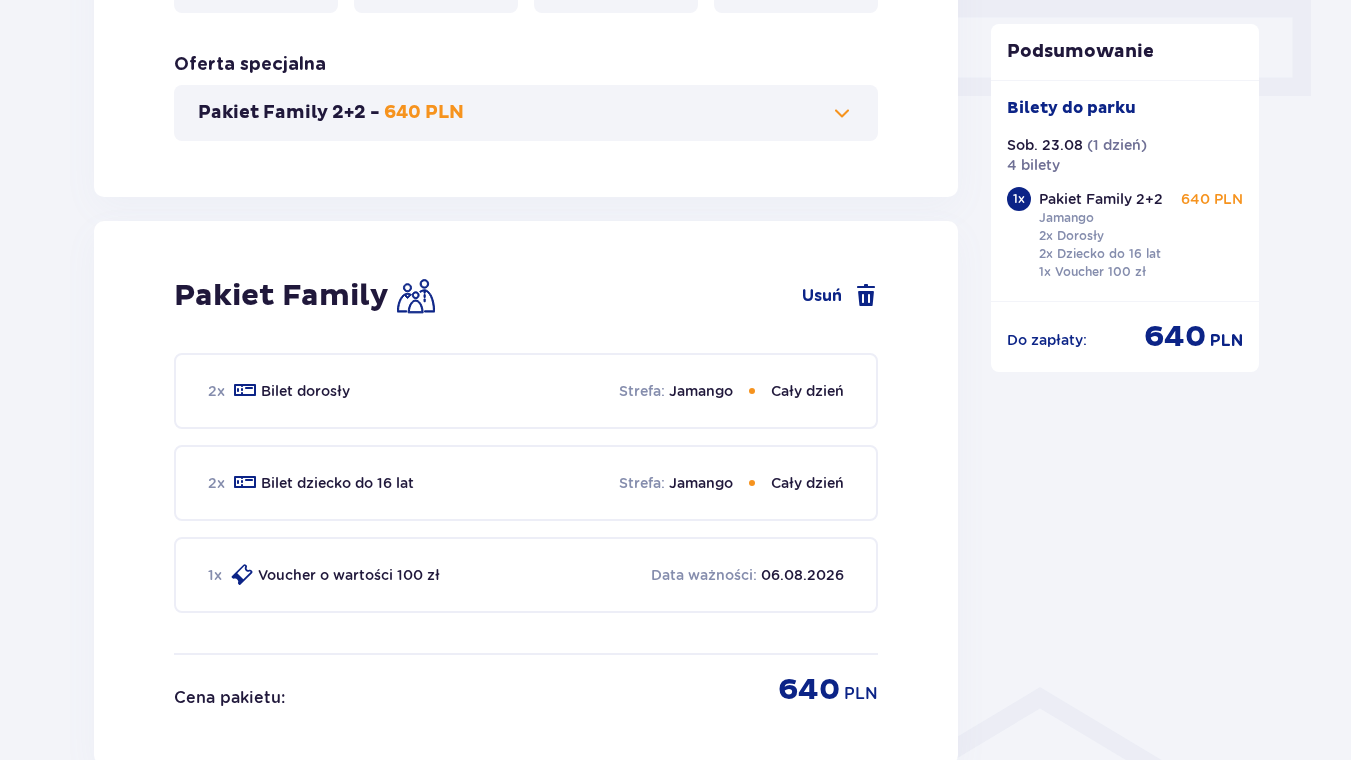 scroll, scrollTop: 804, scrollLeft: 0, axis: vertical 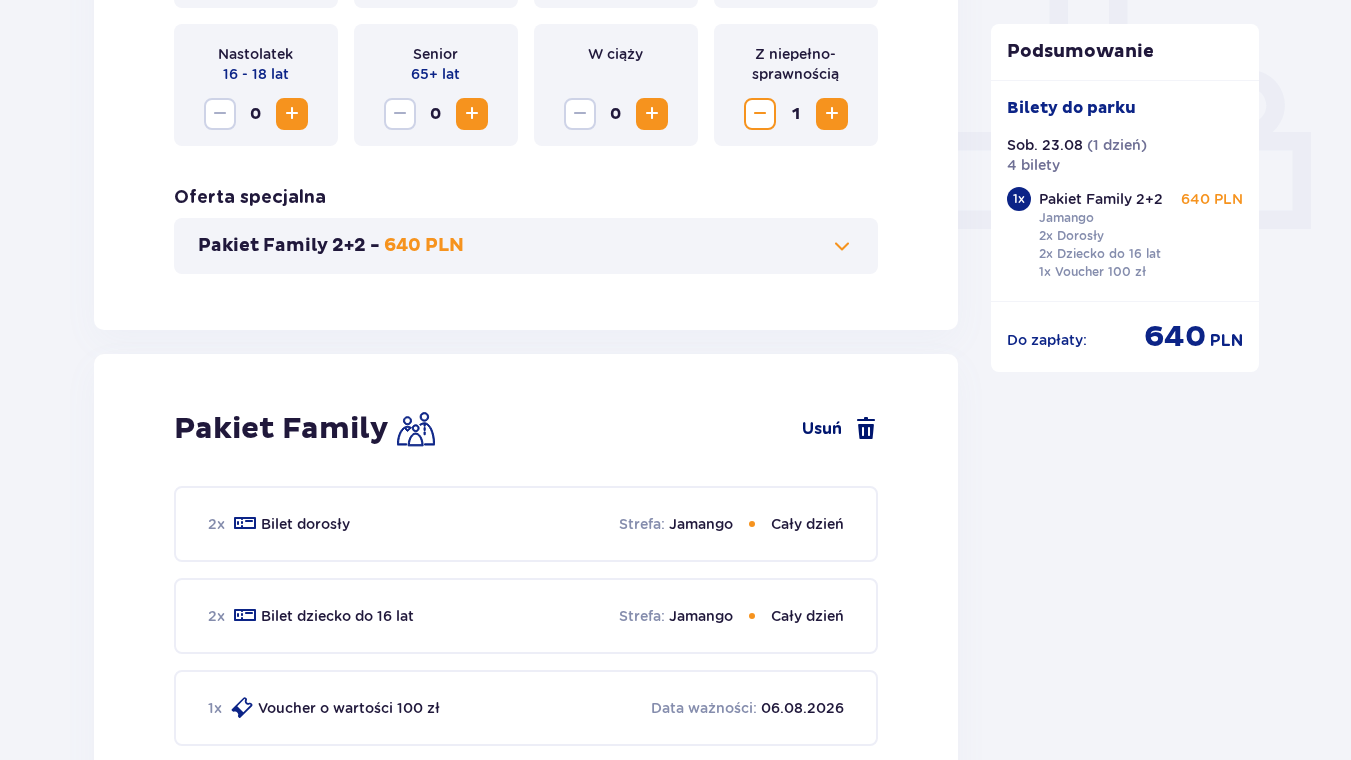 click on "Usuń" at bounding box center (840, 429) 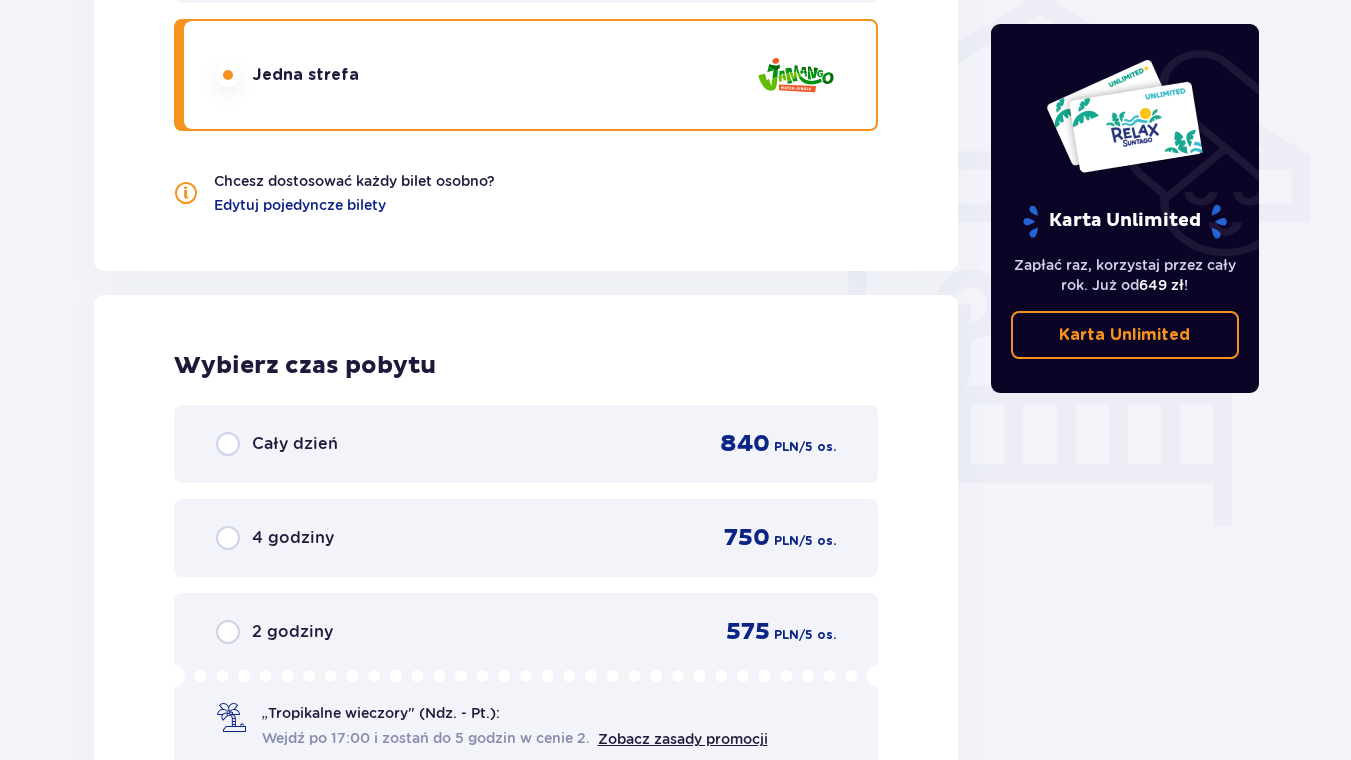 scroll, scrollTop: 1636, scrollLeft: 0, axis: vertical 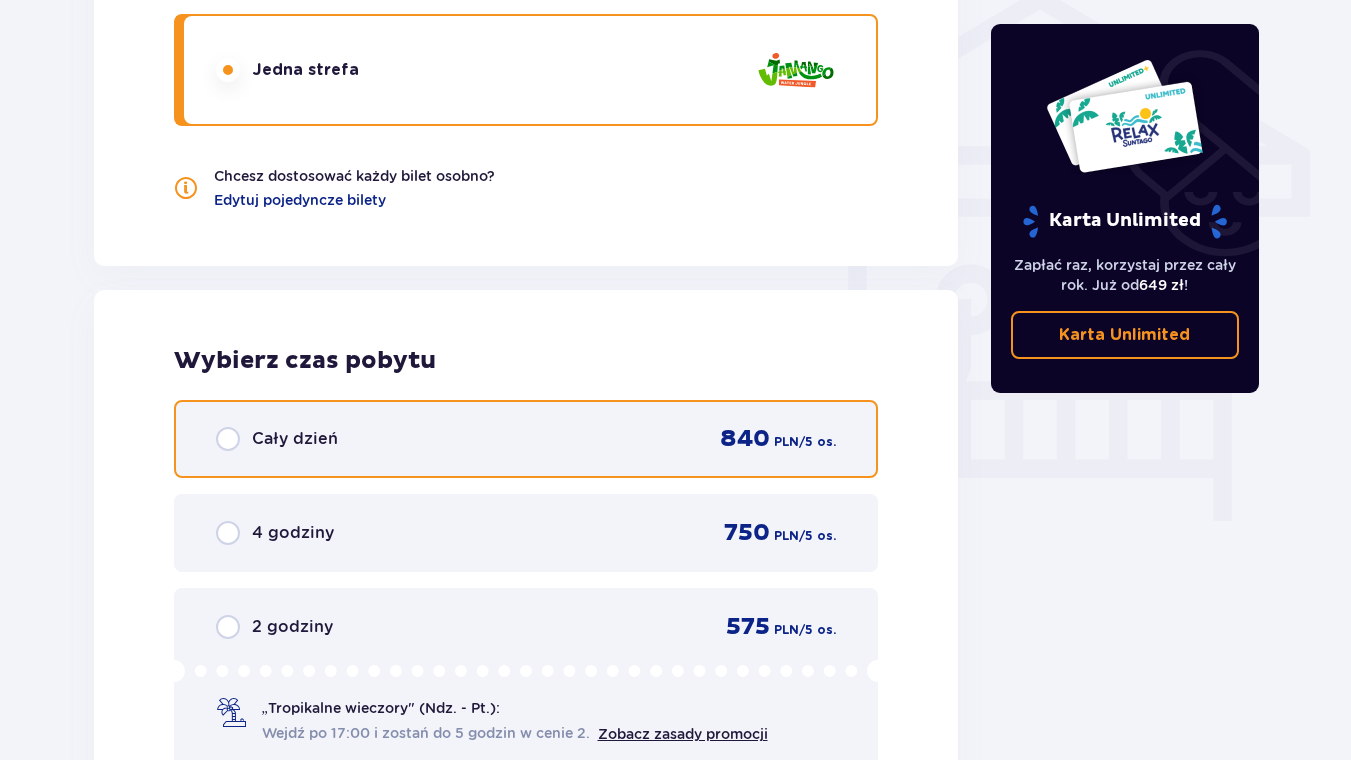 click at bounding box center (228, 439) 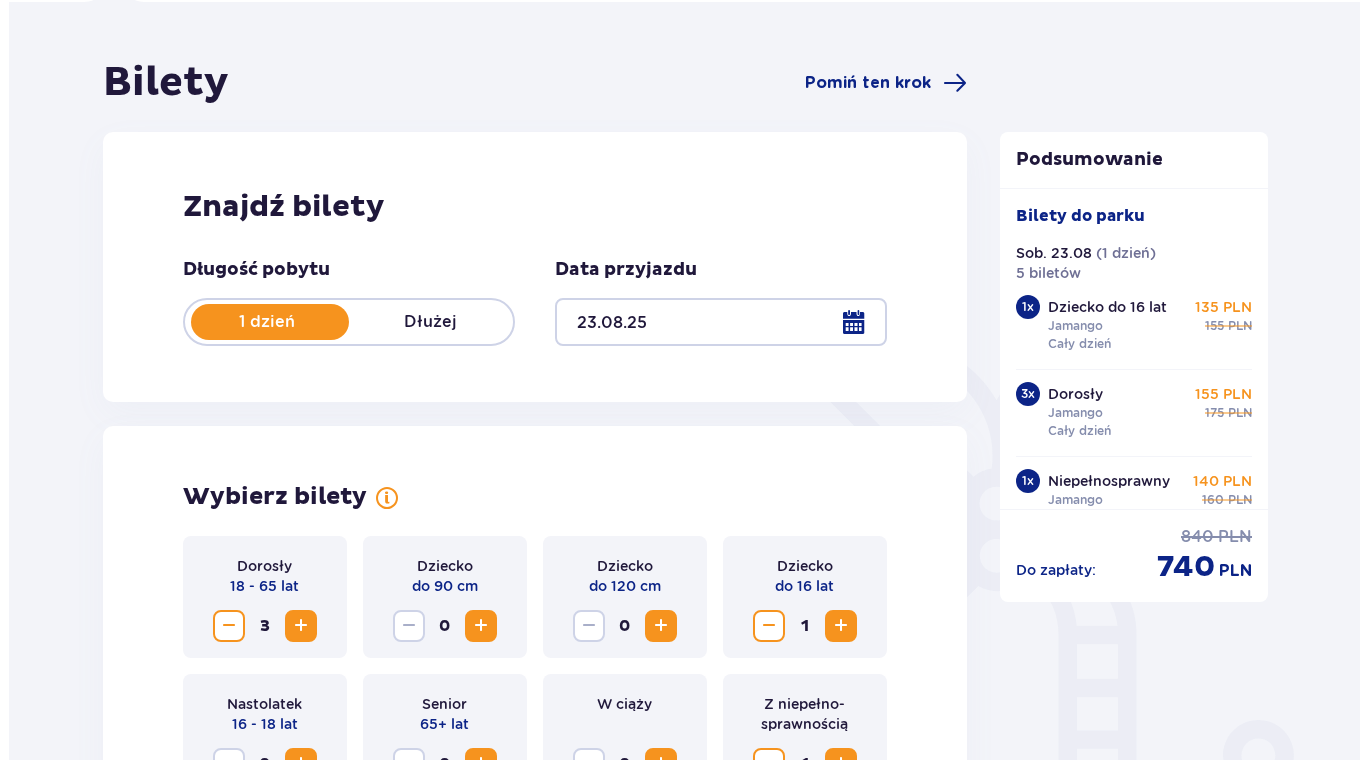 scroll, scrollTop: 154, scrollLeft: 0, axis: vertical 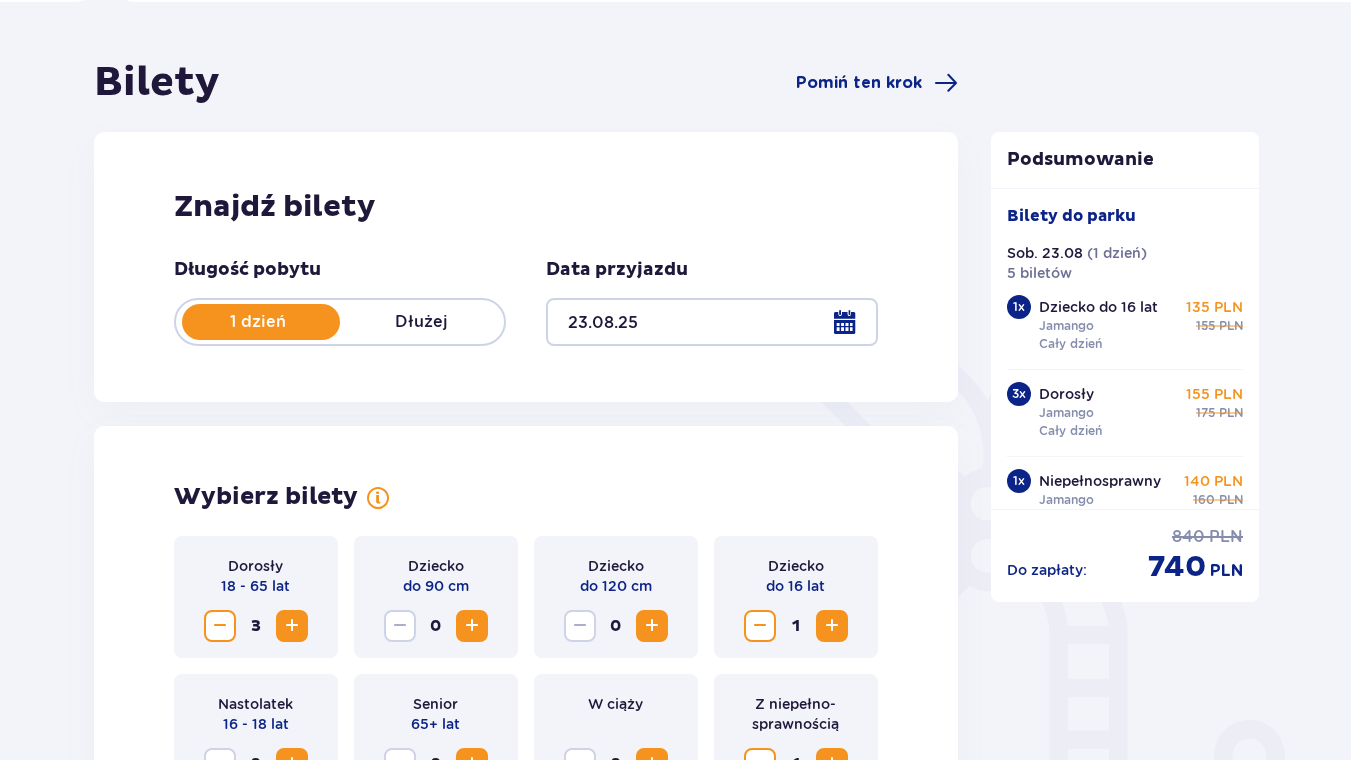 click at bounding box center (712, 322) 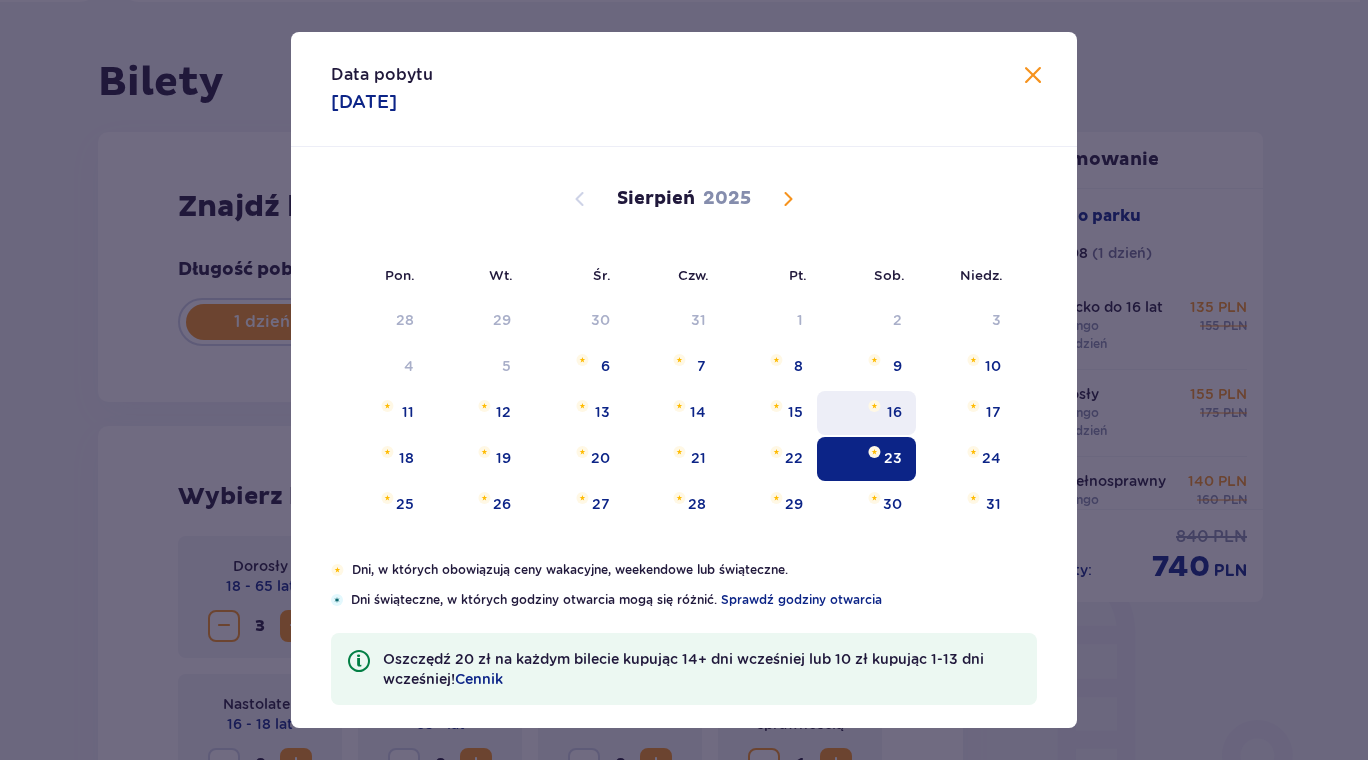 click on "16" at bounding box center (894, 412) 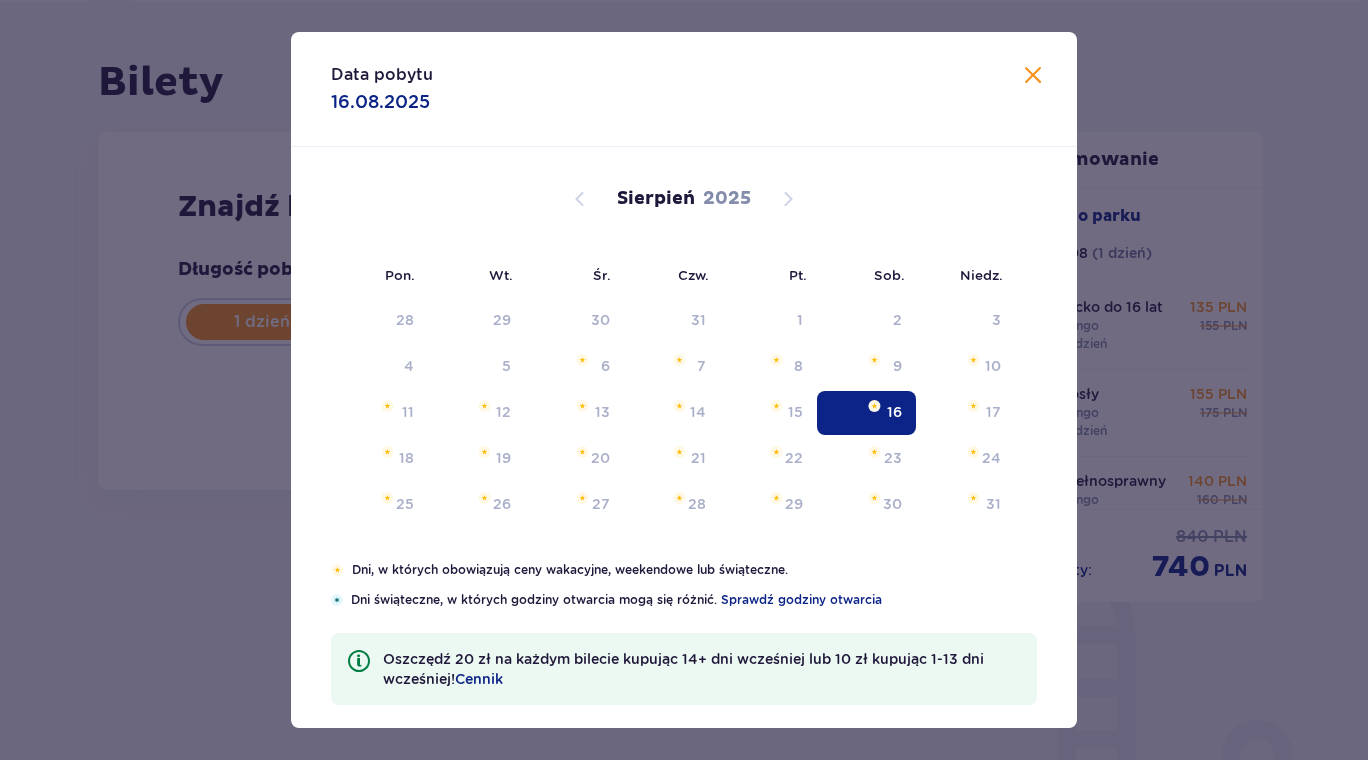 type on "16.08.25" 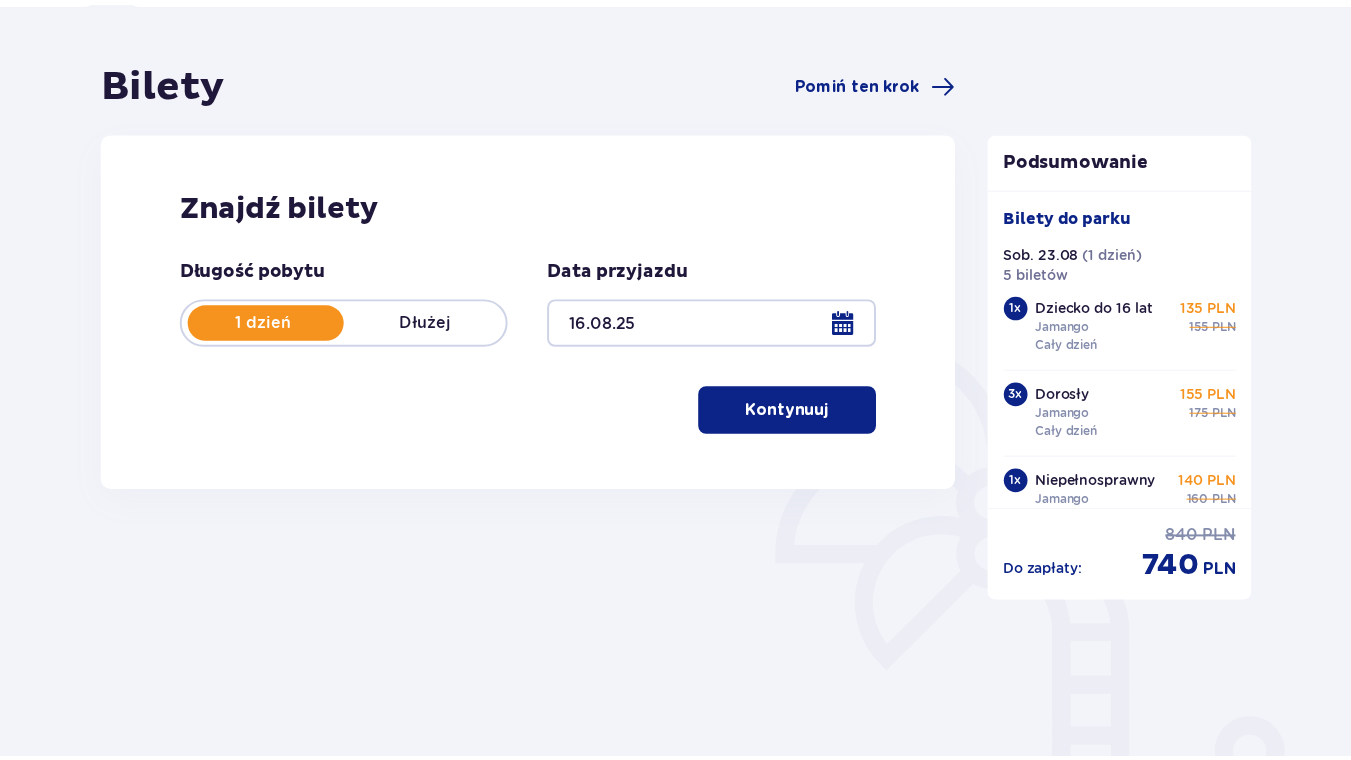 scroll, scrollTop: 72, scrollLeft: 0, axis: vertical 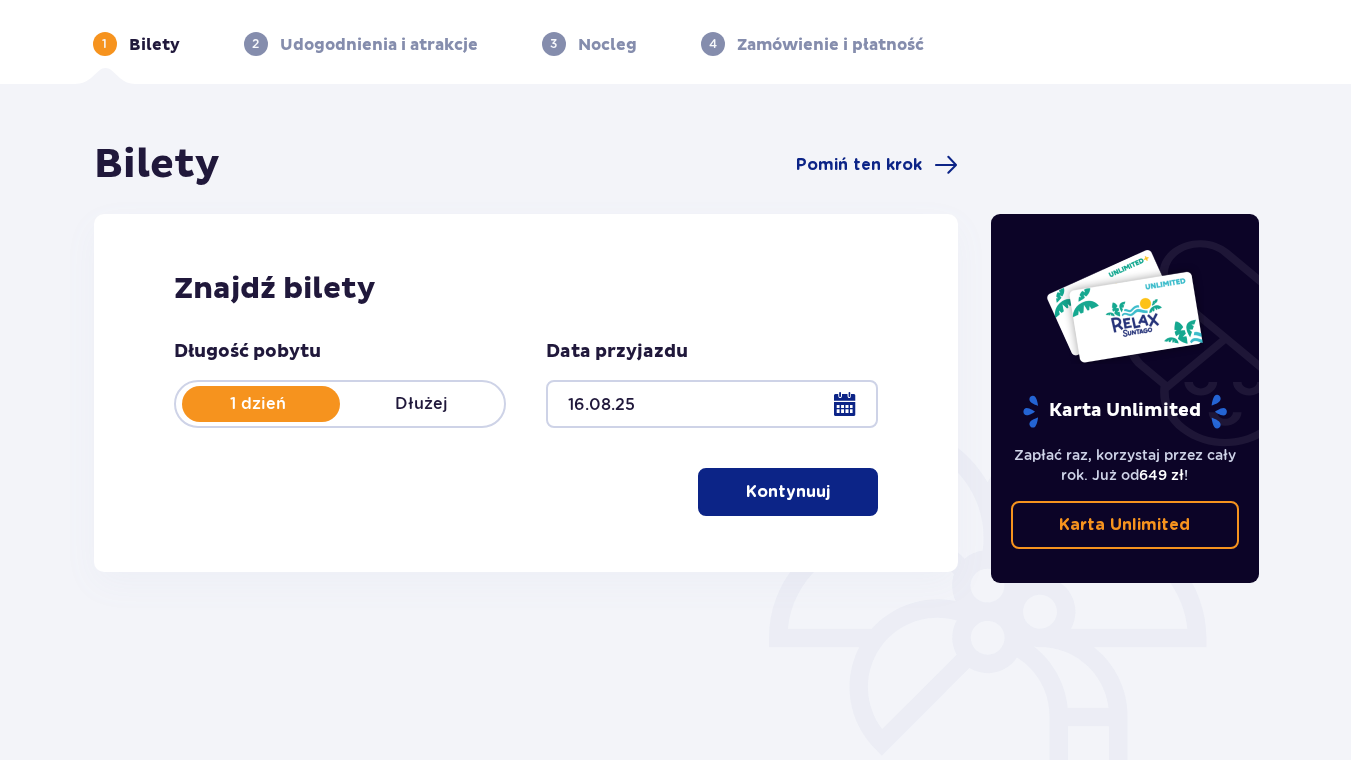 click on "Kontynuuj" at bounding box center [788, 492] 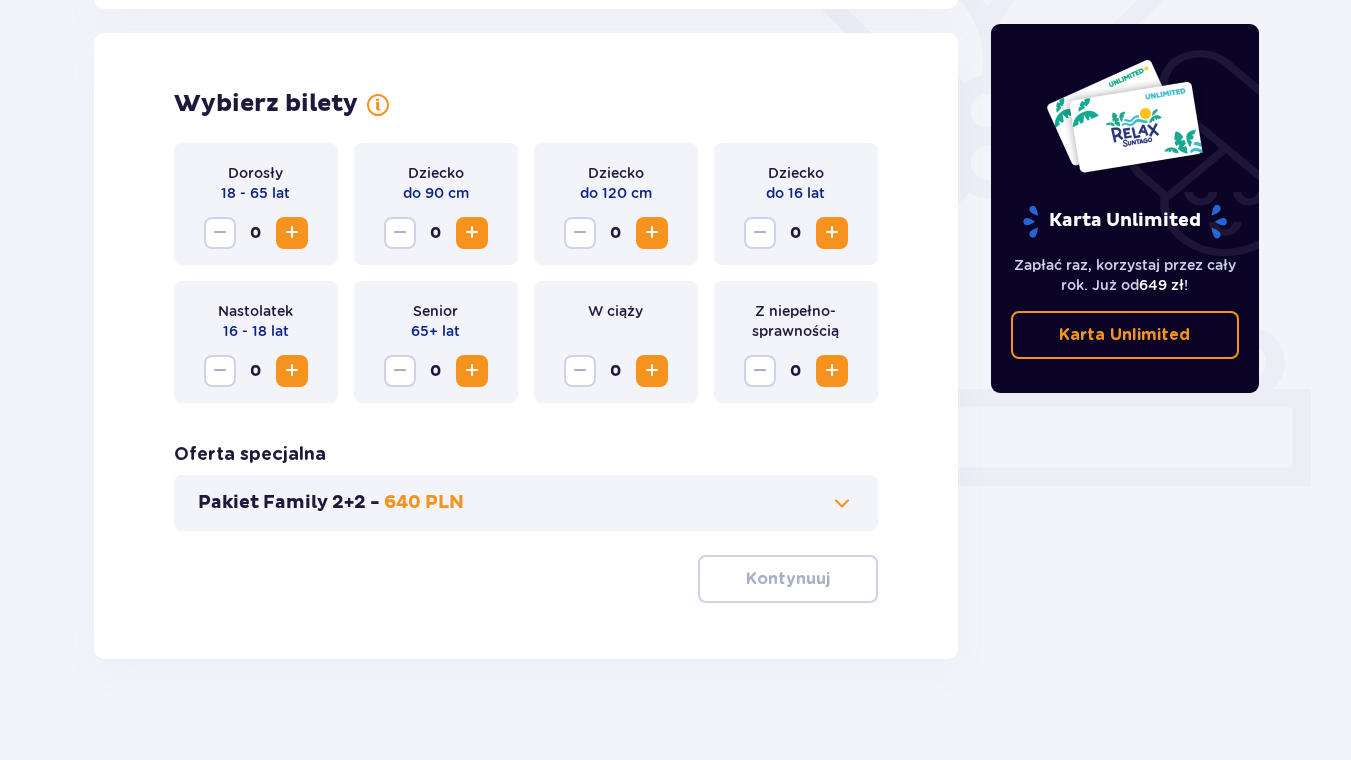scroll, scrollTop: 556, scrollLeft: 0, axis: vertical 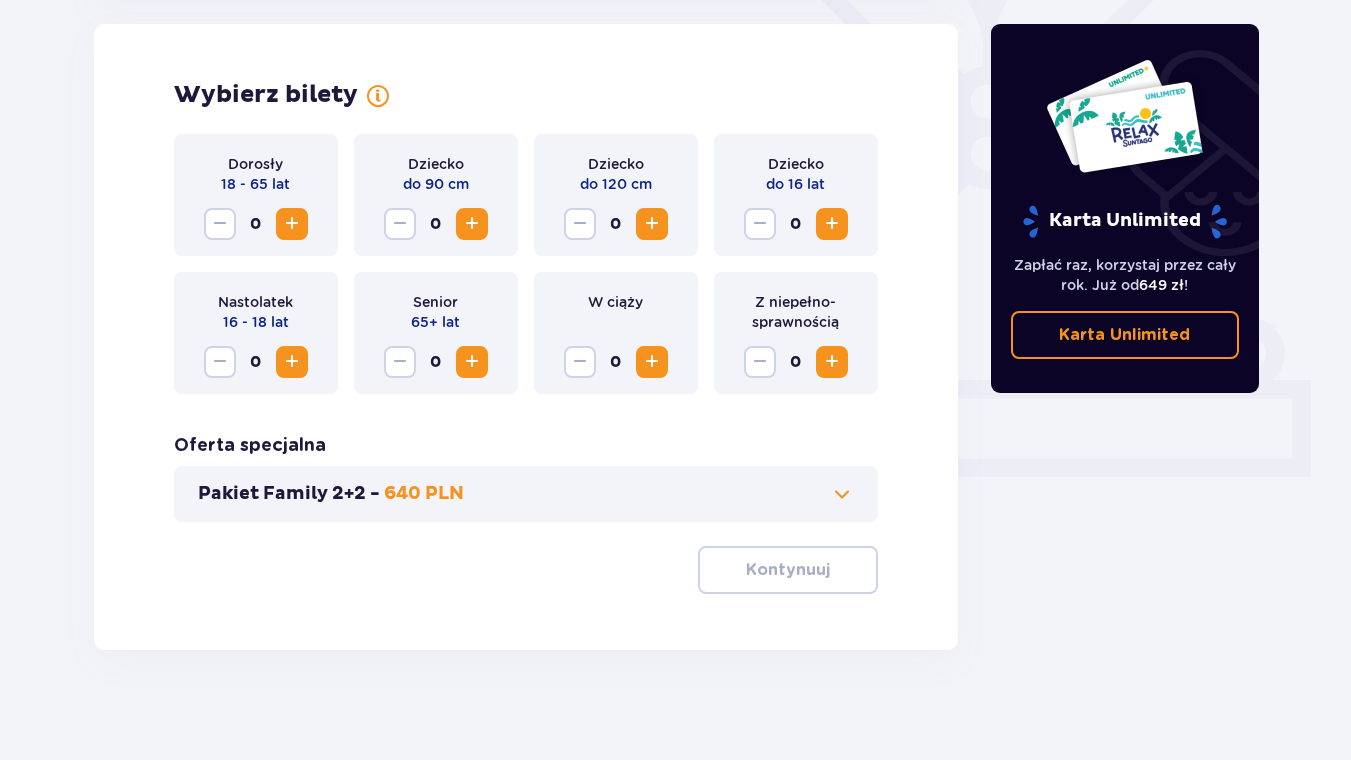 click at bounding box center (292, 224) 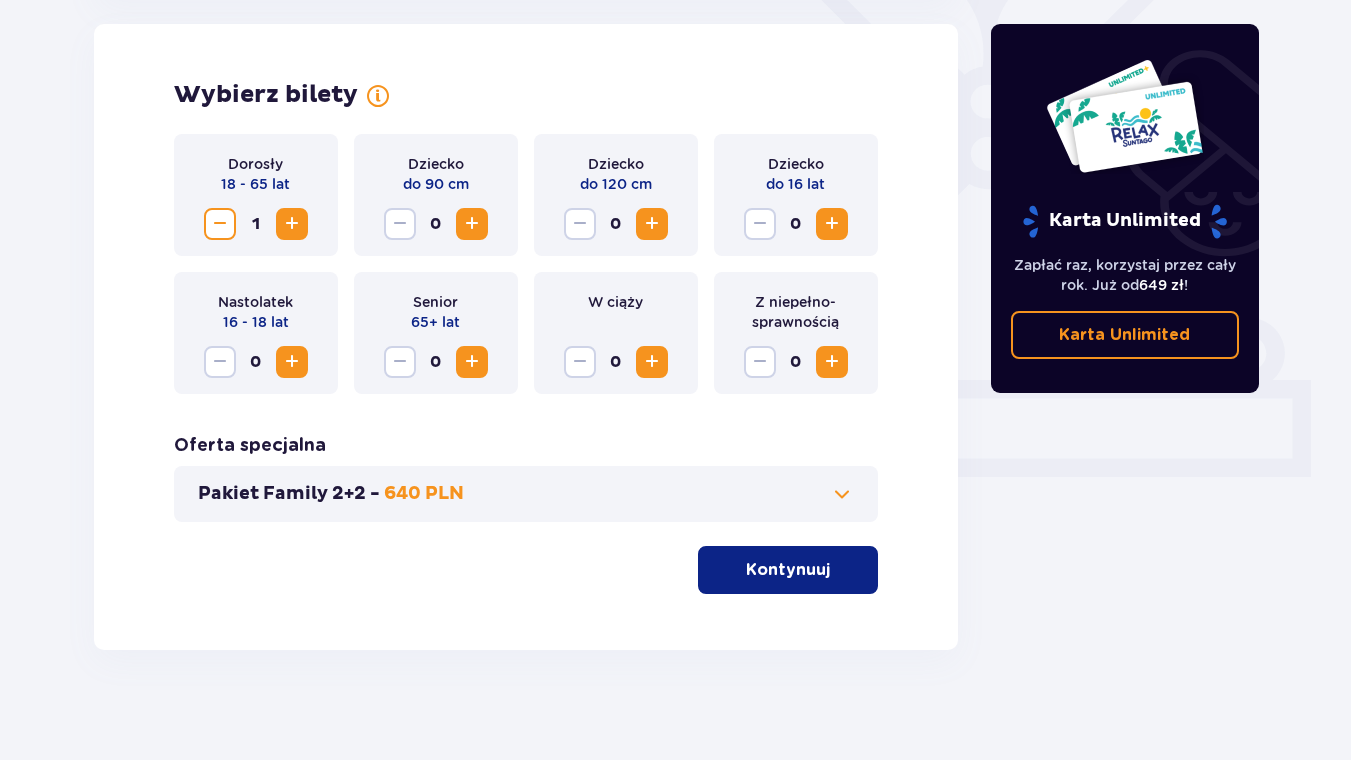 click at bounding box center (292, 224) 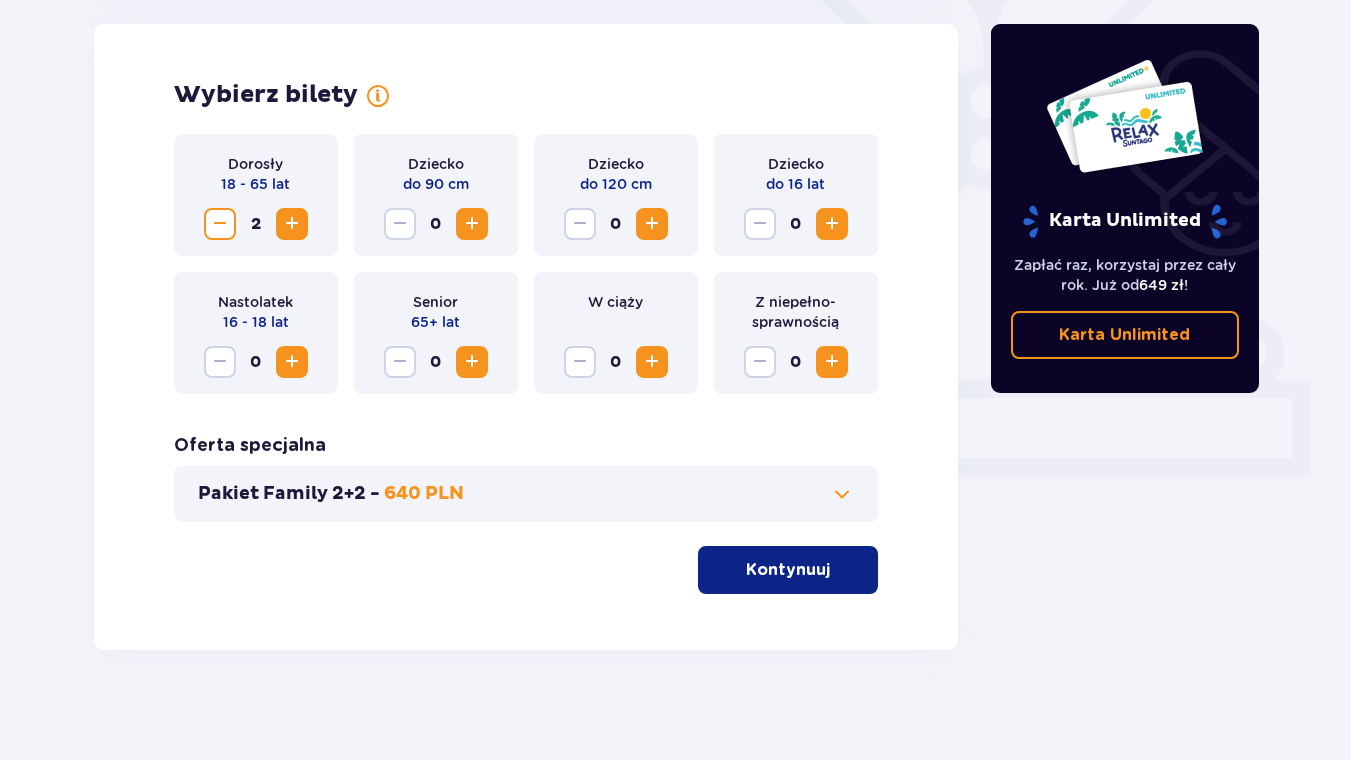 click at bounding box center (292, 224) 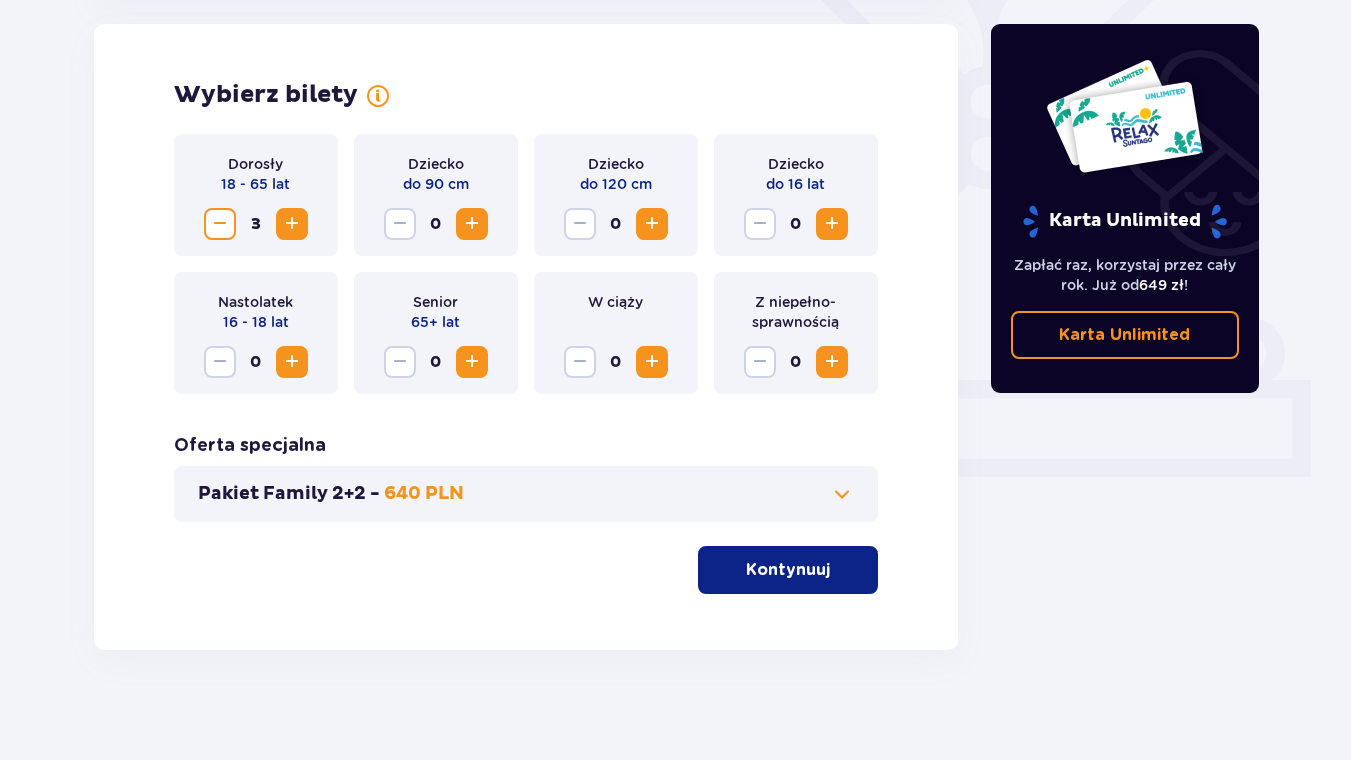 click at bounding box center [832, 224] 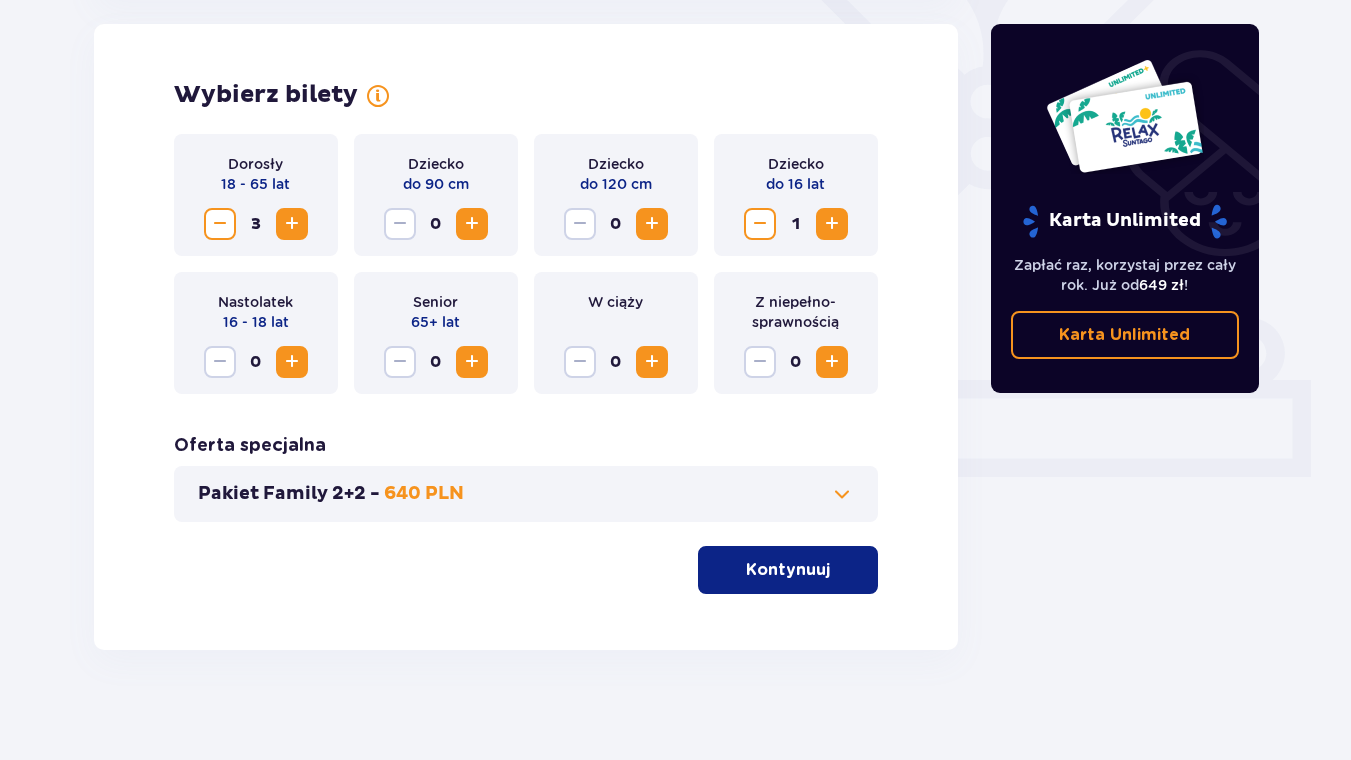 click at bounding box center [832, 362] 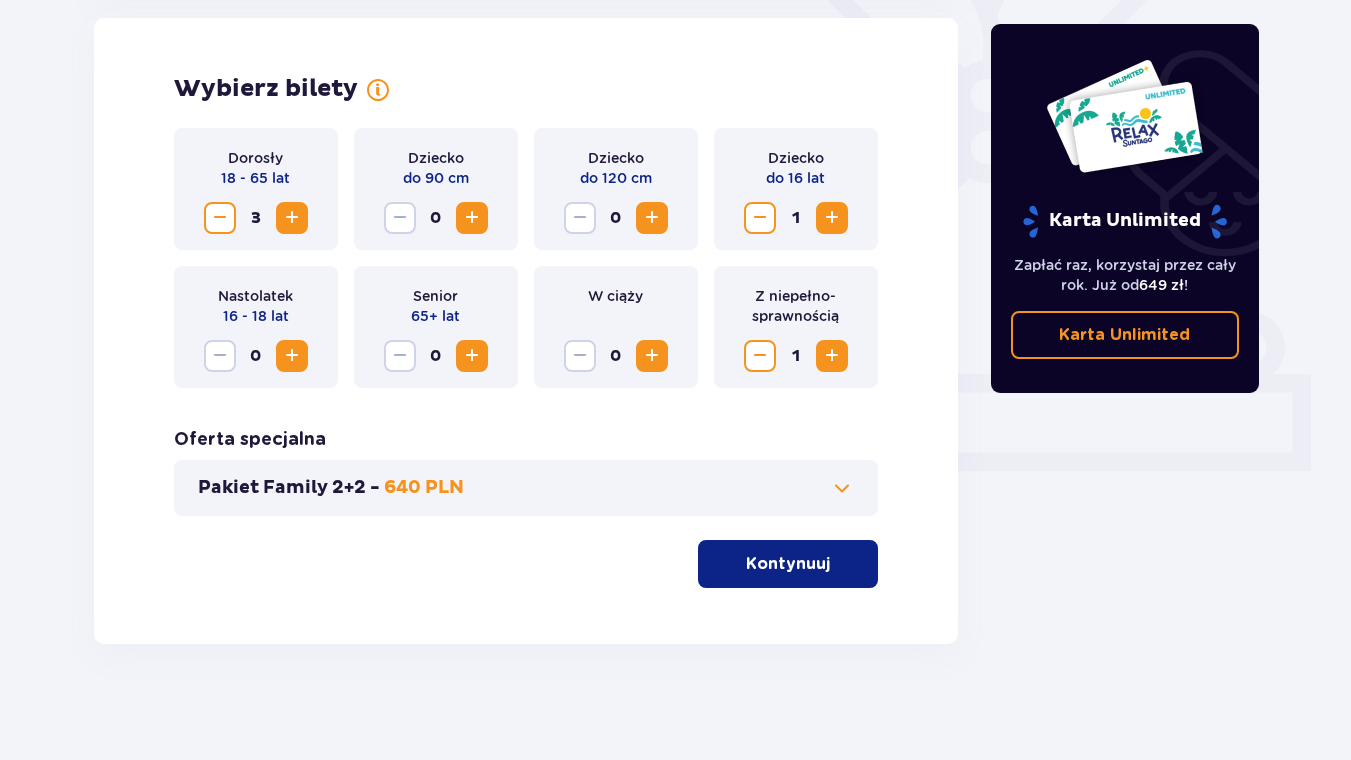 scroll, scrollTop: 566, scrollLeft: 0, axis: vertical 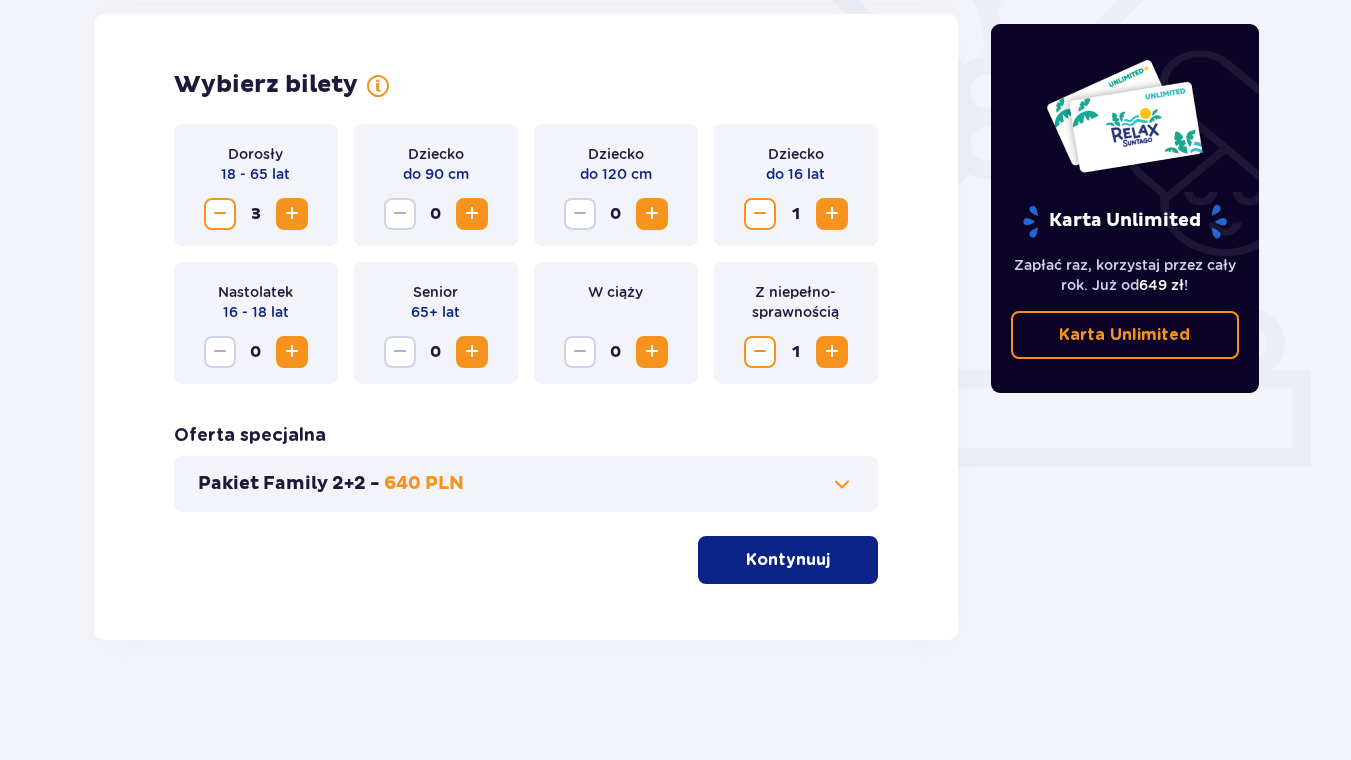 click on "Kontynuuj" at bounding box center (788, 560) 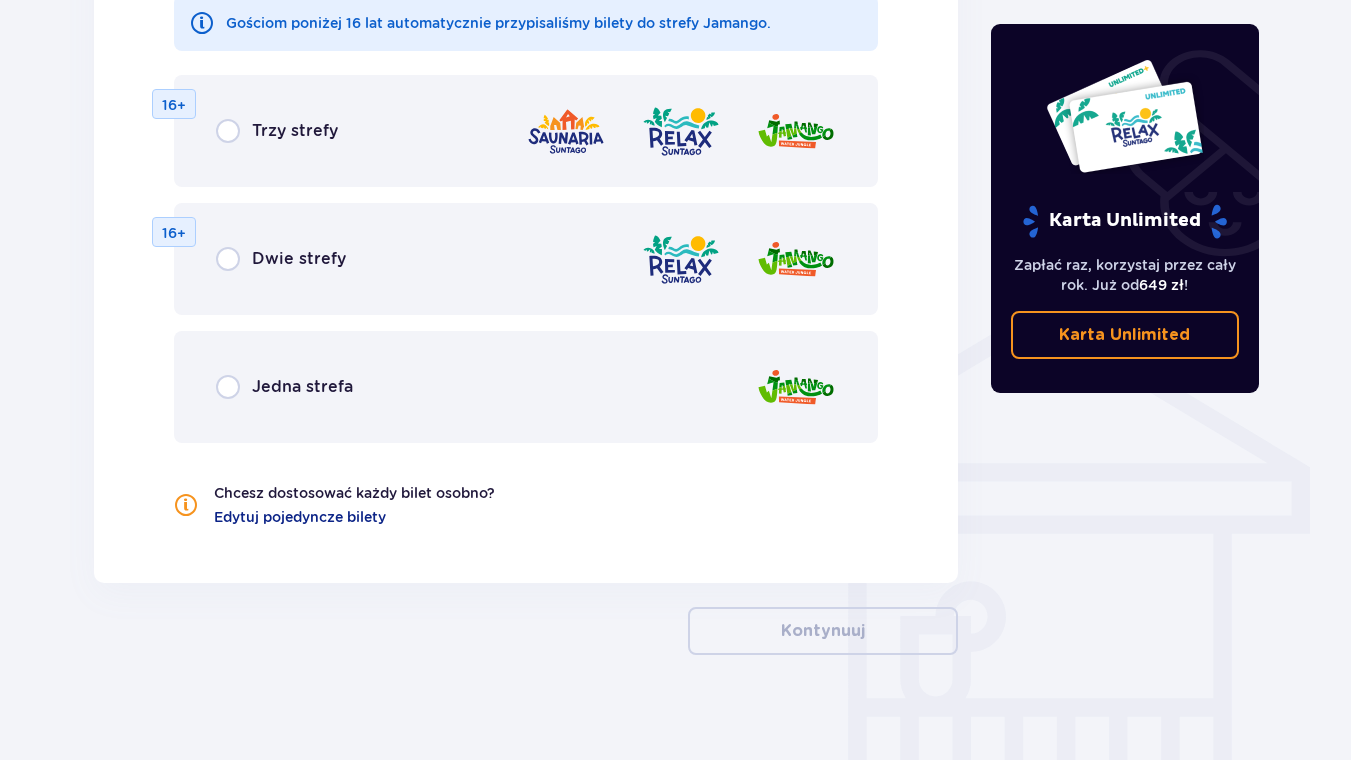 scroll, scrollTop: 1334, scrollLeft: 0, axis: vertical 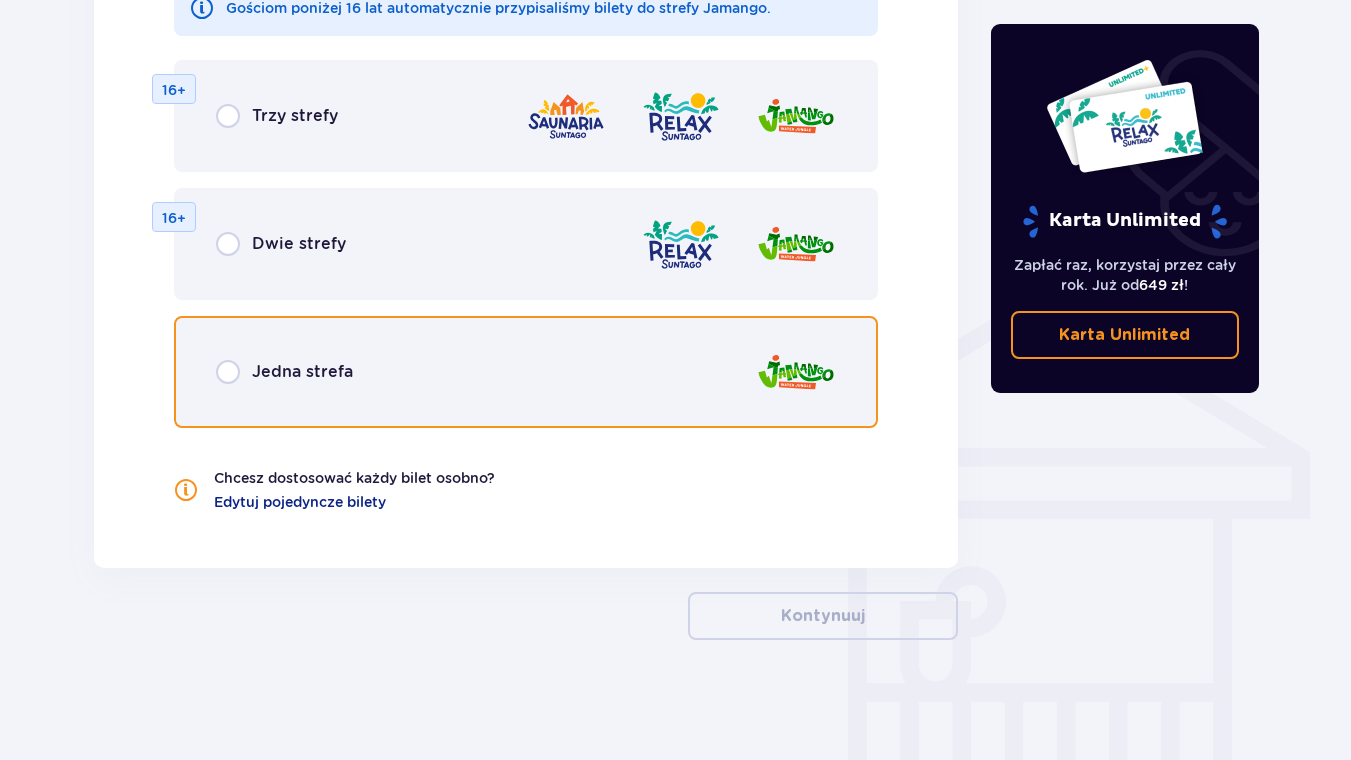 click at bounding box center (228, 372) 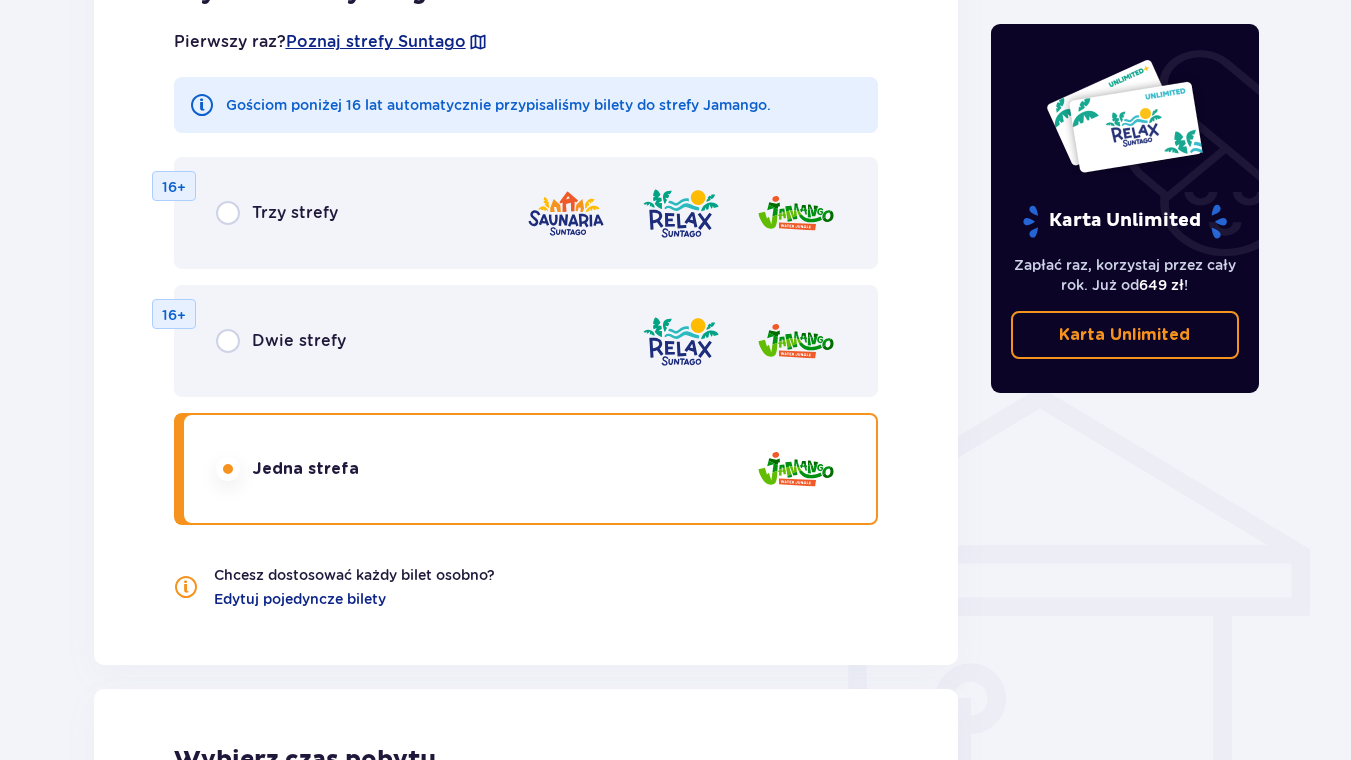 scroll, scrollTop: 1230, scrollLeft: 0, axis: vertical 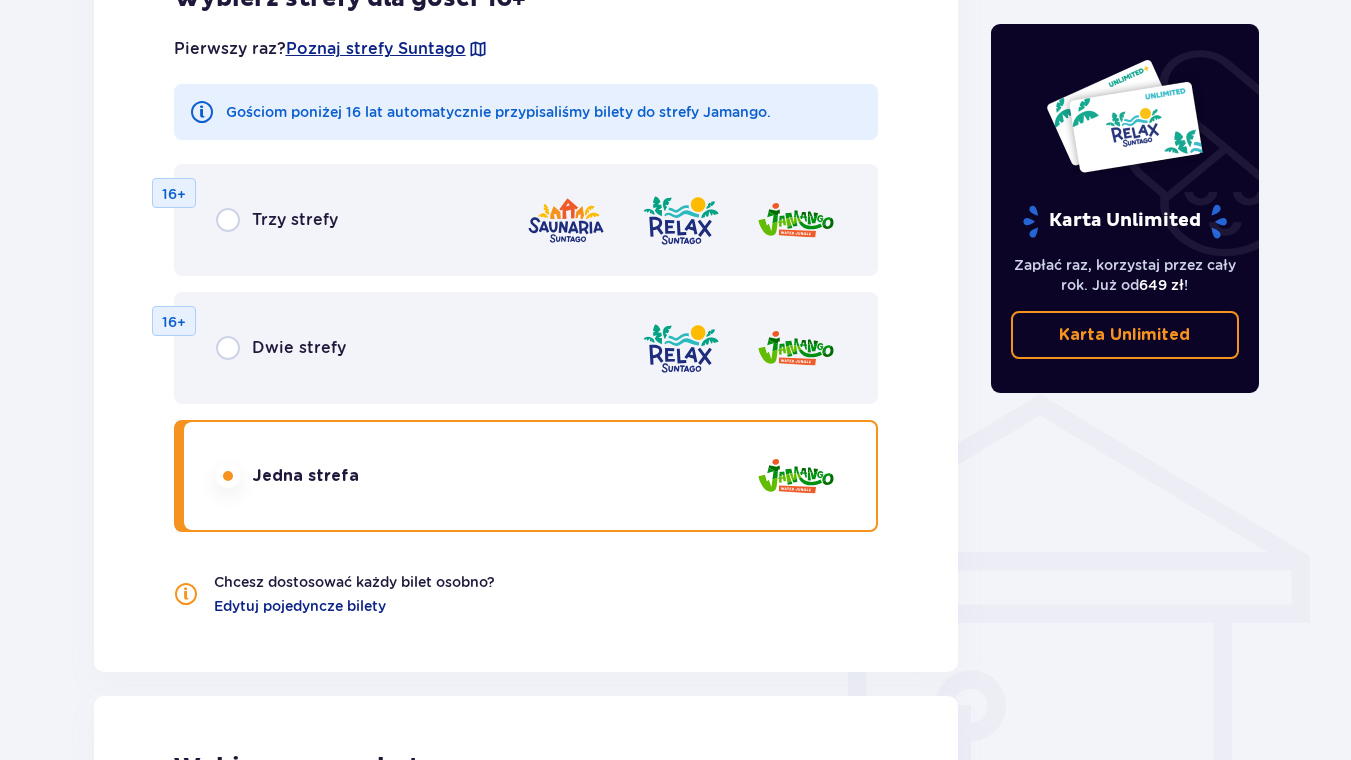 click at bounding box center [796, 476] 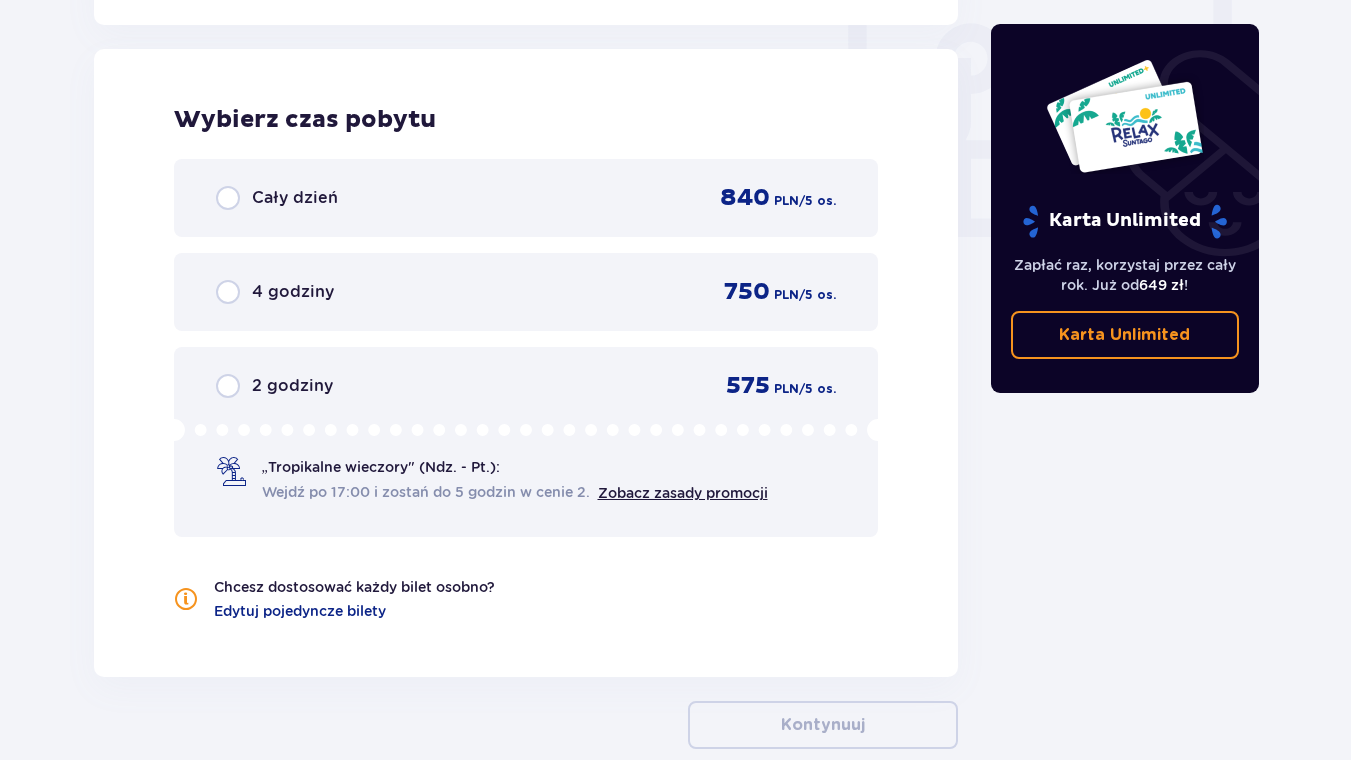 scroll, scrollTop: 1878, scrollLeft: 0, axis: vertical 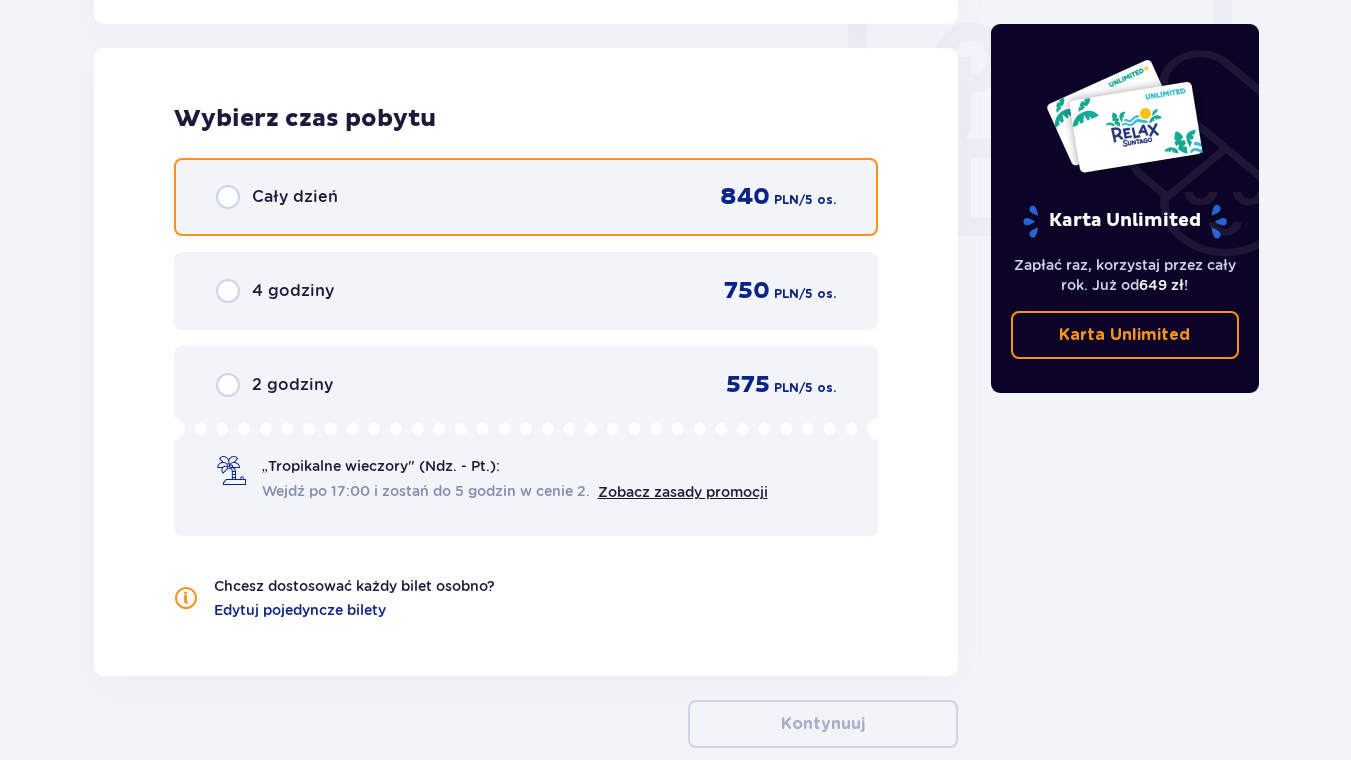 drag, startPoint x: 228, startPoint y: 197, endPoint x: 388, endPoint y: 300, distance: 190.28662 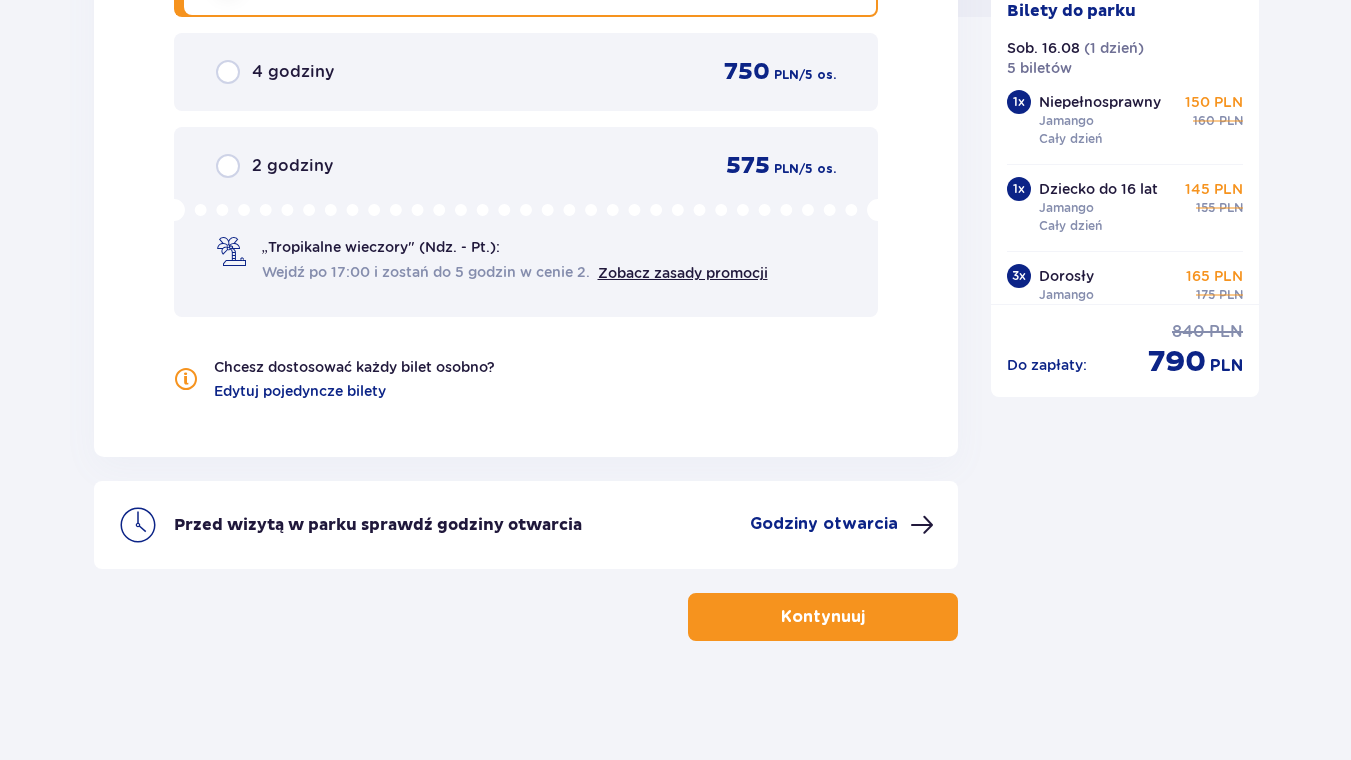 scroll, scrollTop: 2098, scrollLeft: 0, axis: vertical 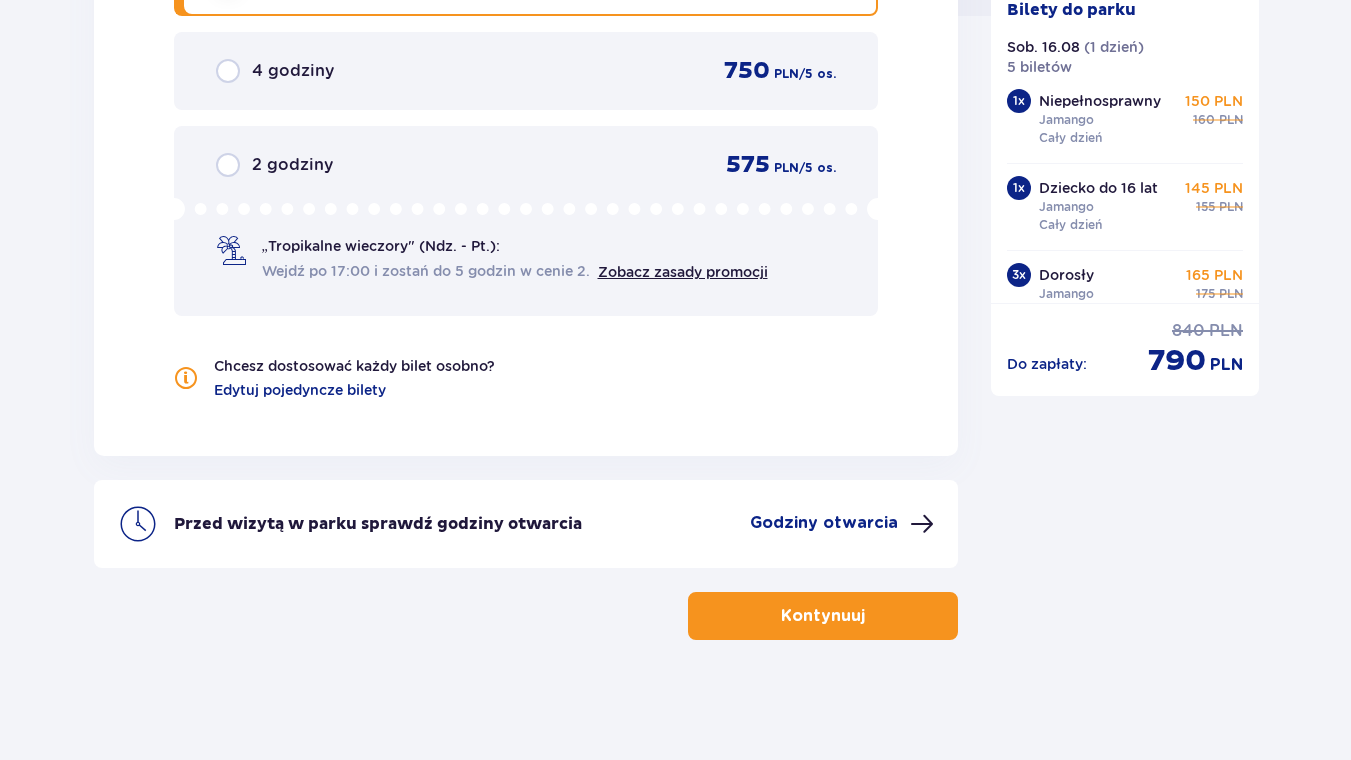 click on "Kontynuuj" at bounding box center [823, 616] 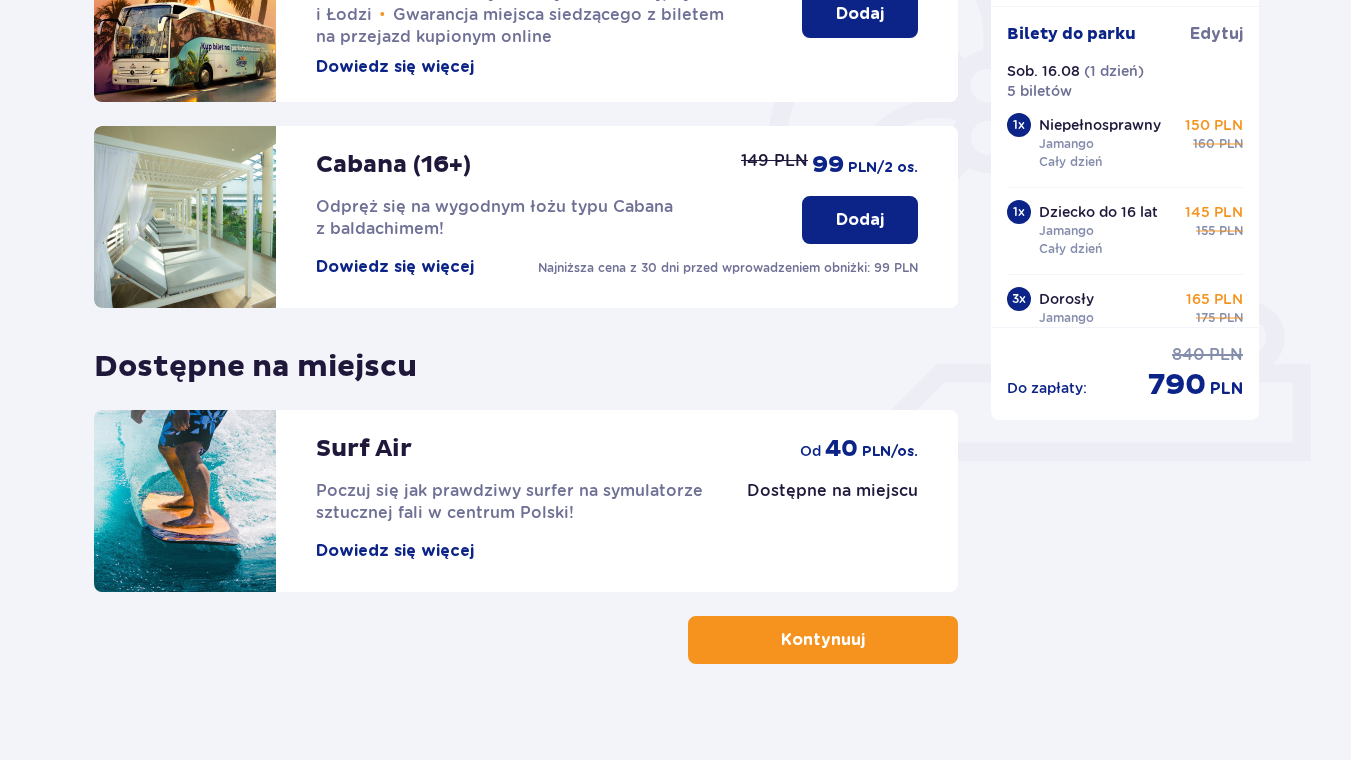 scroll, scrollTop: 596, scrollLeft: 0, axis: vertical 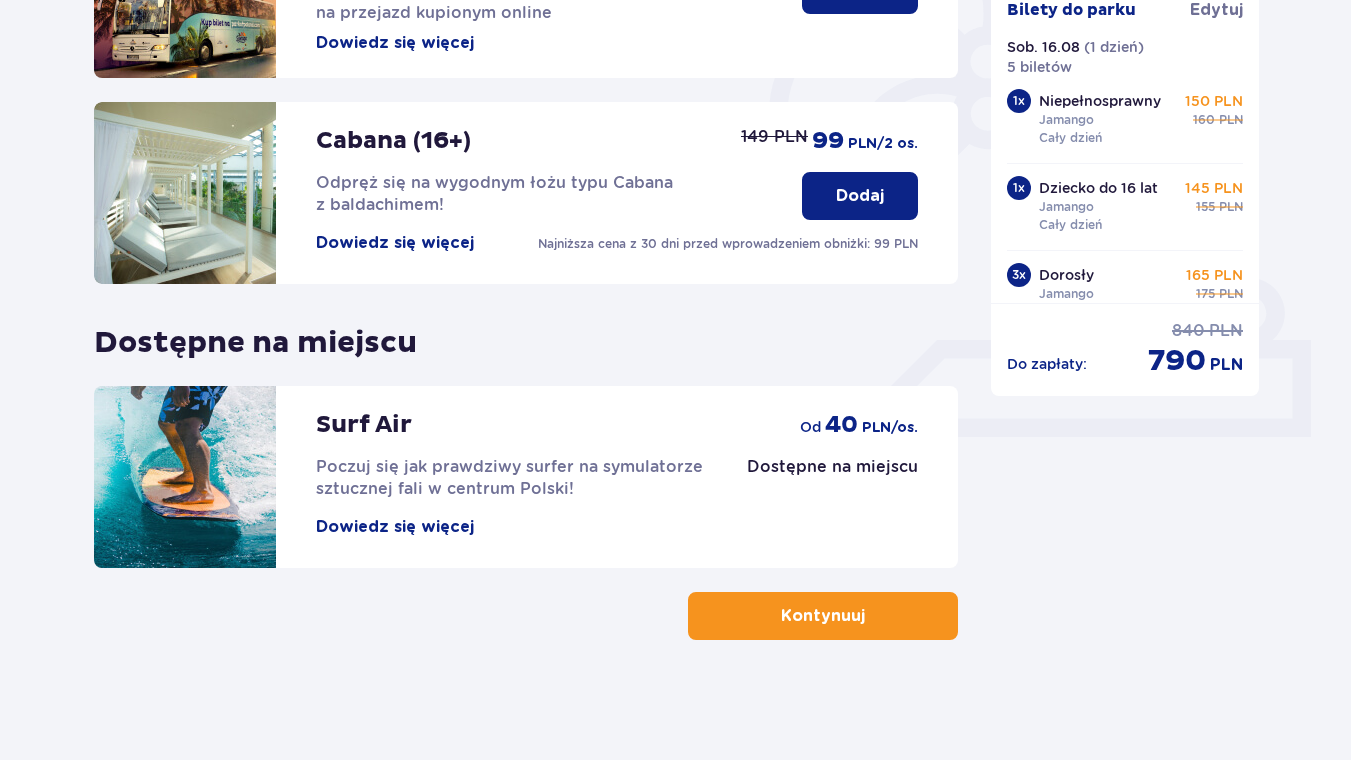 click on "Kontynuuj" at bounding box center [823, 616] 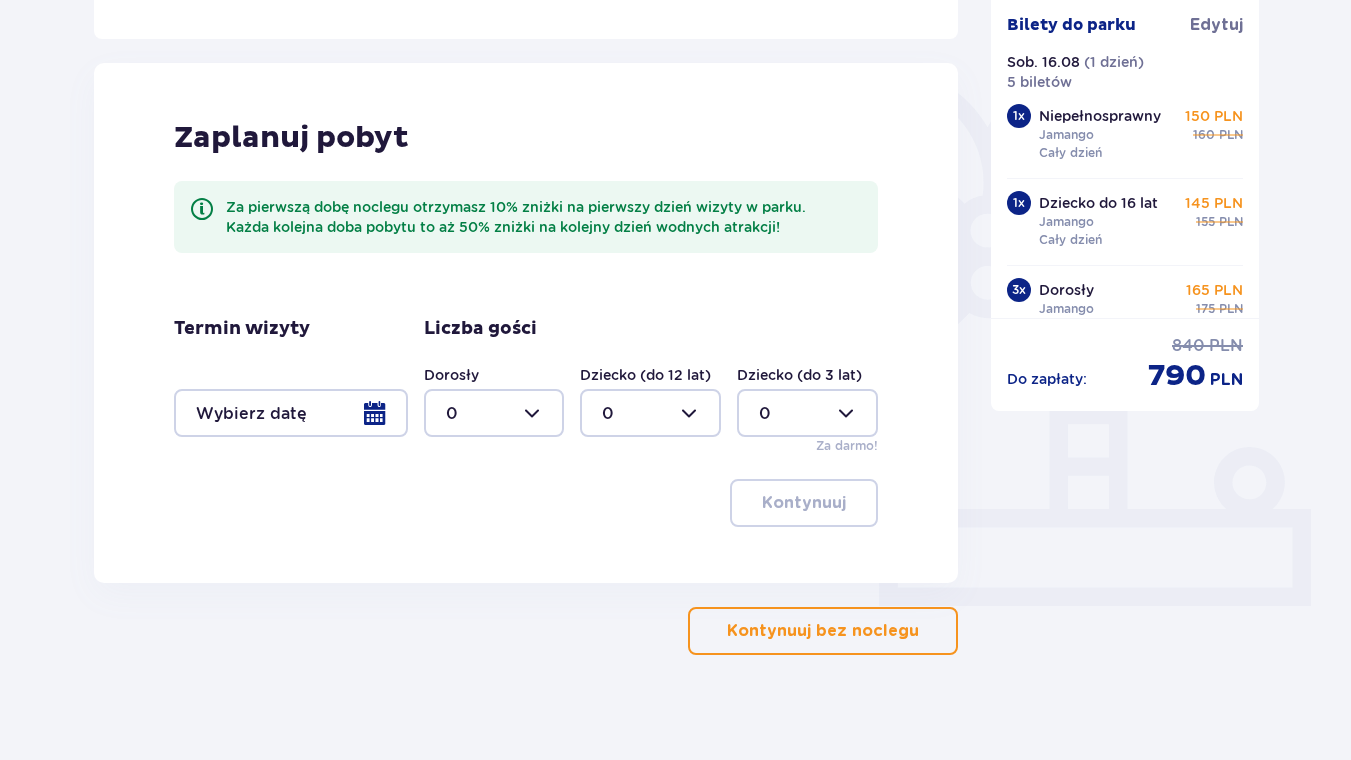 scroll, scrollTop: 442, scrollLeft: 0, axis: vertical 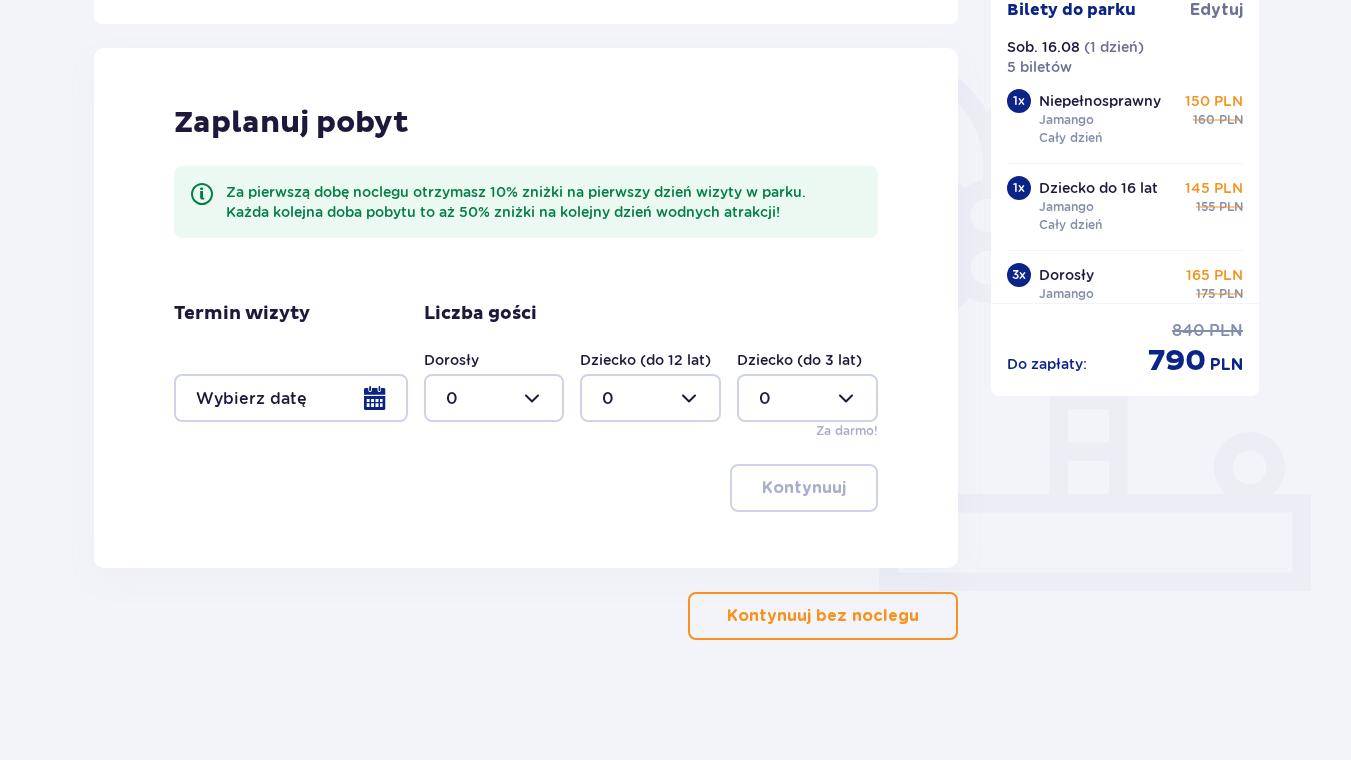 click on "Kontynuuj bez noclegu" at bounding box center (823, 616) 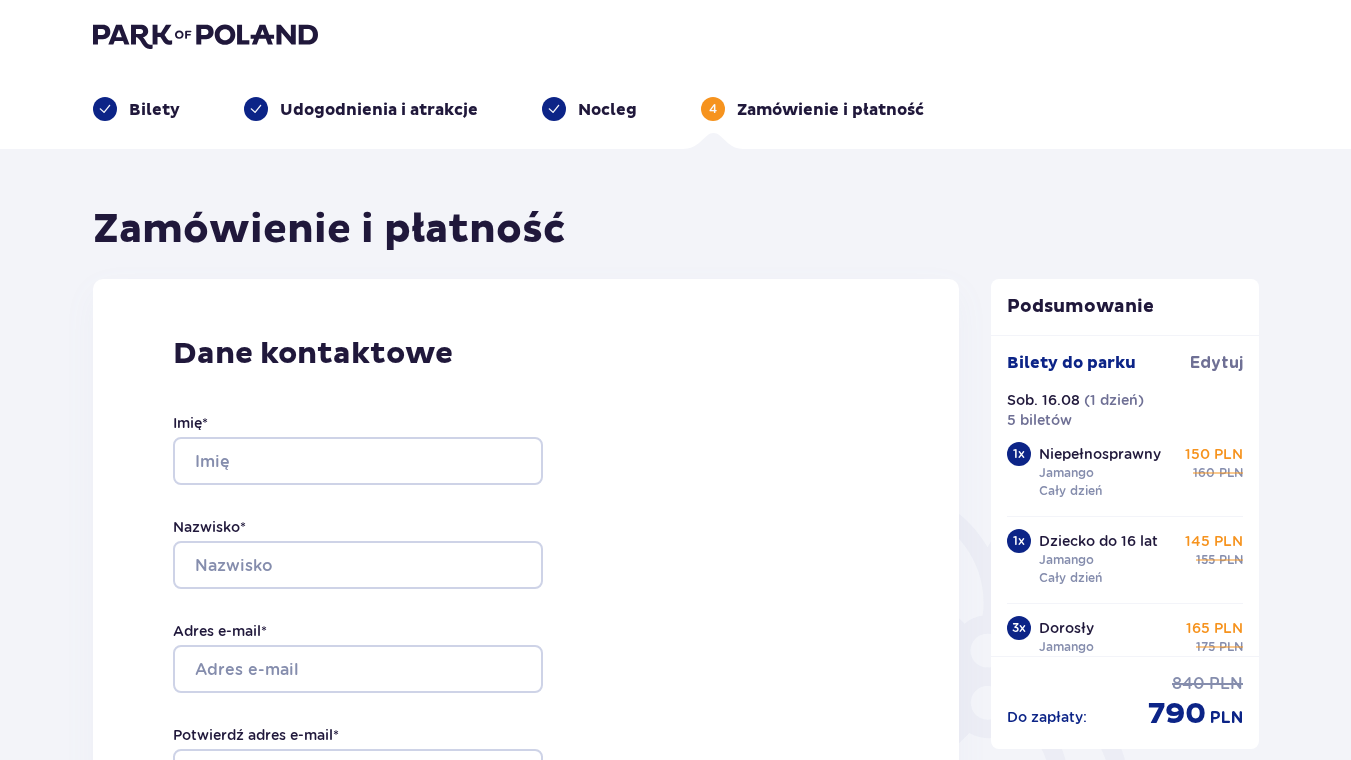 scroll, scrollTop: 0, scrollLeft: 0, axis: both 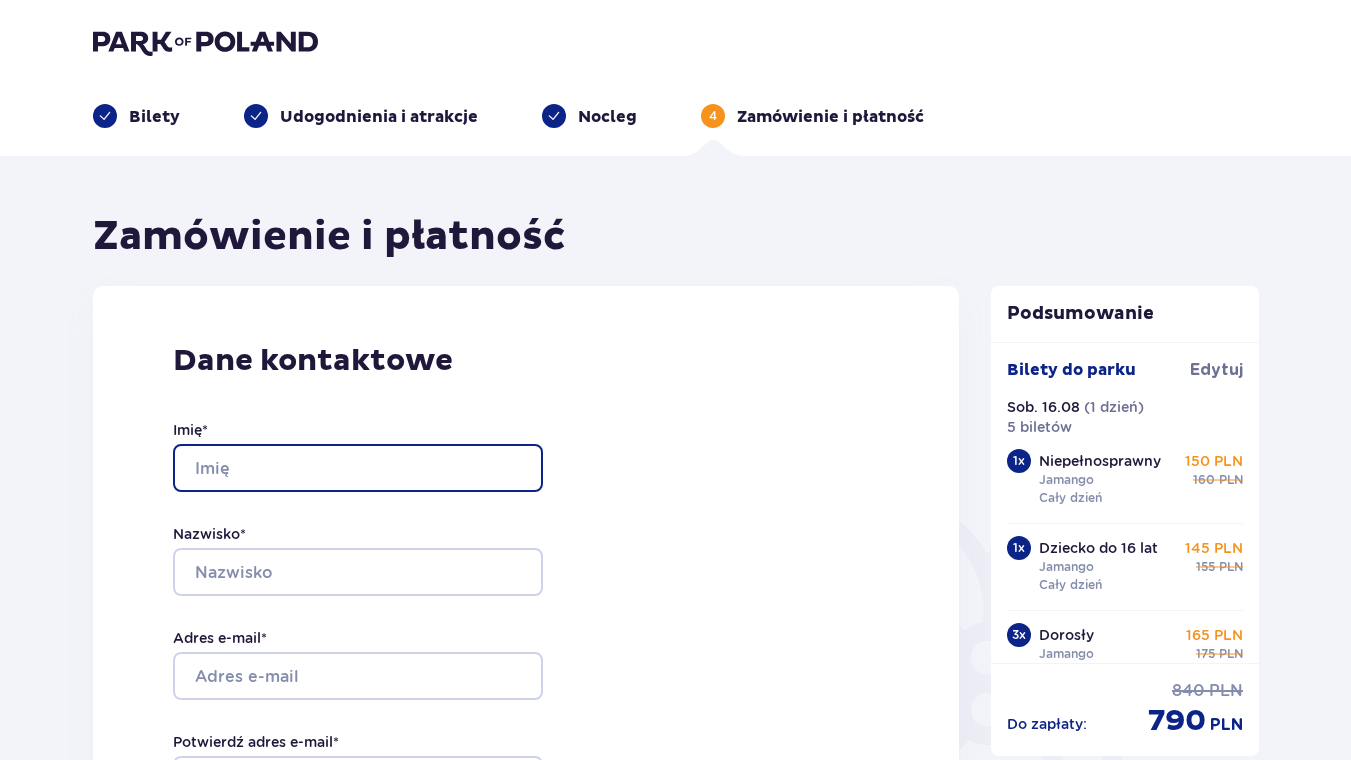 click on "Imię *" at bounding box center [358, 468] 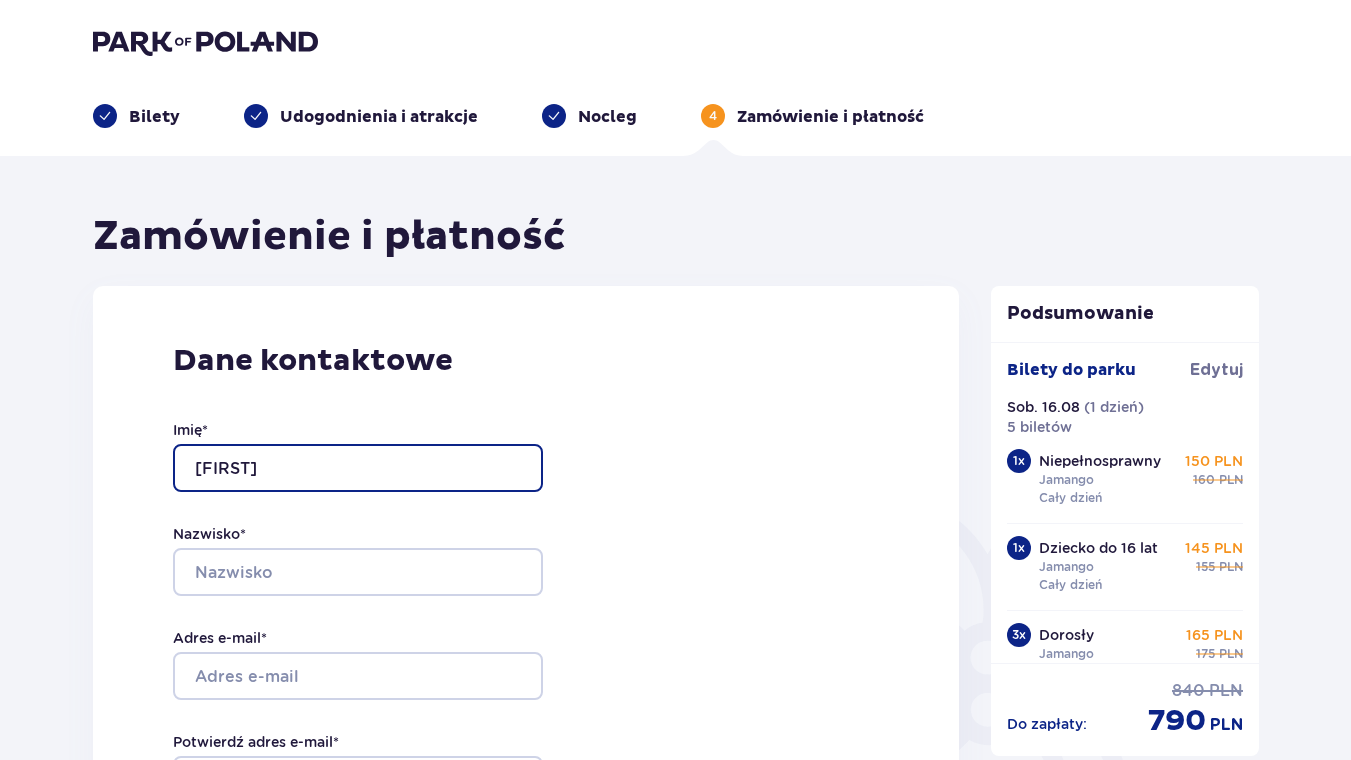 type on "Iwona" 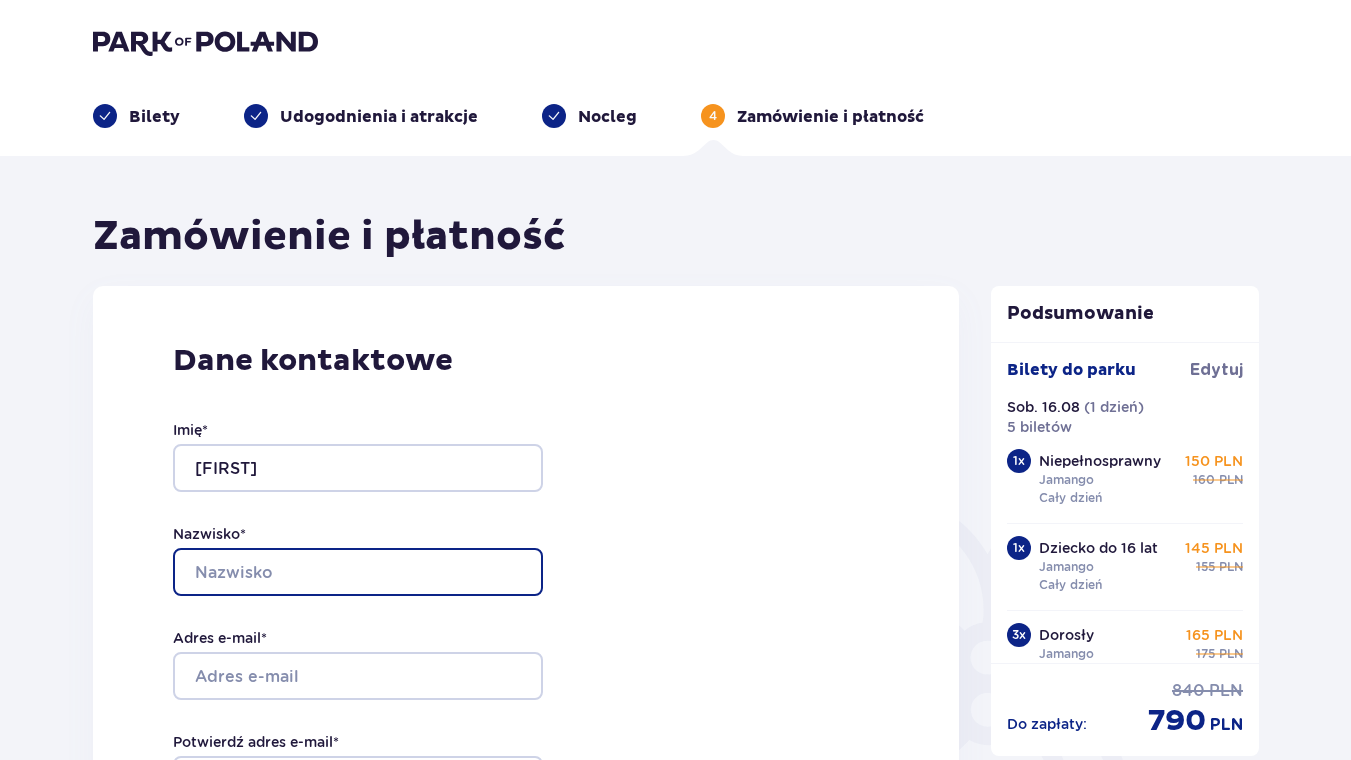 click on "Nazwisko *" at bounding box center (358, 572) 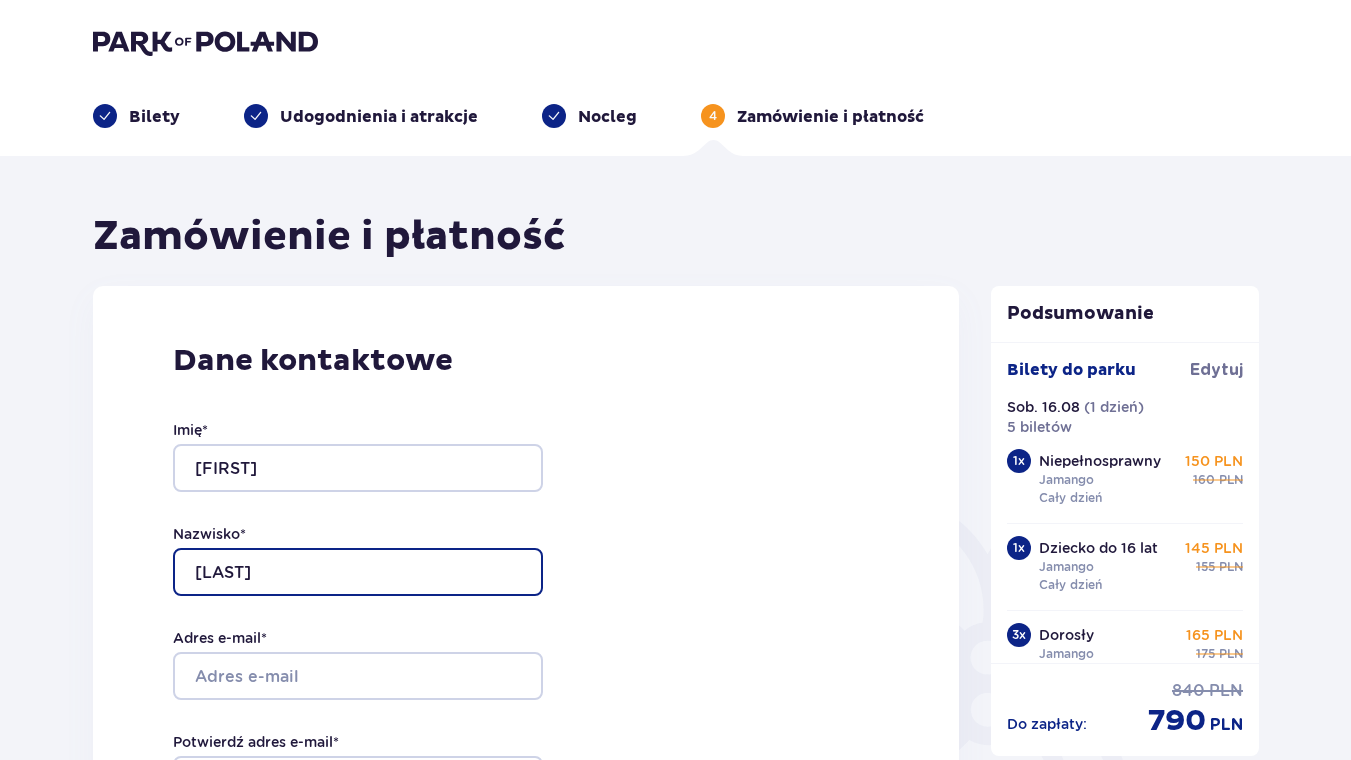 type on "Jastrzębska" 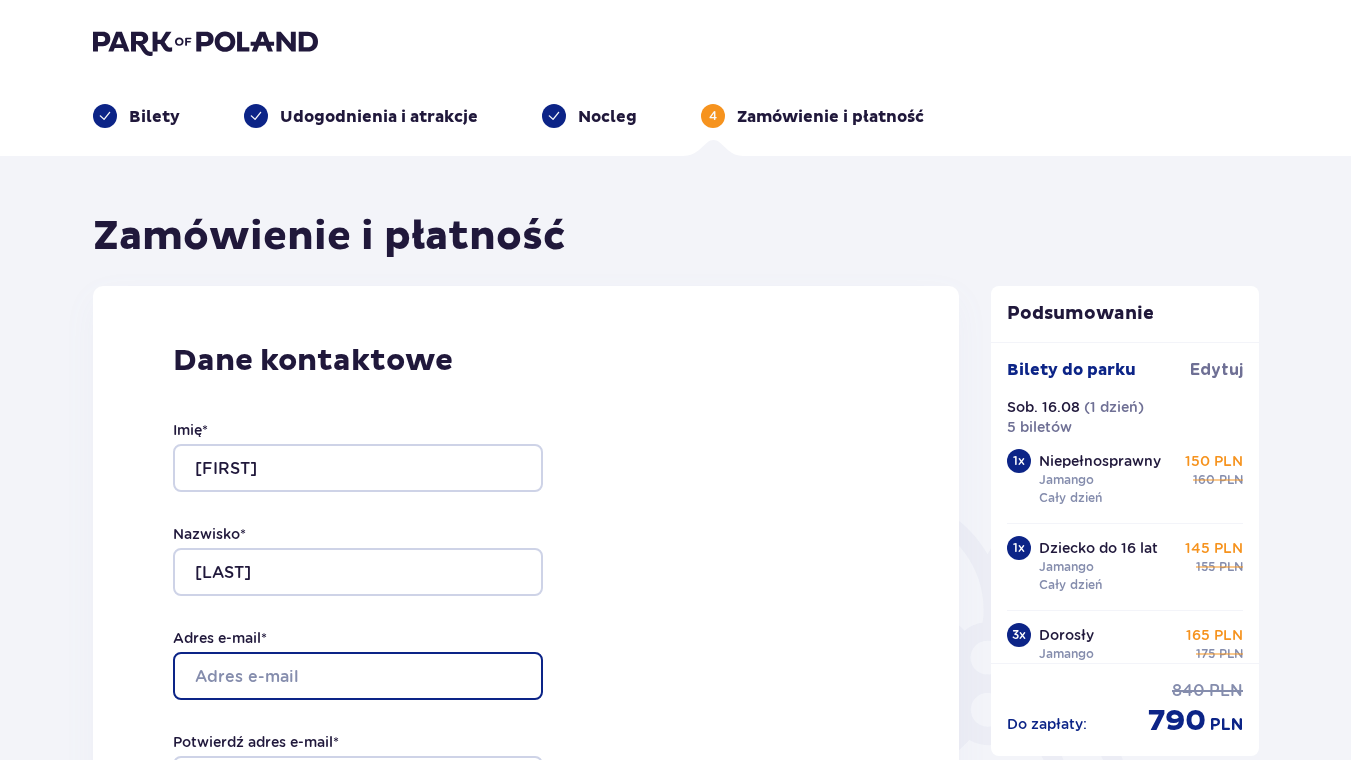 click on "Adres e-mail *" at bounding box center (358, 676) 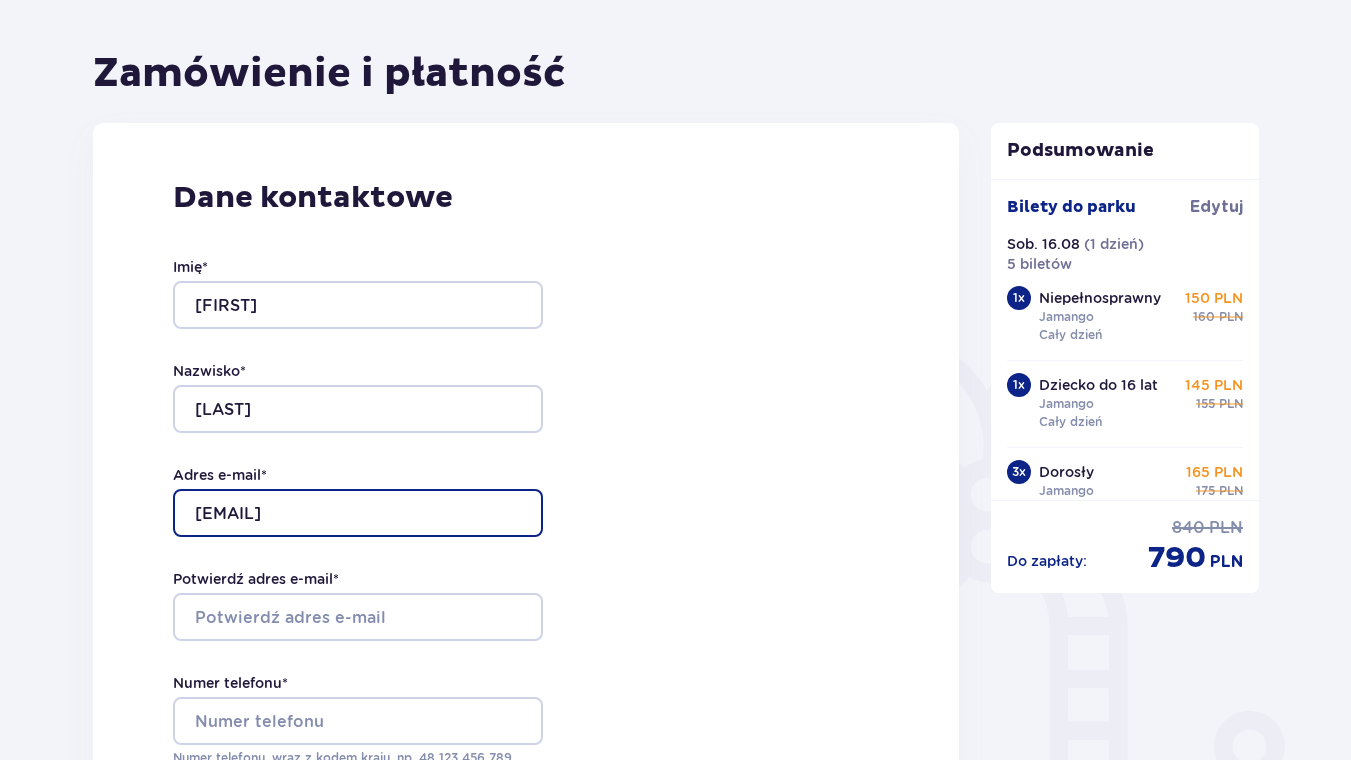 scroll, scrollTop: 216, scrollLeft: 0, axis: vertical 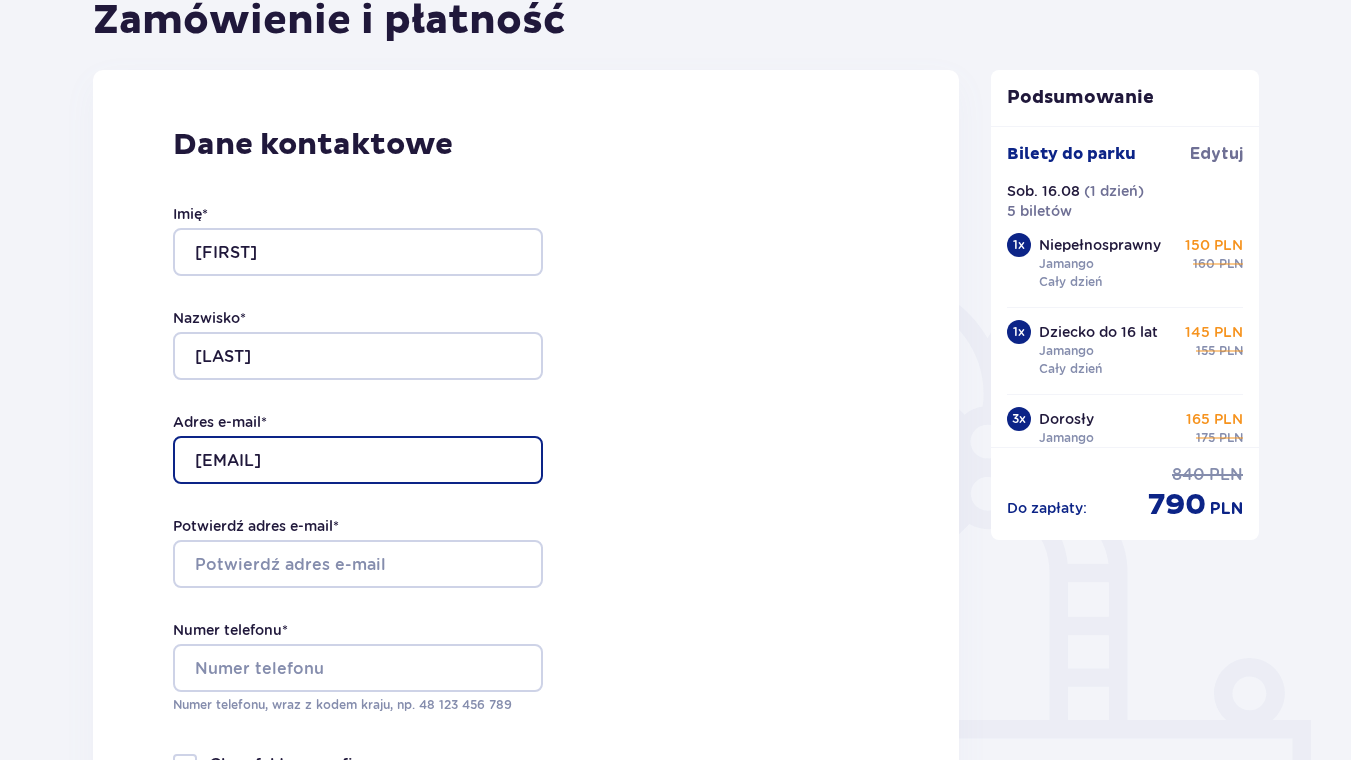 type on "iwonajastrzebska@wp.pl" 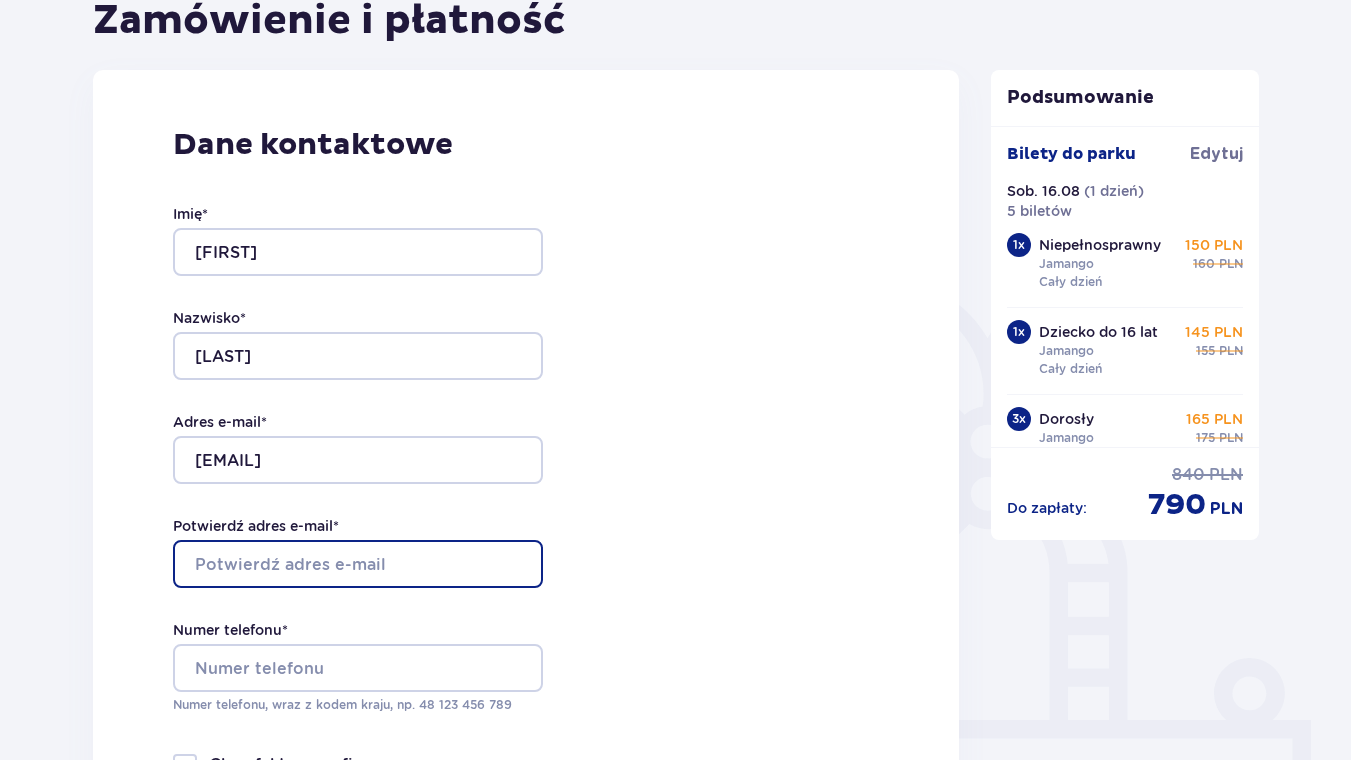 click on "Potwierdź adres e-mail *" at bounding box center (358, 564) 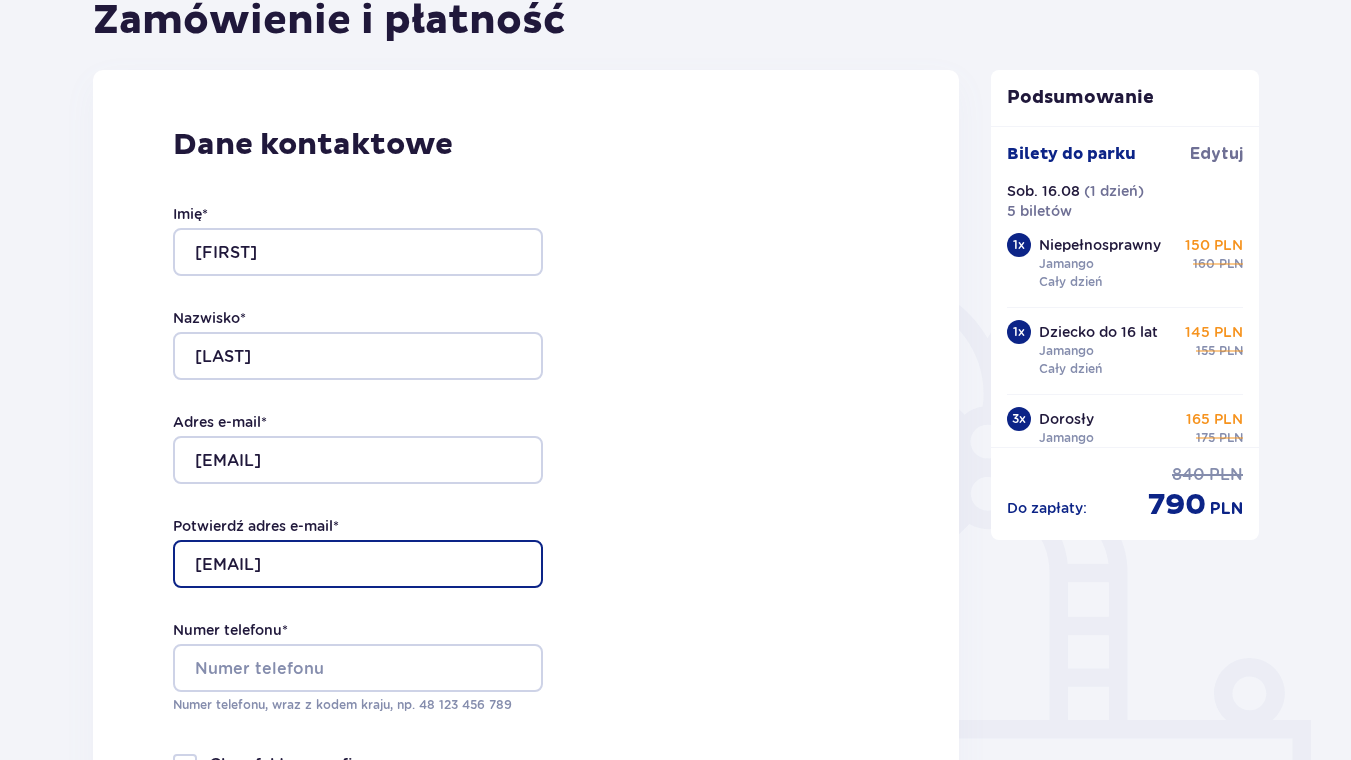 type on "iwonajastrzebska@wp.pl" 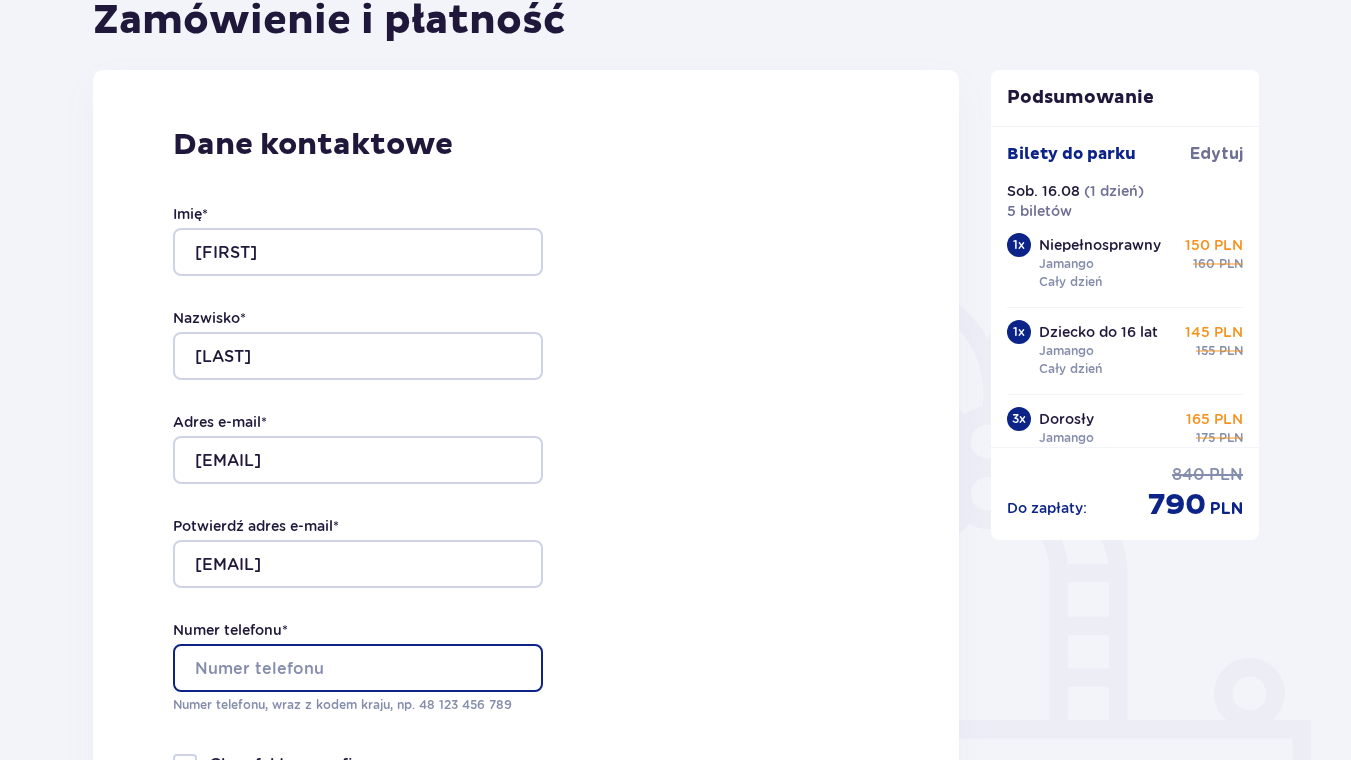 click on "Numer telefonu *" at bounding box center [358, 668] 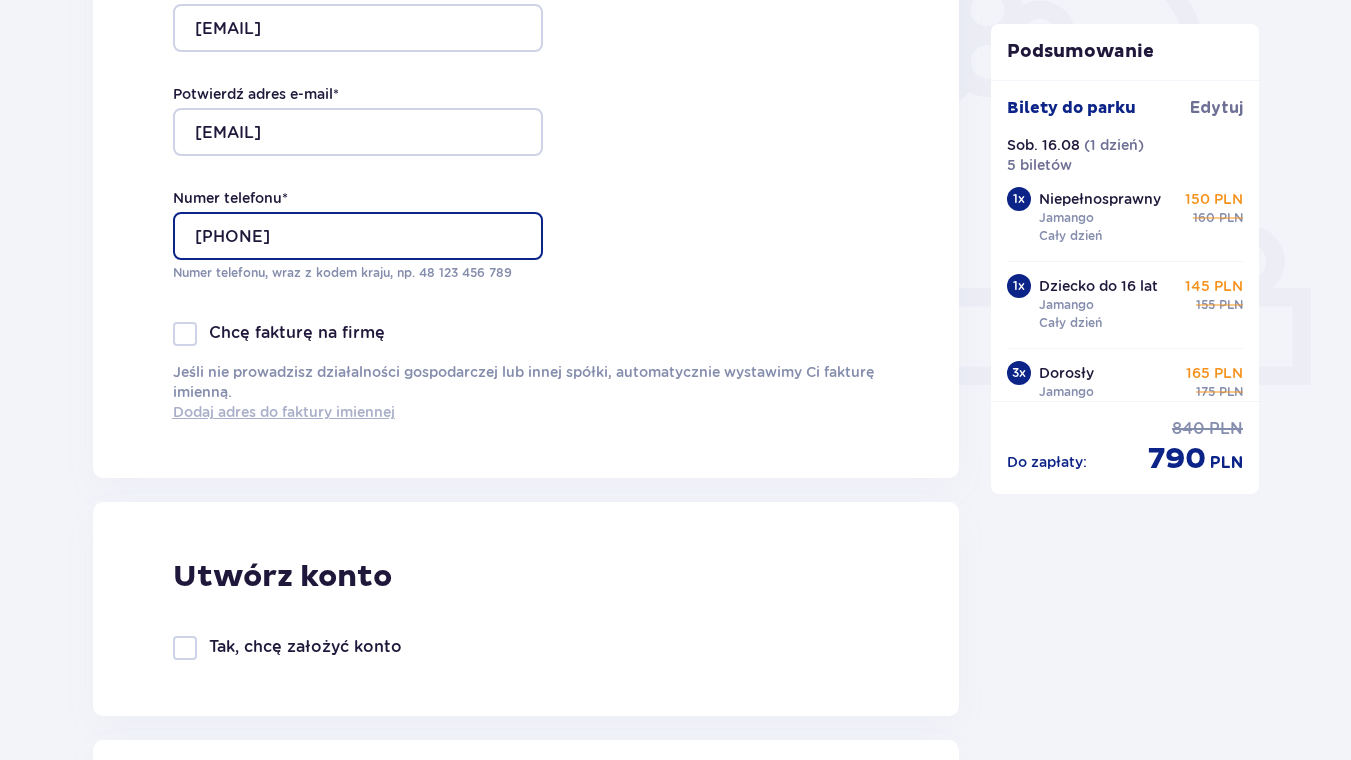scroll, scrollTop: 972, scrollLeft: 0, axis: vertical 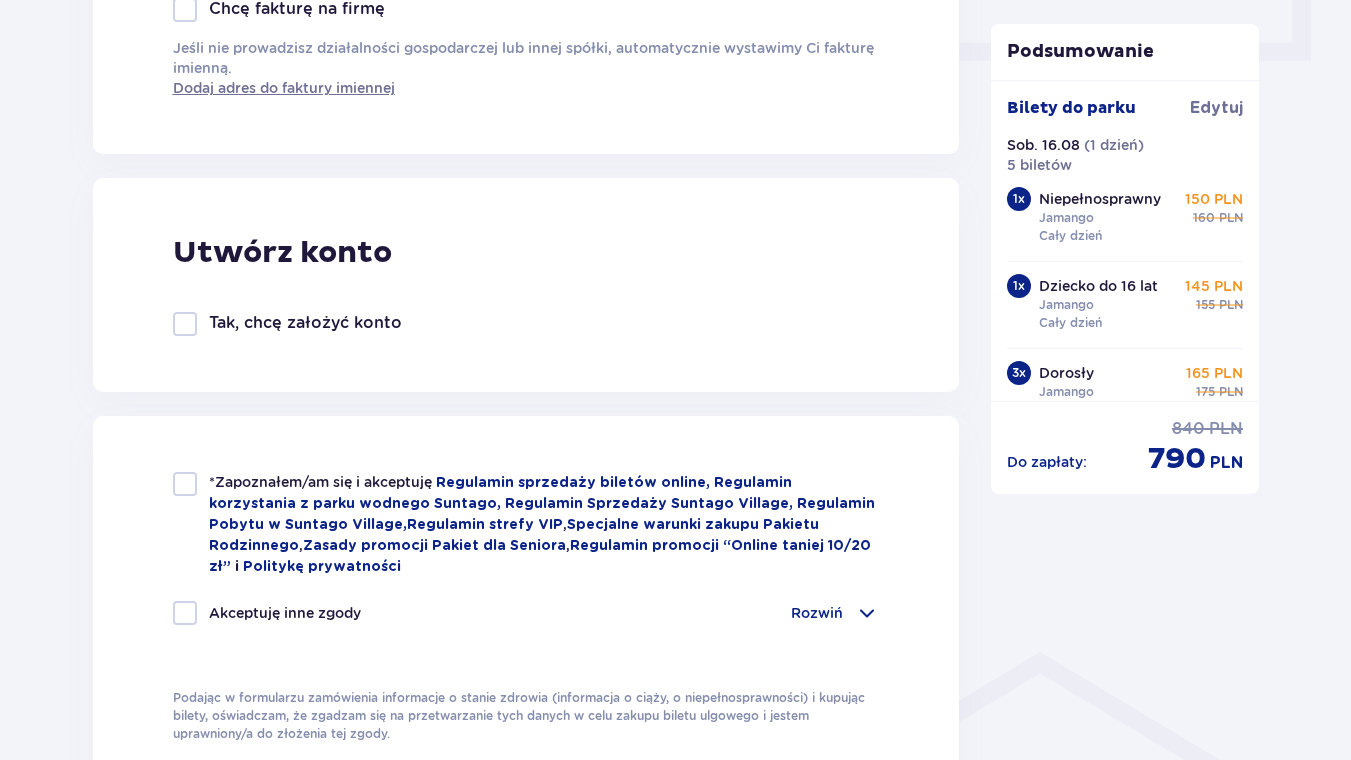 type on "721800284" 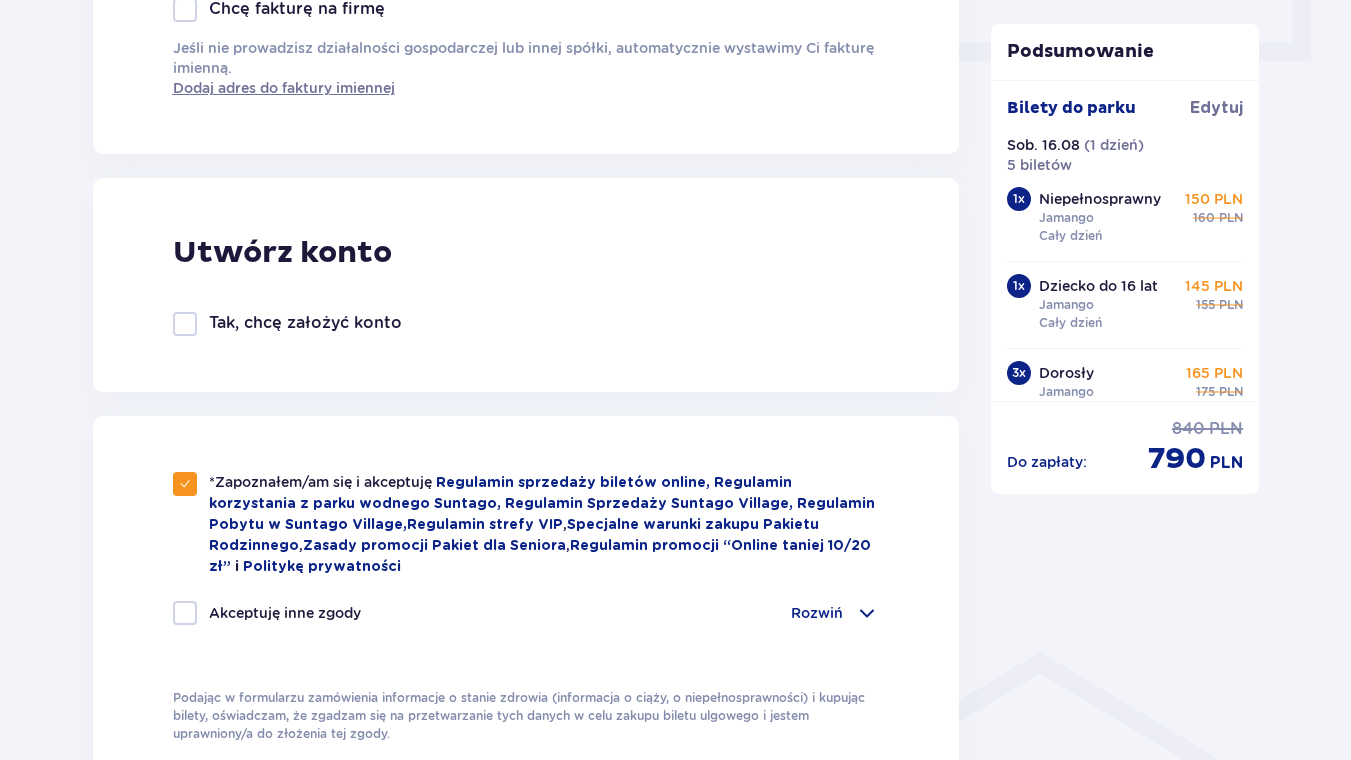 click at bounding box center [185, 613] 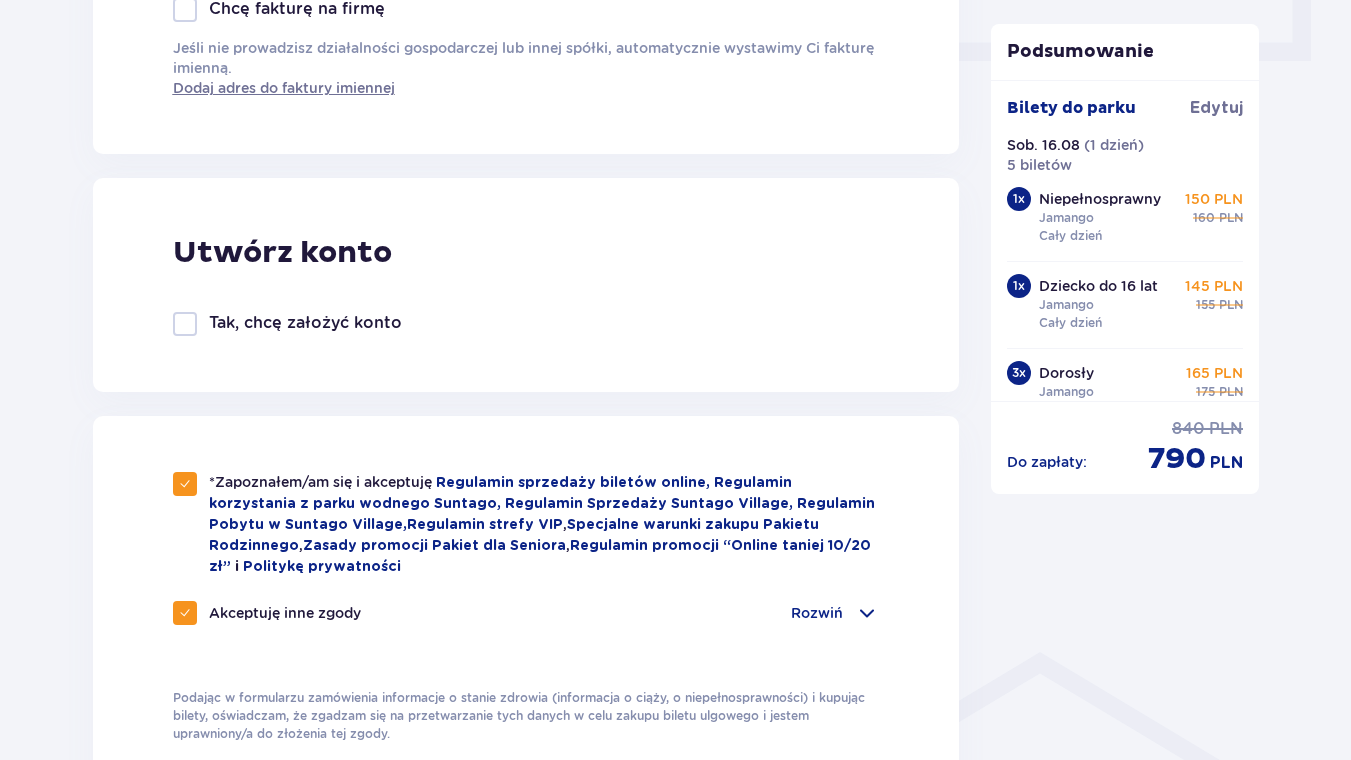 click on "Rozwiń" at bounding box center (835, 613) 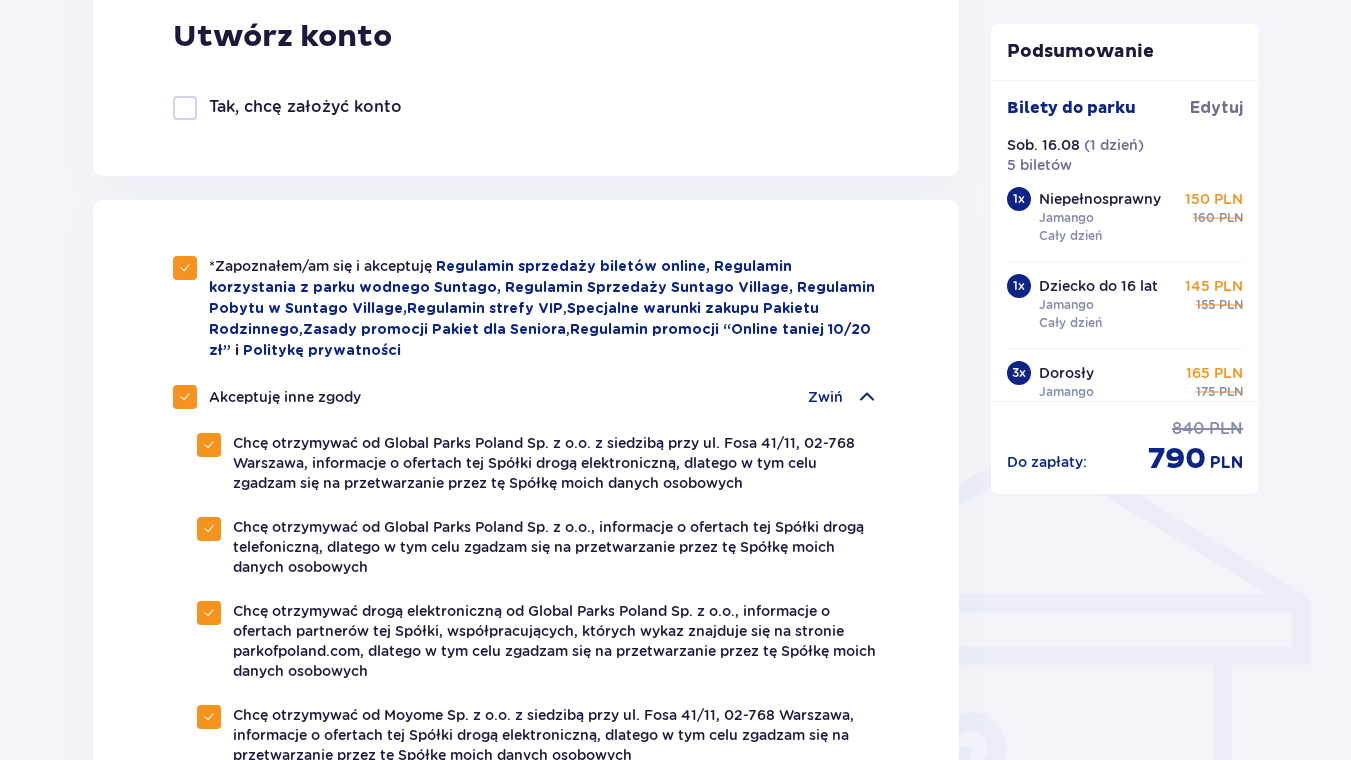 scroll, scrollTop: 1296, scrollLeft: 0, axis: vertical 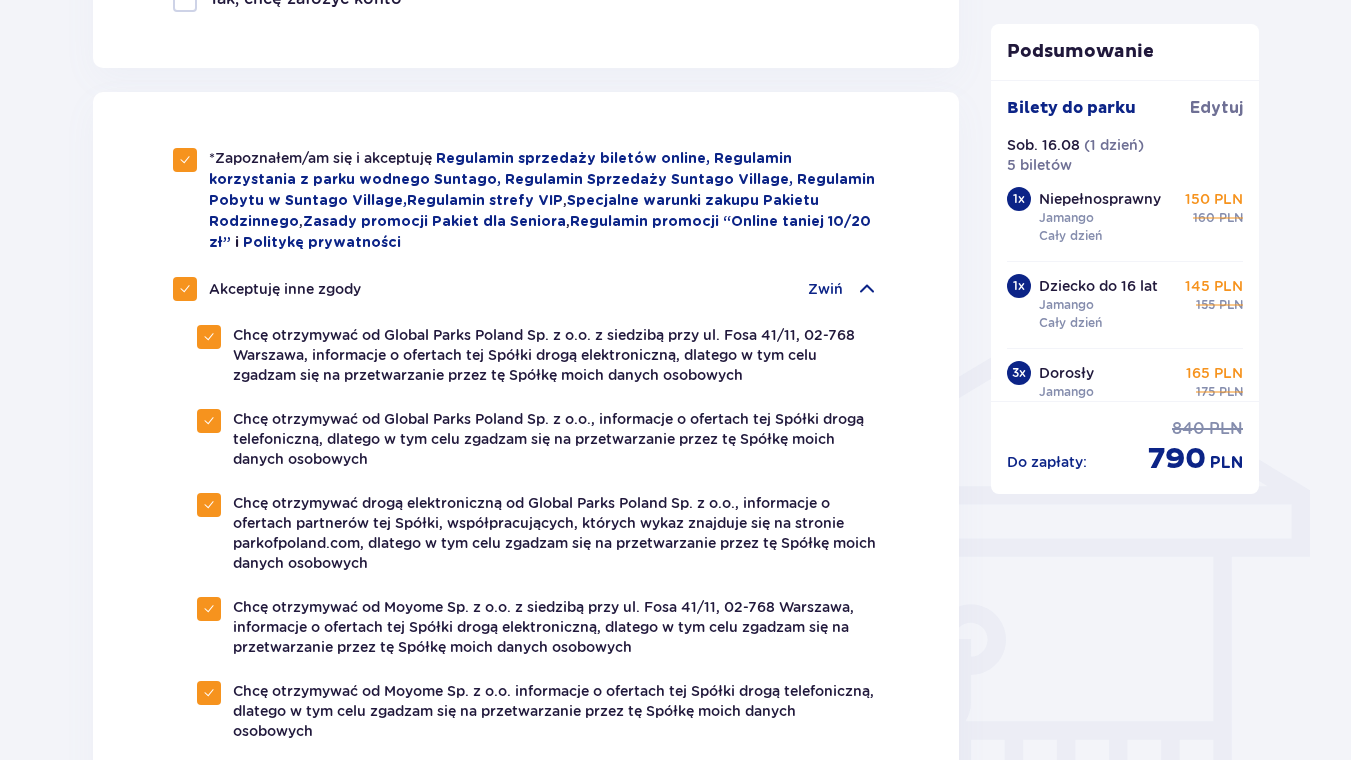 click at bounding box center (185, 289) 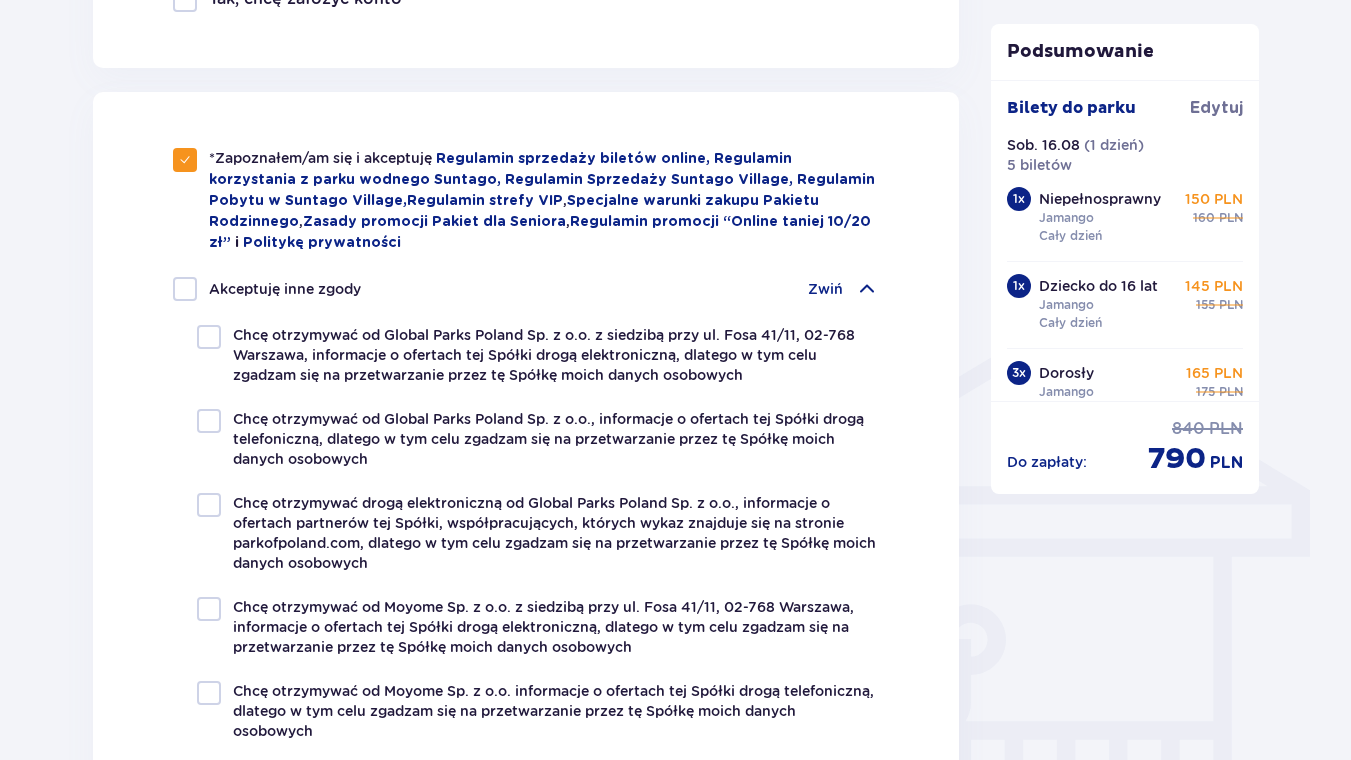 checkbox on "false" 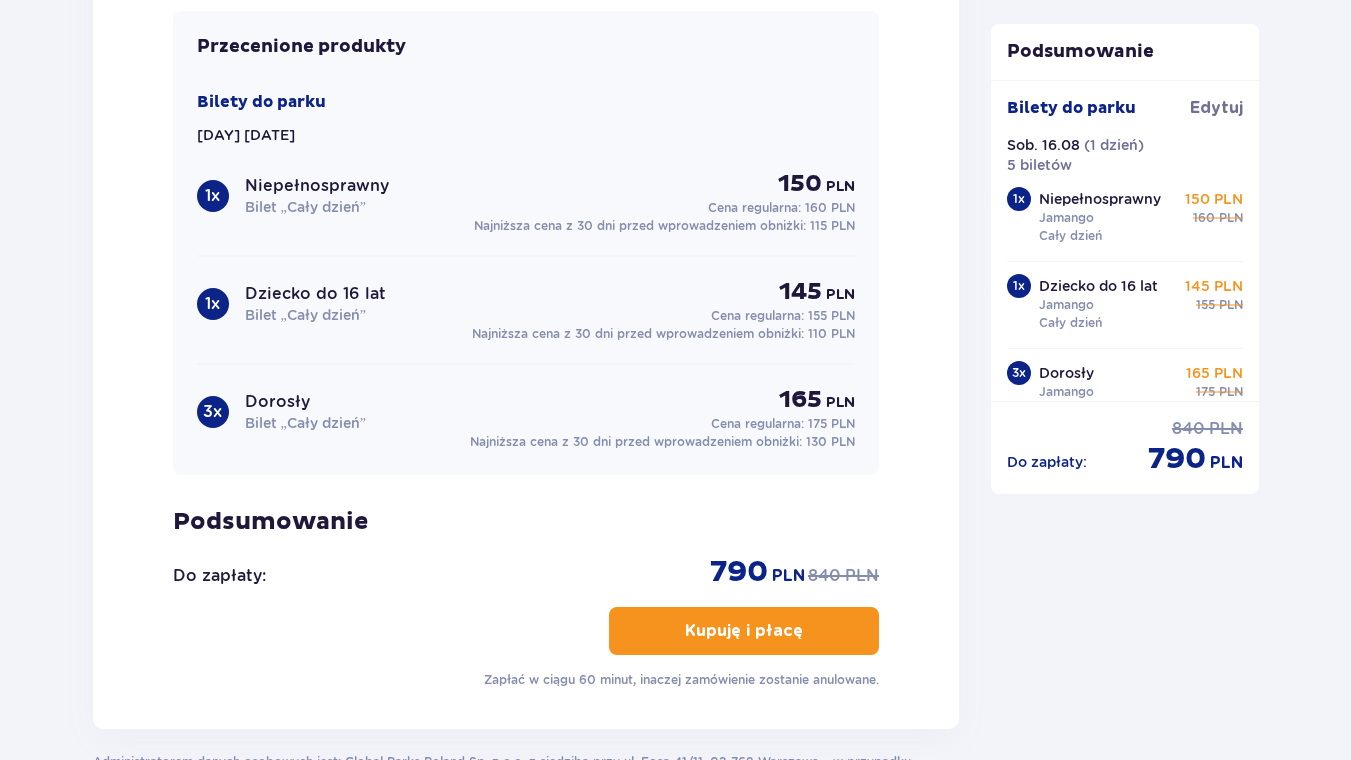 scroll, scrollTop: 2484, scrollLeft: 0, axis: vertical 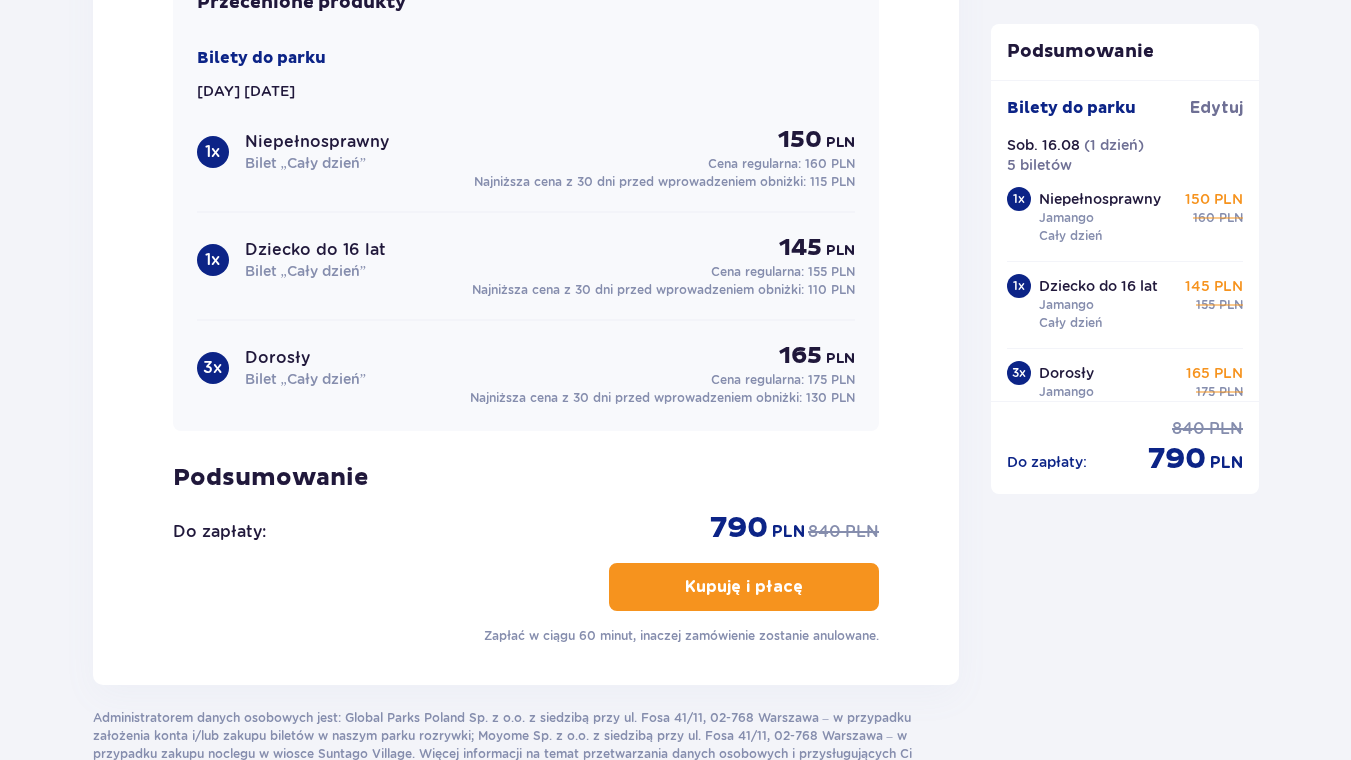 click on "Kupuję i płacę" at bounding box center [744, 587] 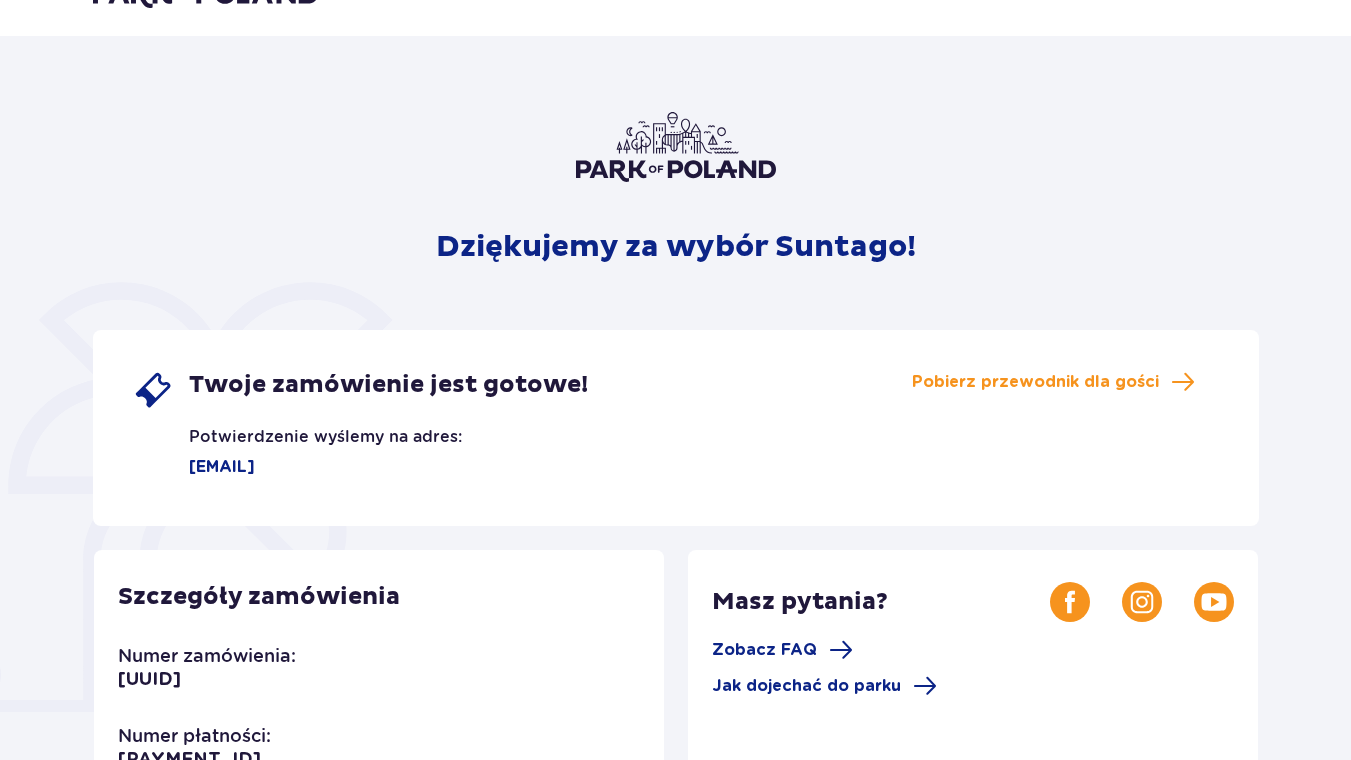 scroll, scrollTop: 0, scrollLeft: 0, axis: both 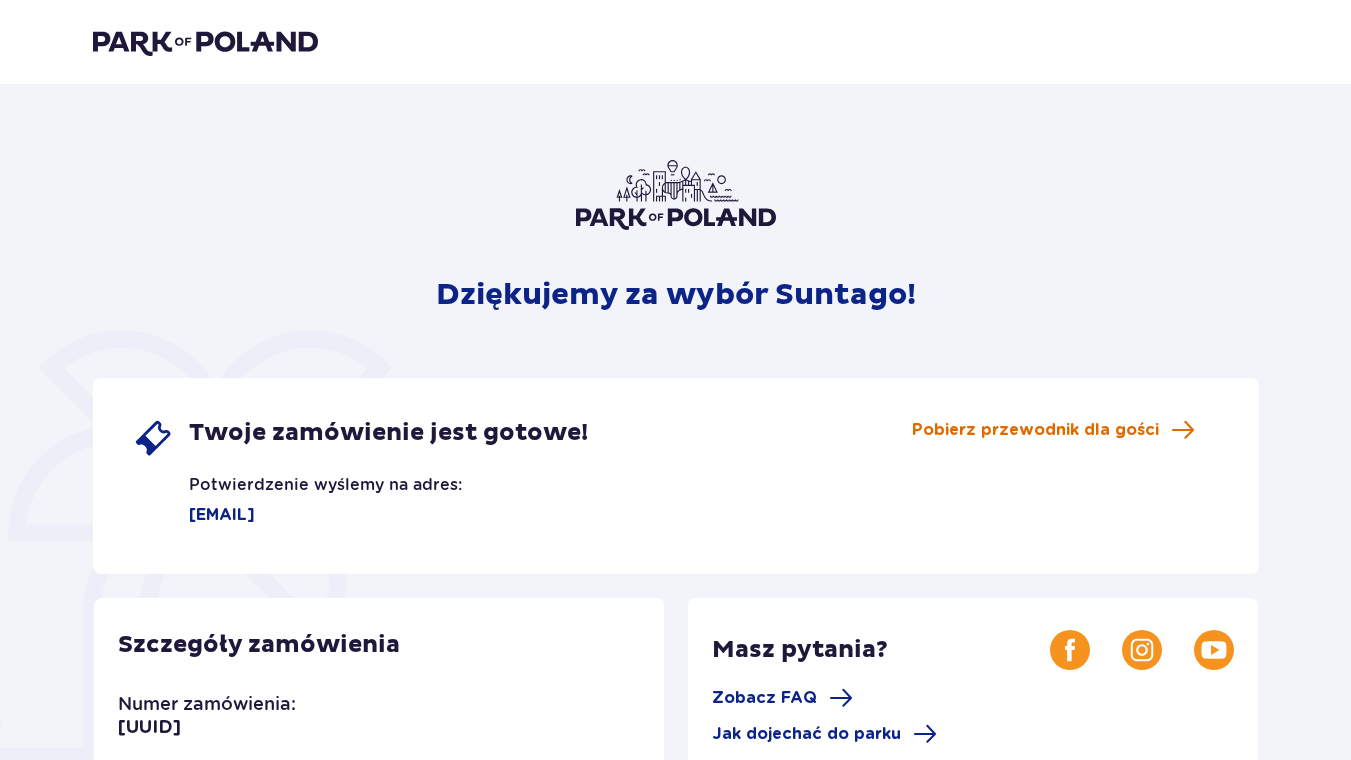 click on "Pobierz przewodnik dla gości" at bounding box center [1035, 430] 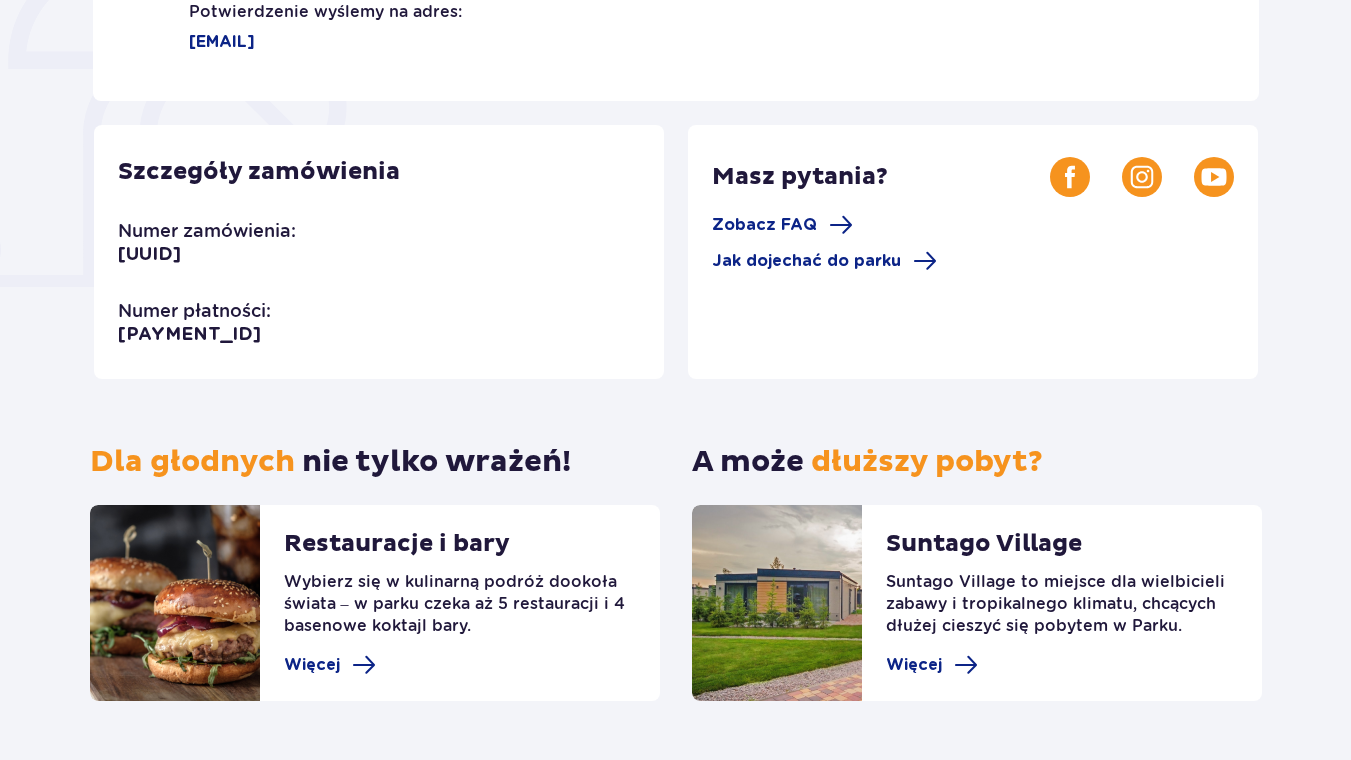 scroll, scrollTop: 426, scrollLeft: 0, axis: vertical 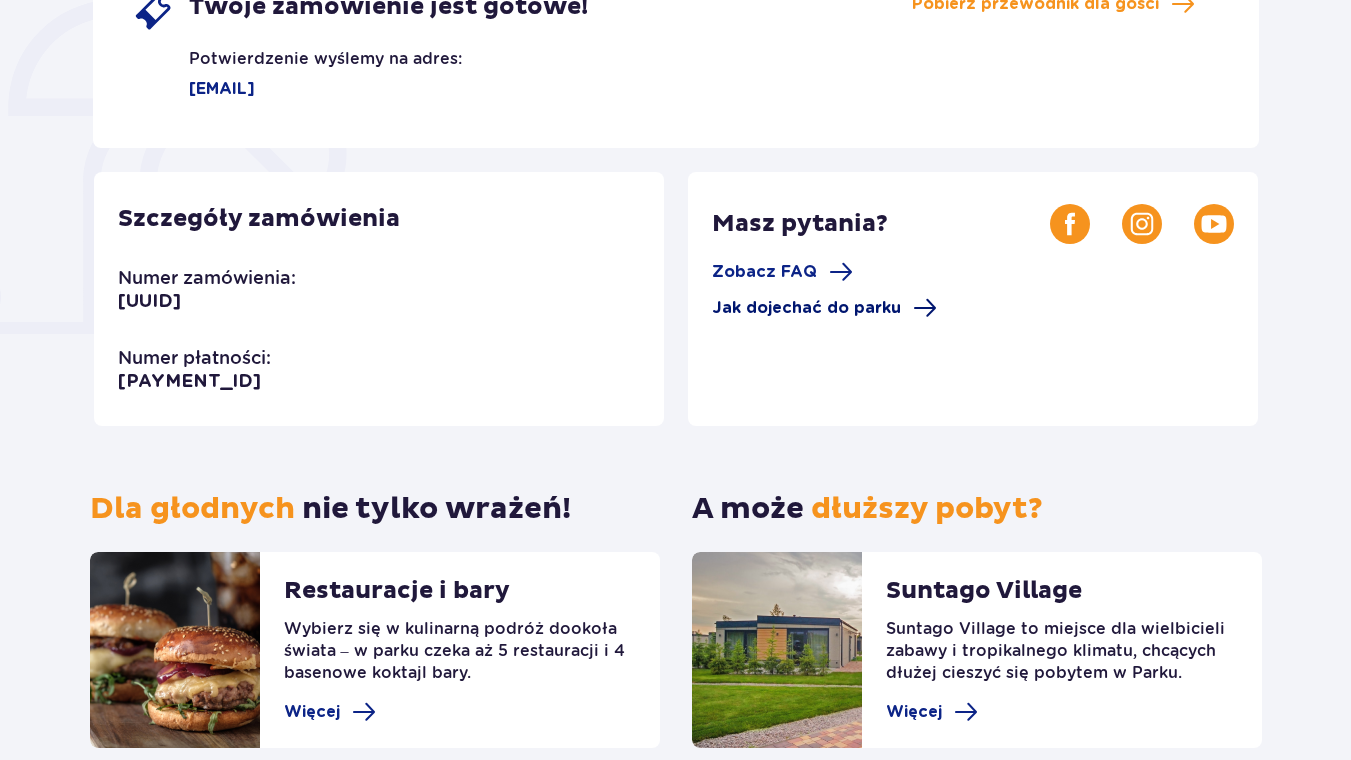 click at bounding box center (925, 308) 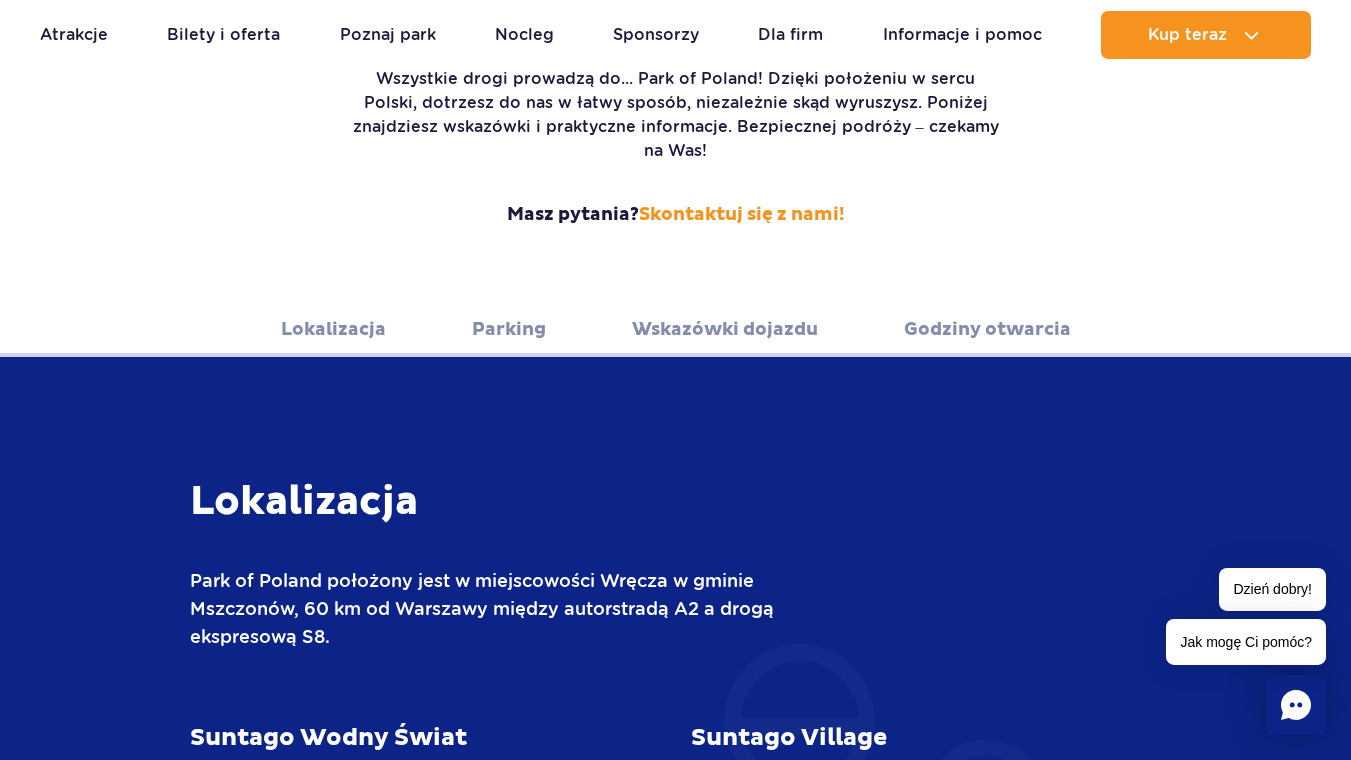 scroll, scrollTop: 432, scrollLeft: 0, axis: vertical 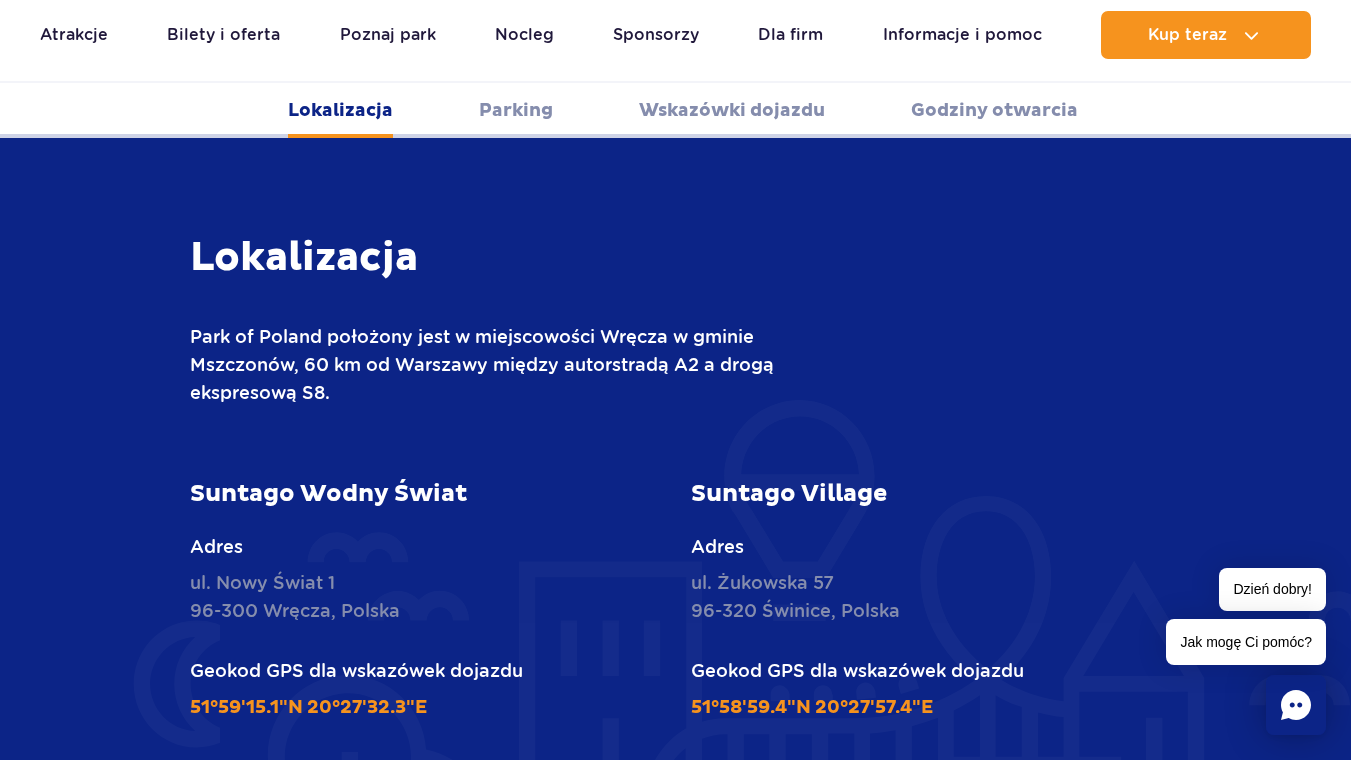 click on "Parking" at bounding box center [516, 110] 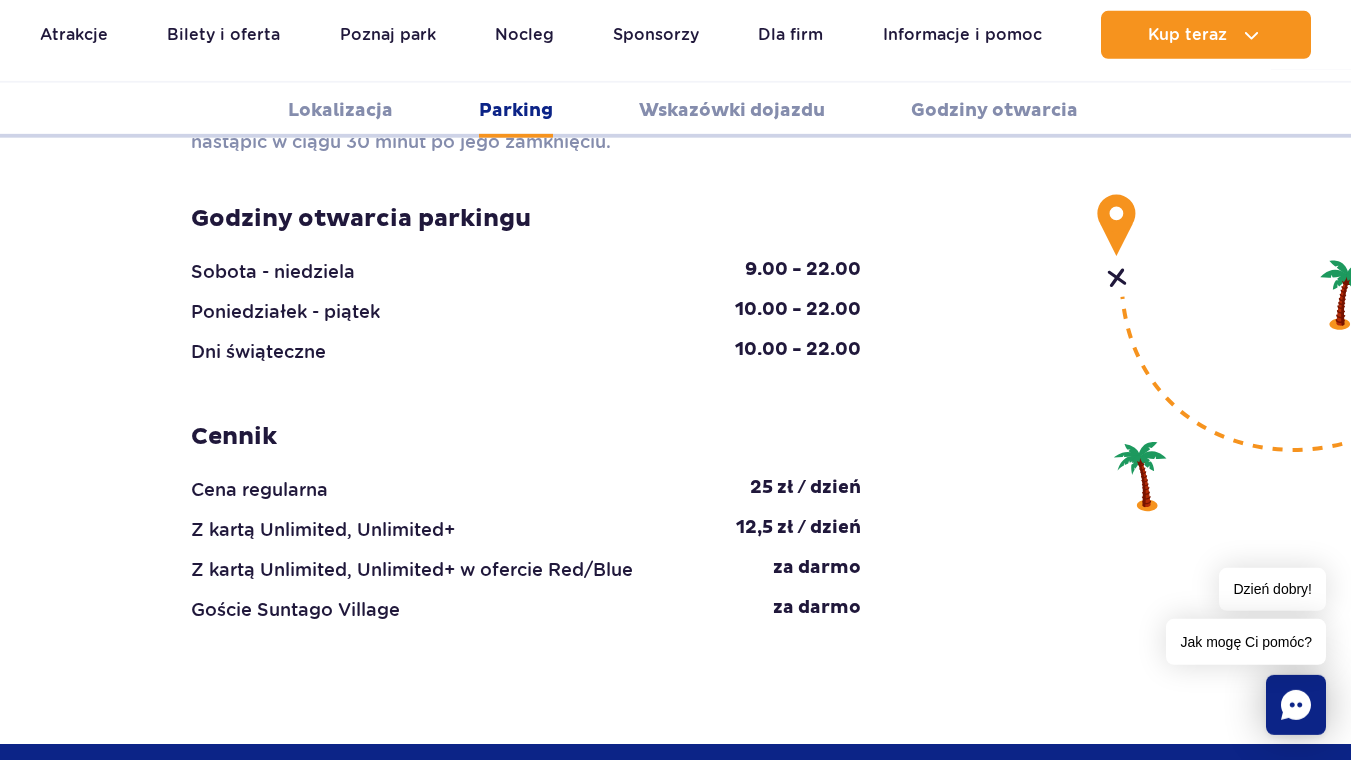 scroll, scrollTop: 1889, scrollLeft: 0, axis: vertical 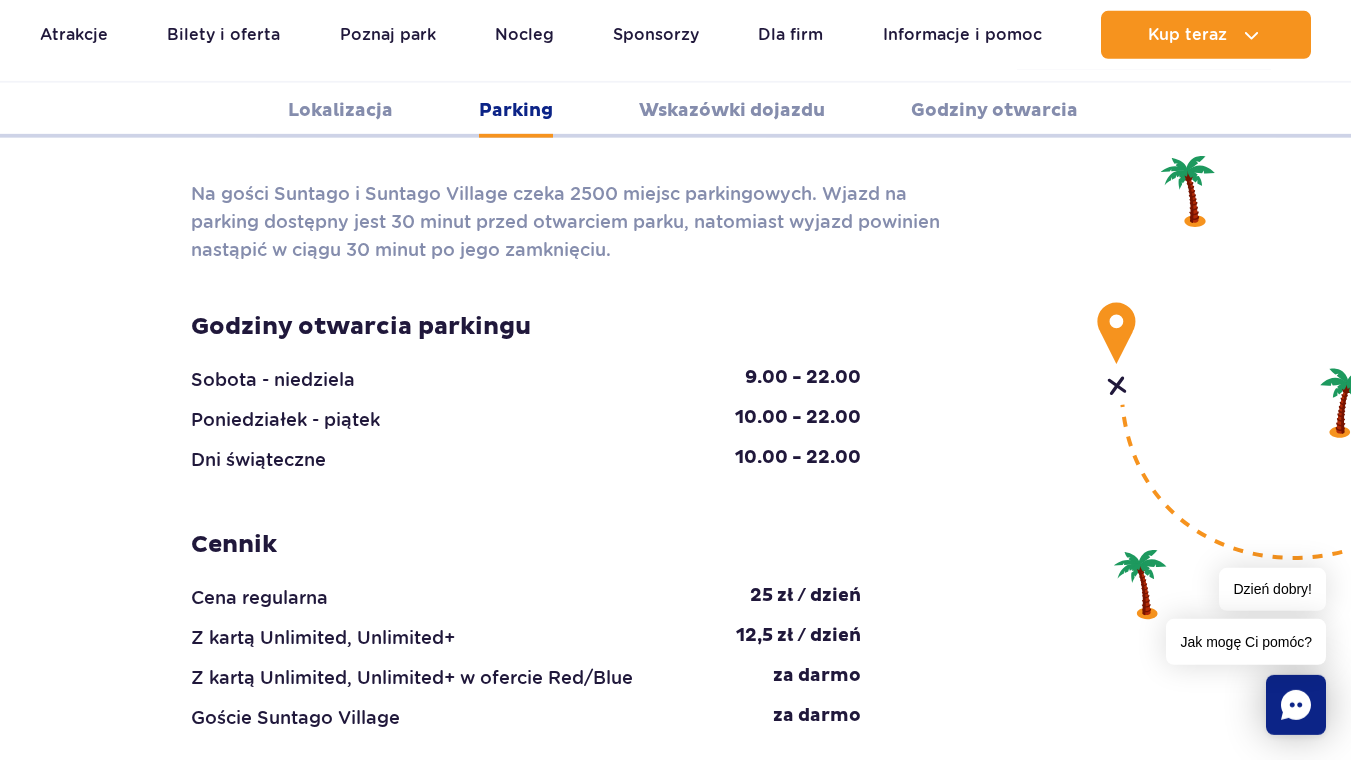 click on "Wskazówki dojazdu" at bounding box center [732, 110] 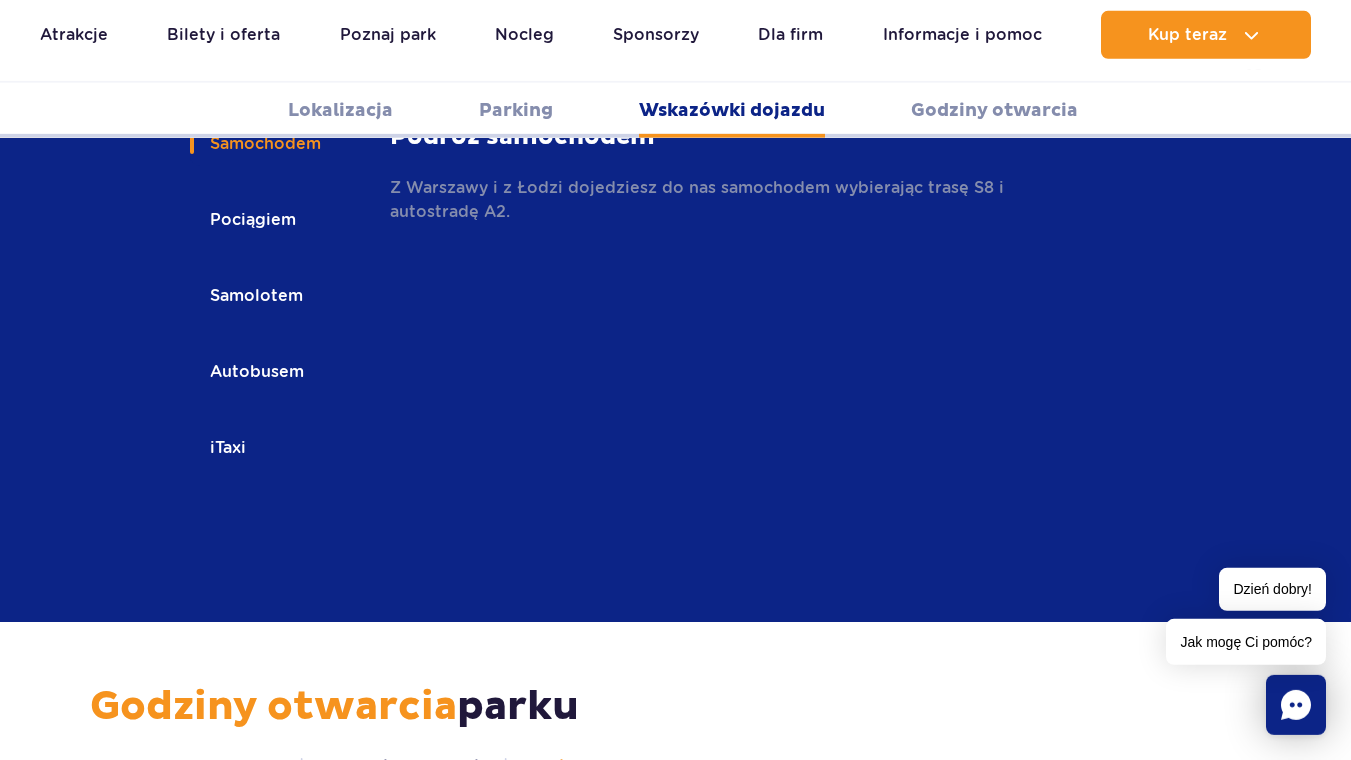 scroll, scrollTop: 2877, scrollLeft: 0, axis: vertical 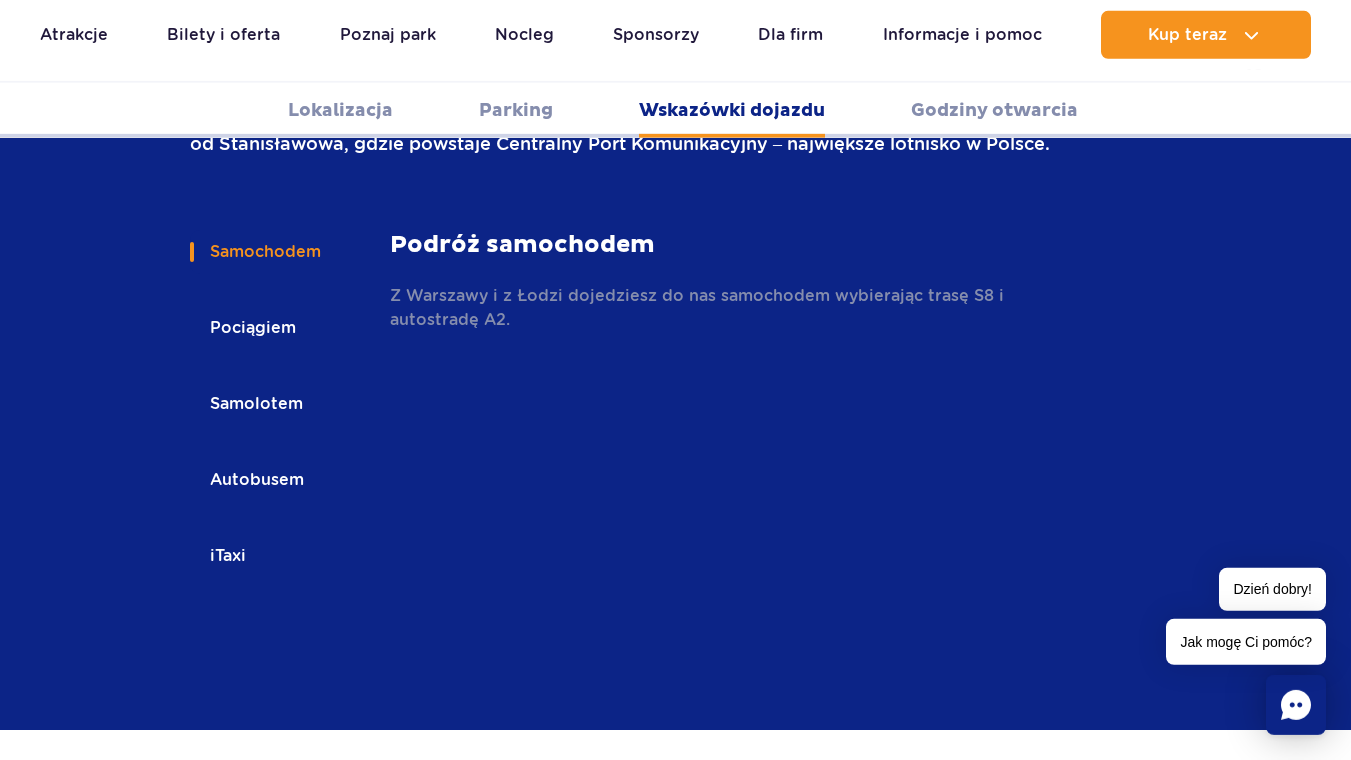 click on "Godziny otwarcia" at bounding box center [994, 110] 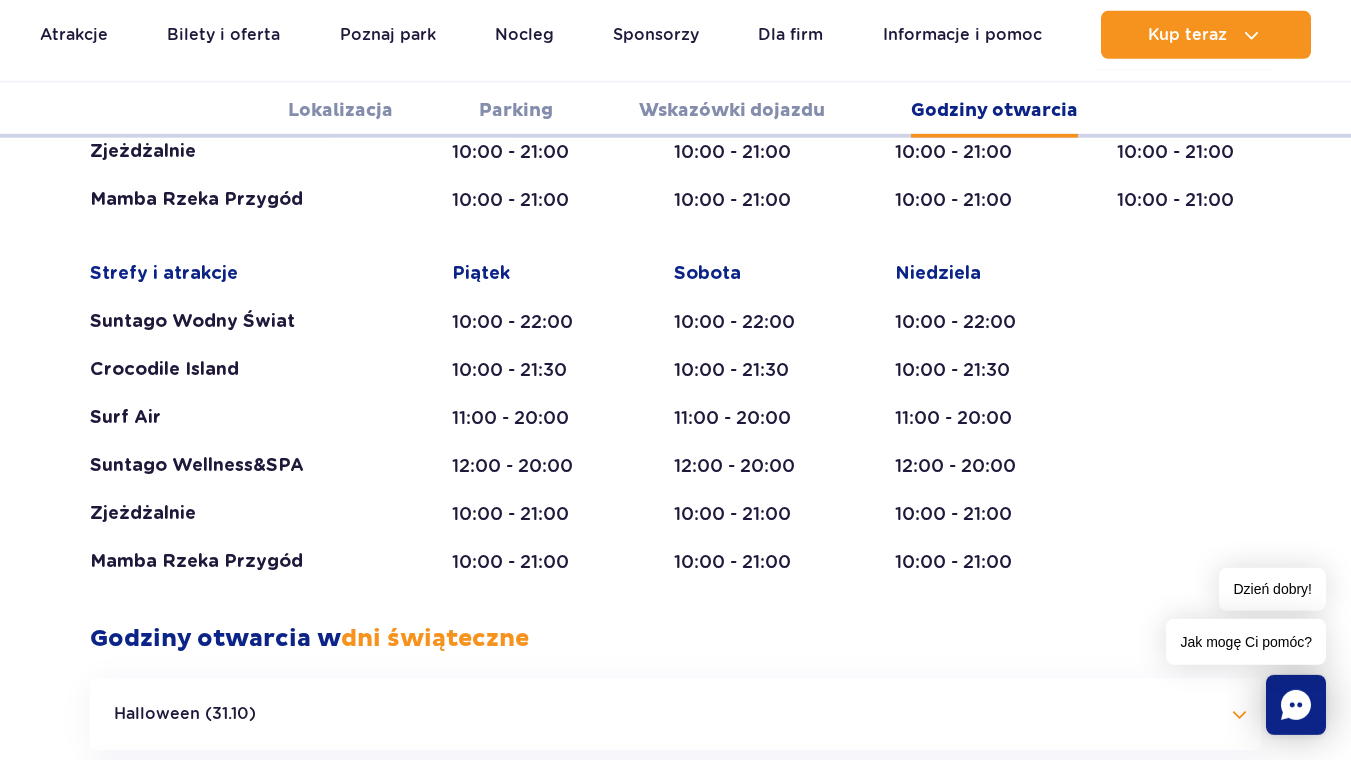 scroll, scrollTop: 3897, scrollLeft: 0, axis: vertical 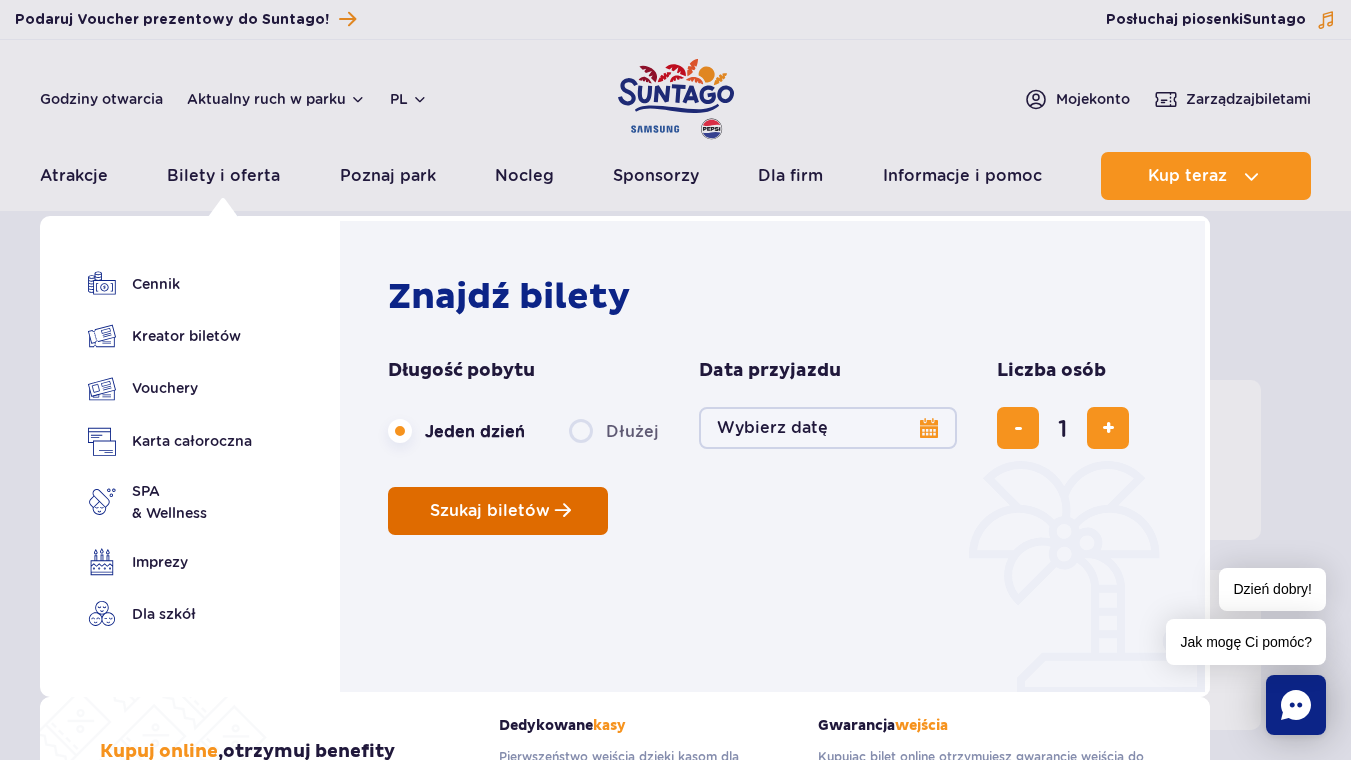 click on "Szukaj biletów" at bounding box center [490, 511] 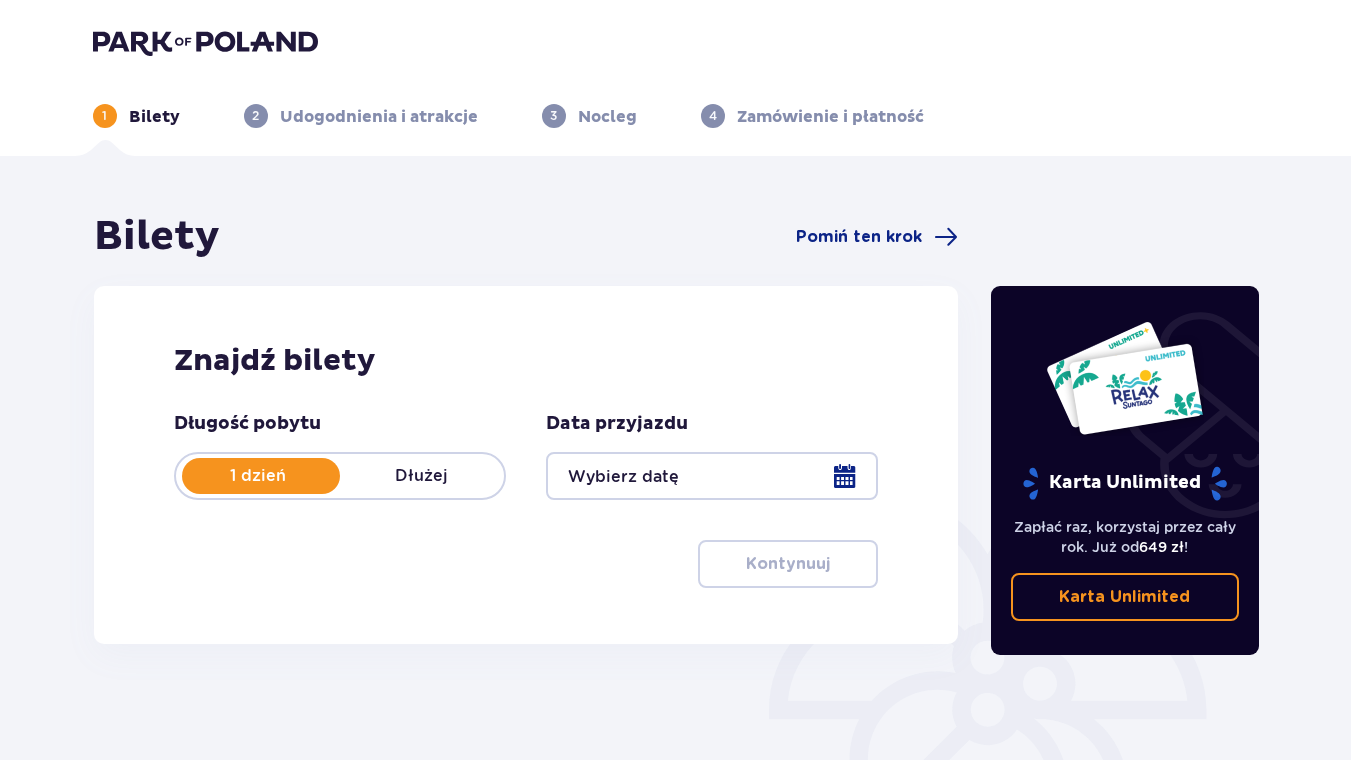 scroll, scrollTop: 0, scrollLeft: 0, axis: both 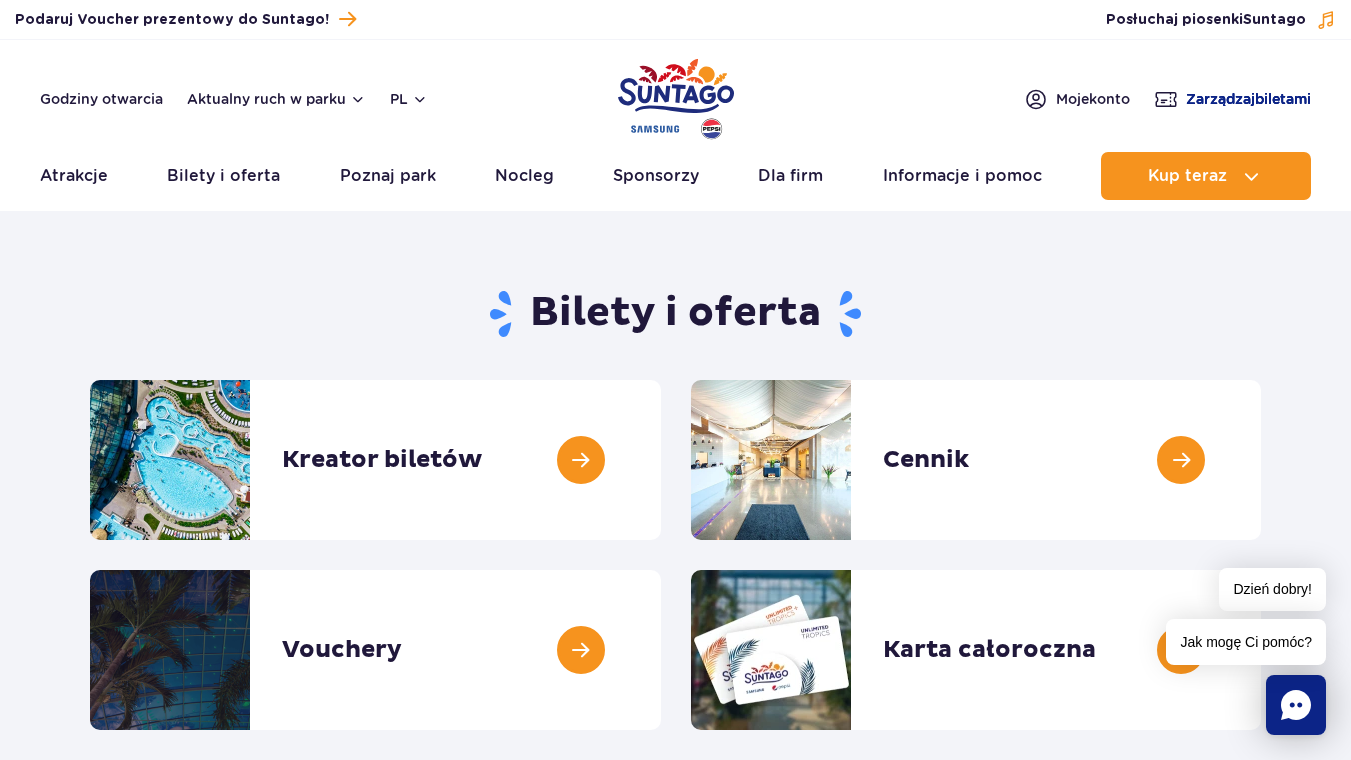 click on "Zarządzaj  biletami" at bounding box center [1248, 99] 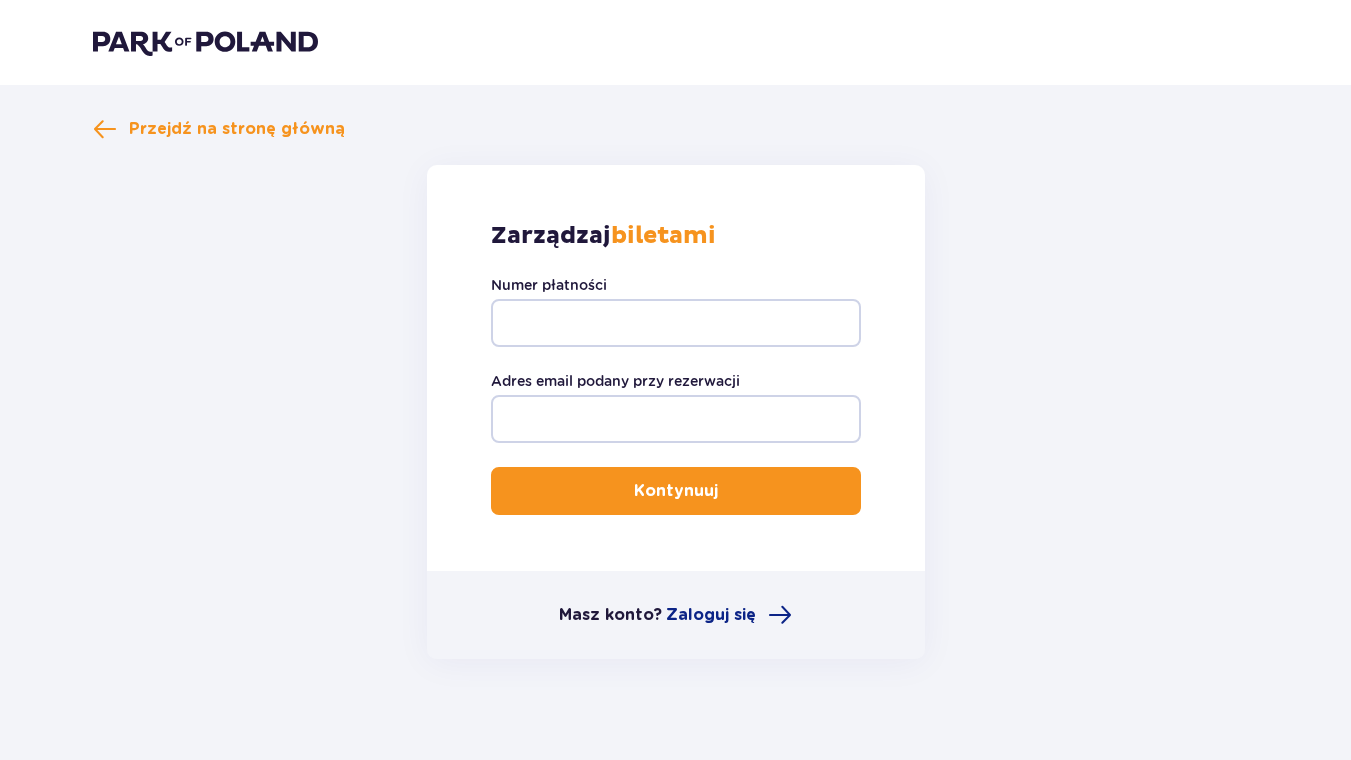 scroll, scrollTop: 0, scrollLeft: 0, axis: both 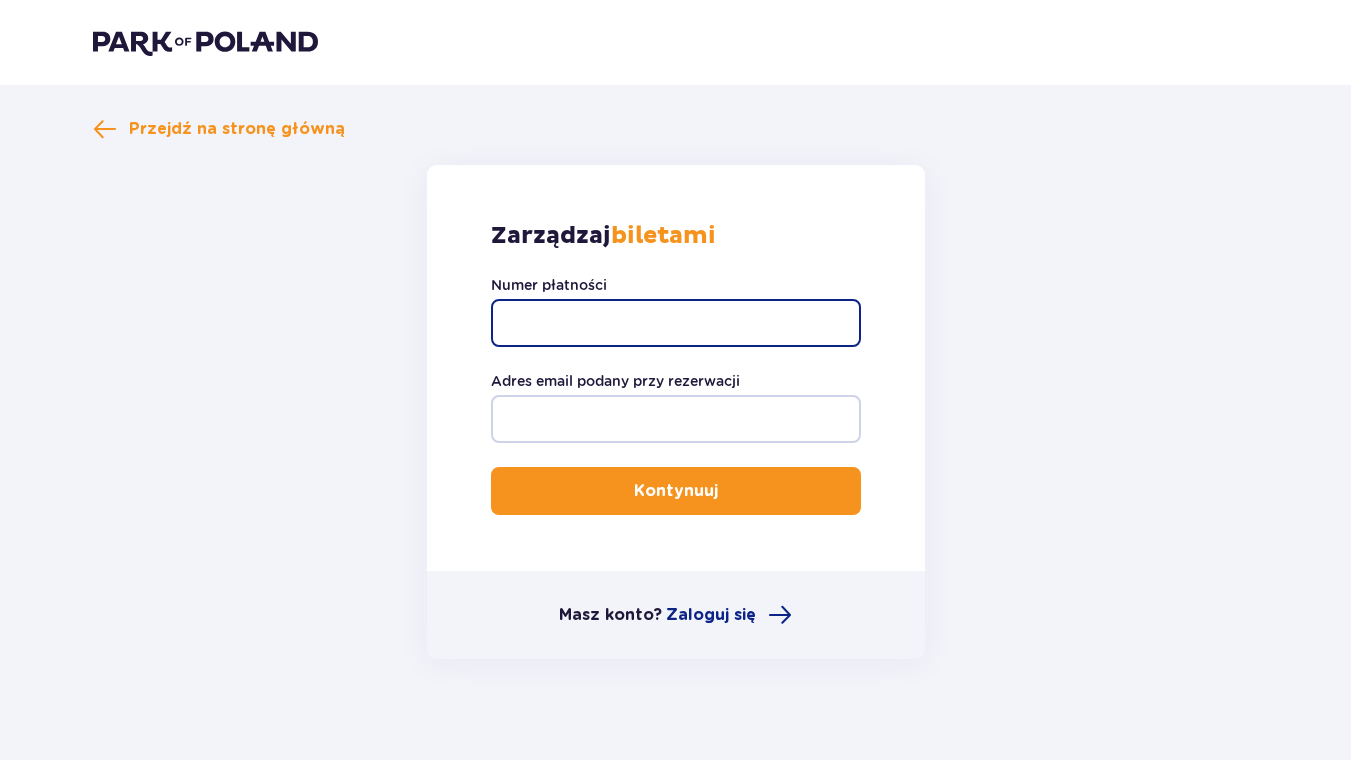 click on "Numer płatności" at bounding box center [676, 323] 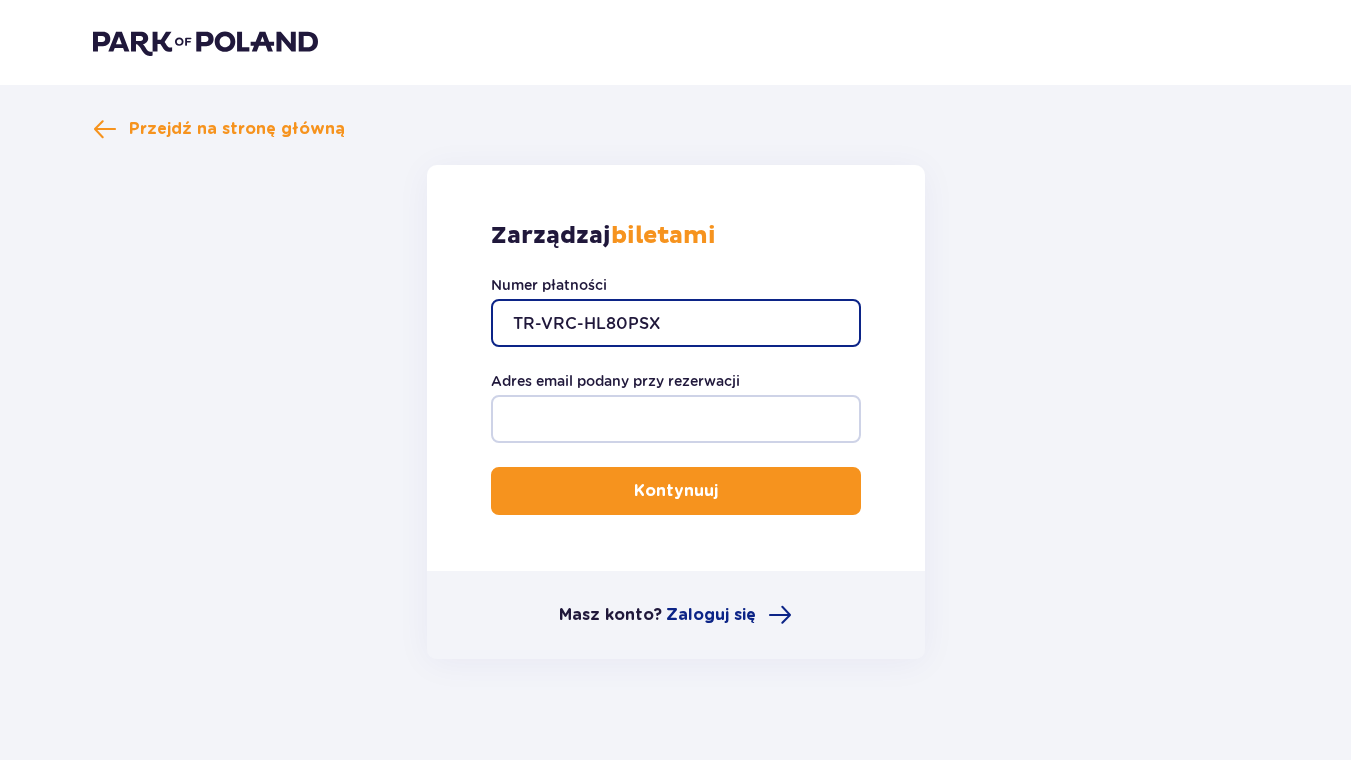 type on "TR-VRC-HL80PSX" 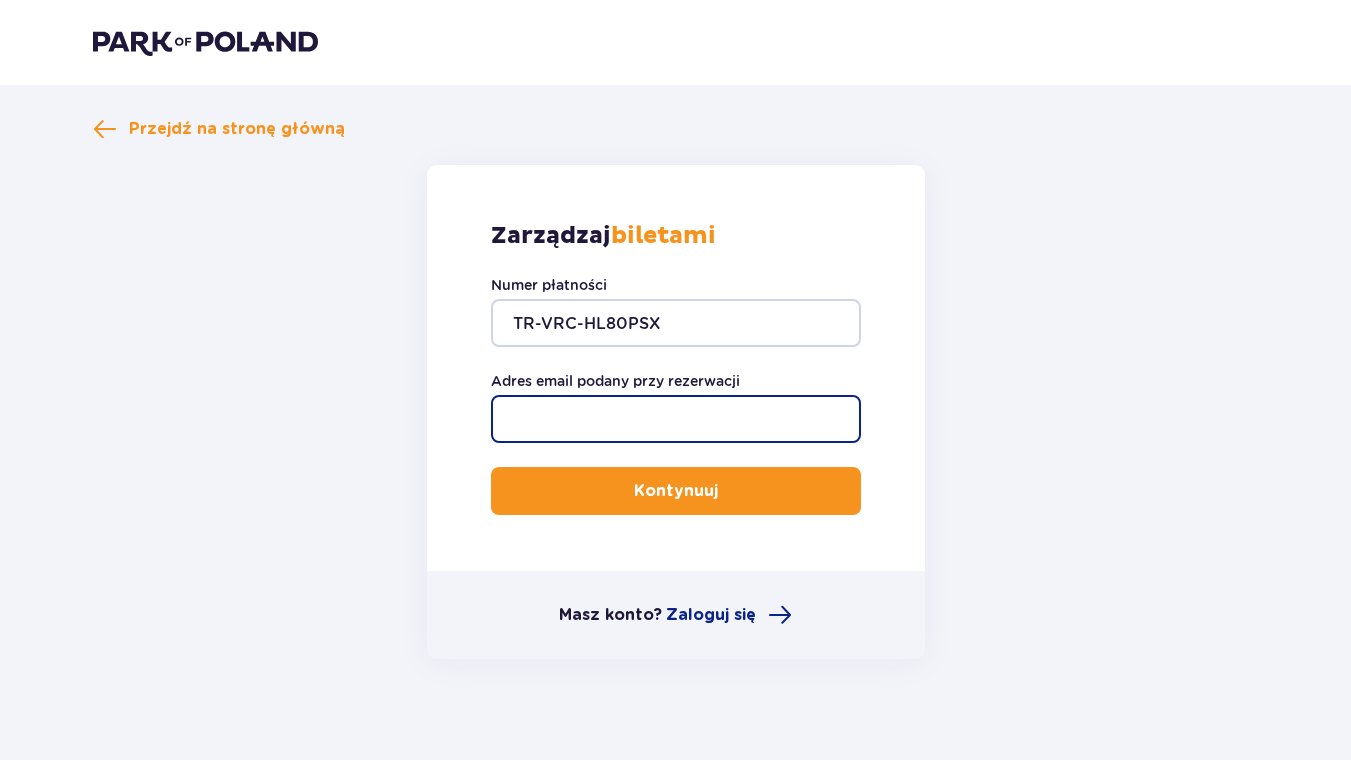 click on "Adres email podany przy rezerwacji" at bounding box center [676, 419] 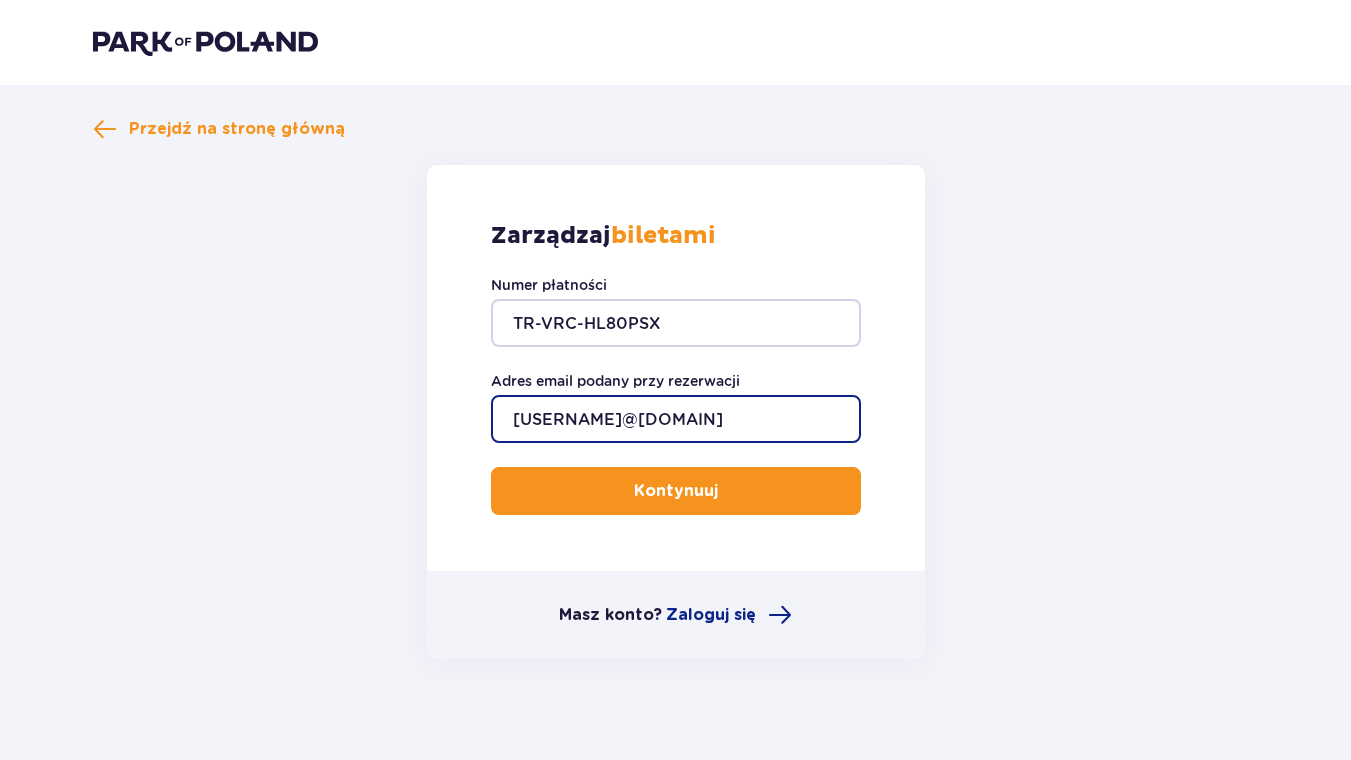 type on "iwonajastrzebska@wp.pl" 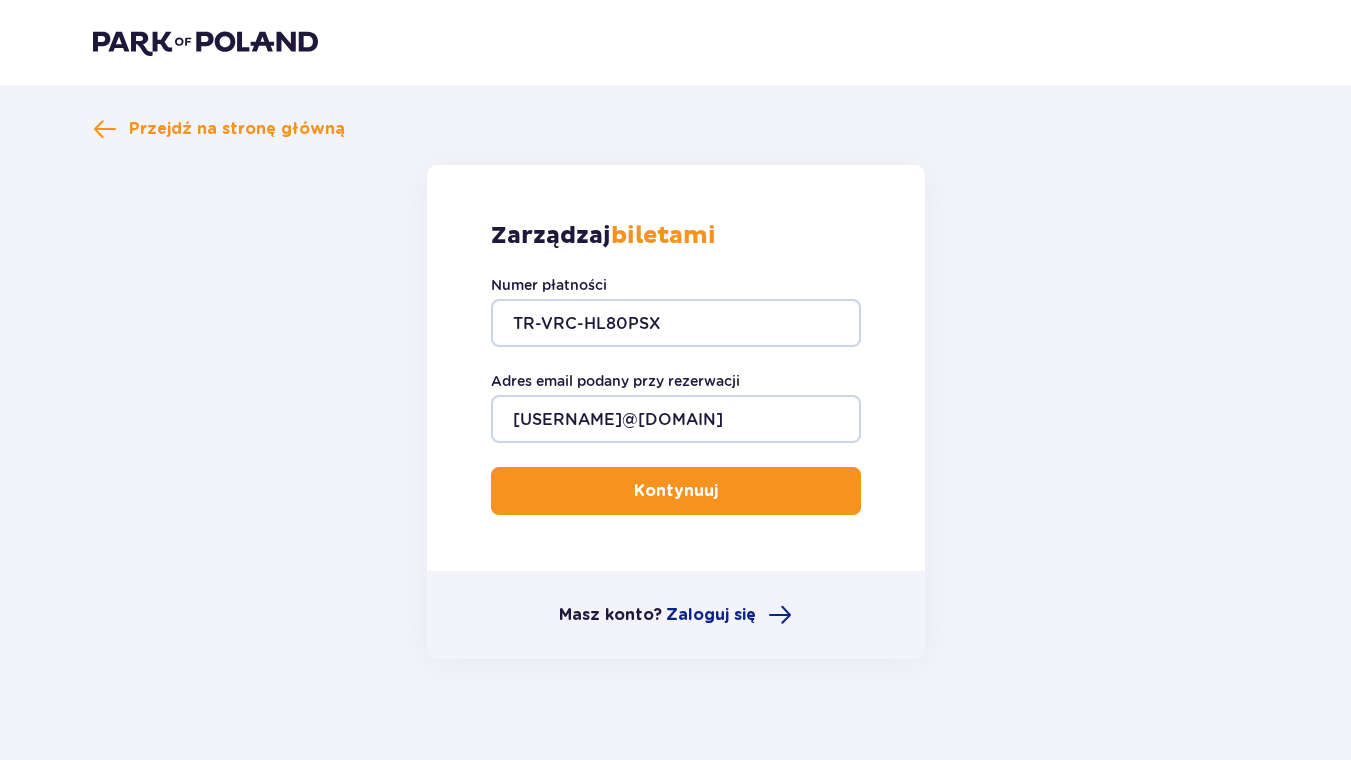 click on "Kontynuuj" at bounding box center (676, 491) 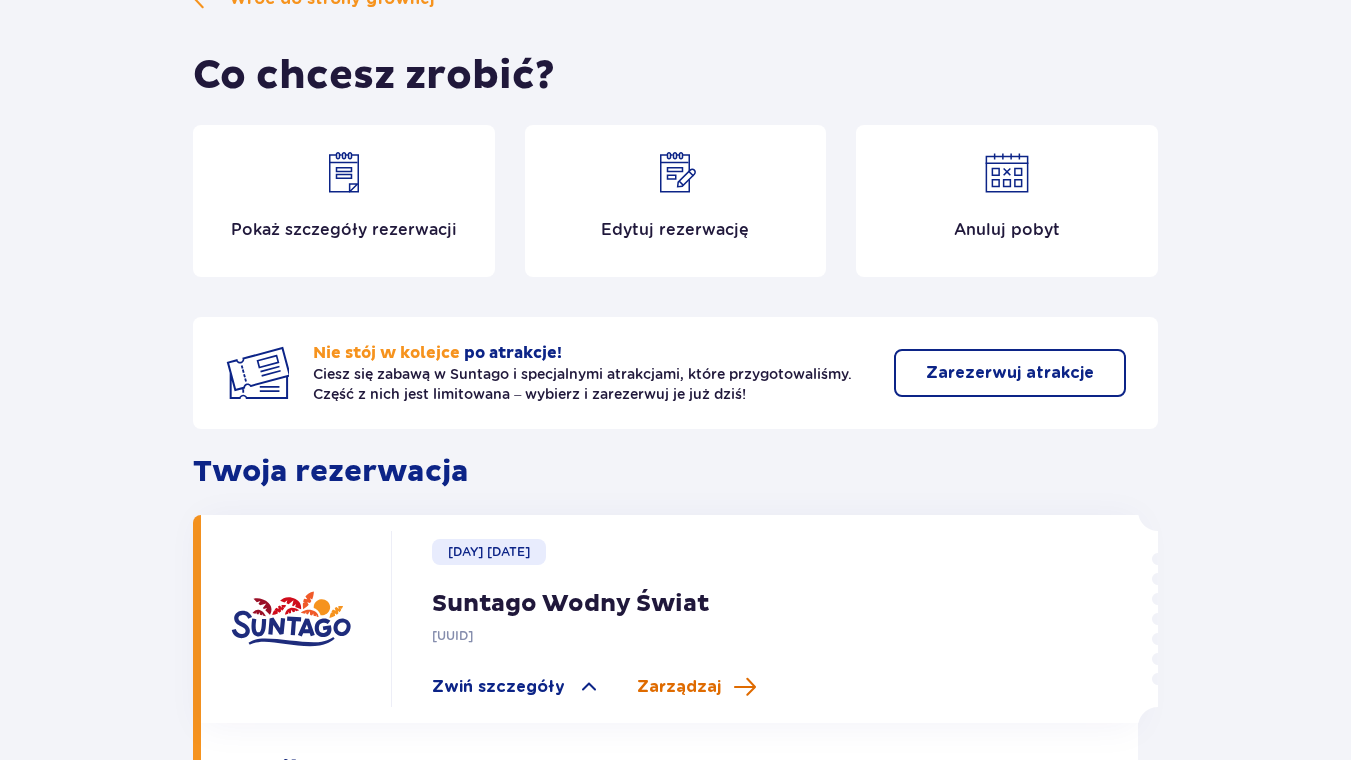 scroll, scrollTop: 108, scrollLeft: 0, axis: vertical 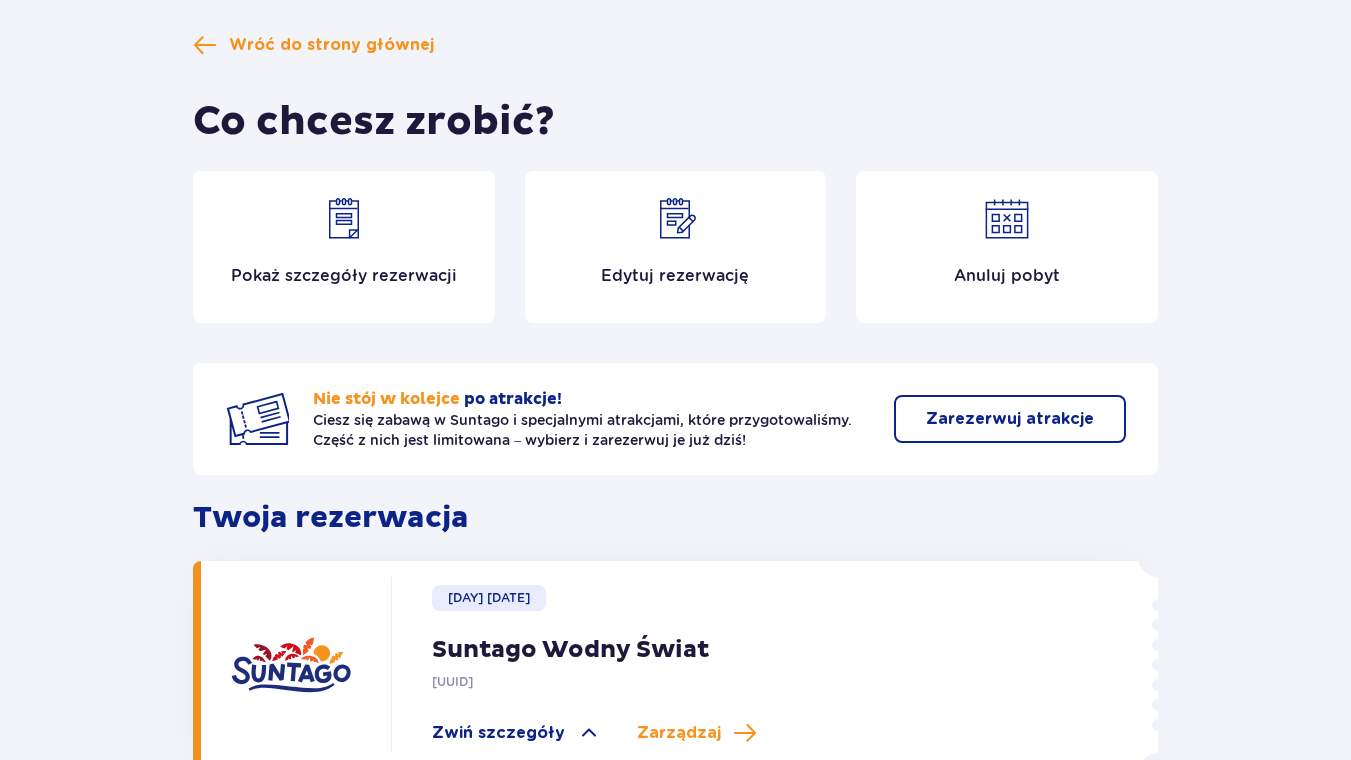 click at bounding box center (344, 219) 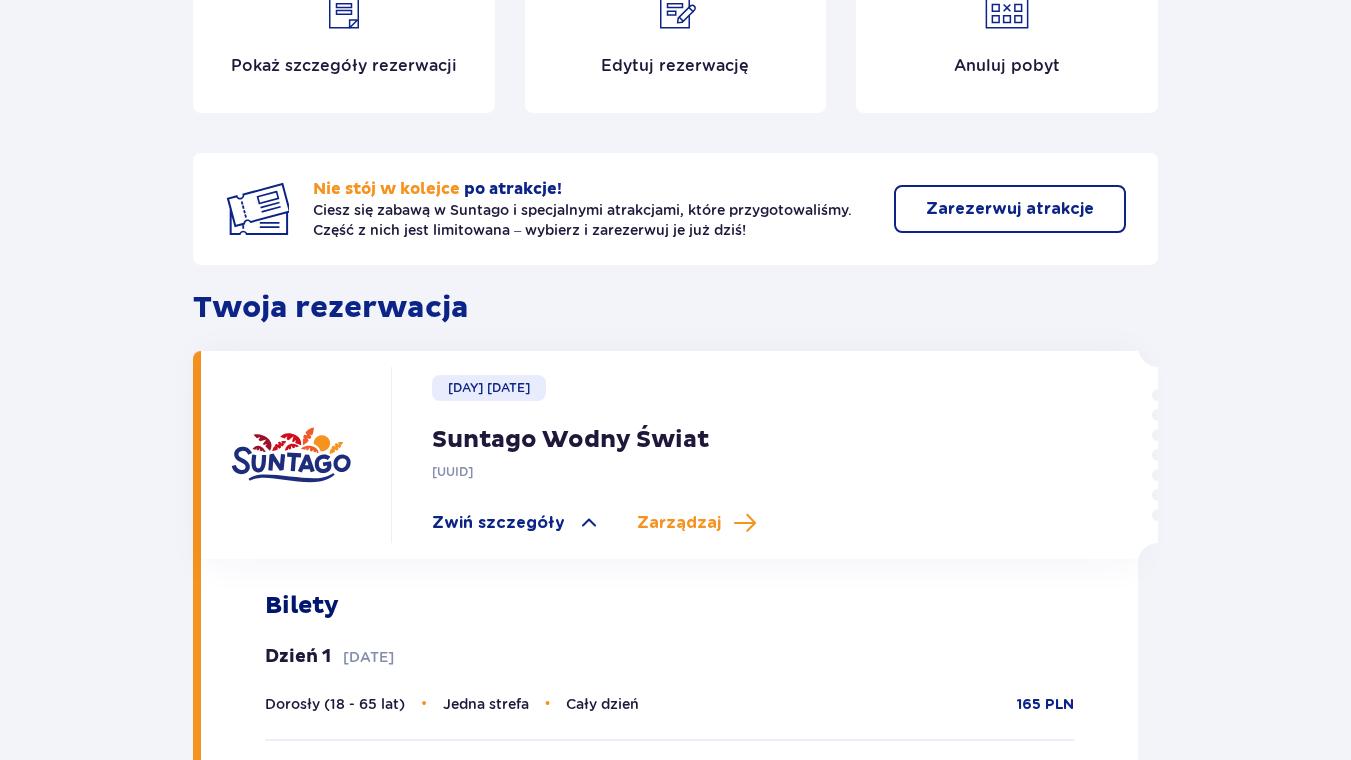scroll, scrollTop: 0, scrollLeft: 0, axis: both 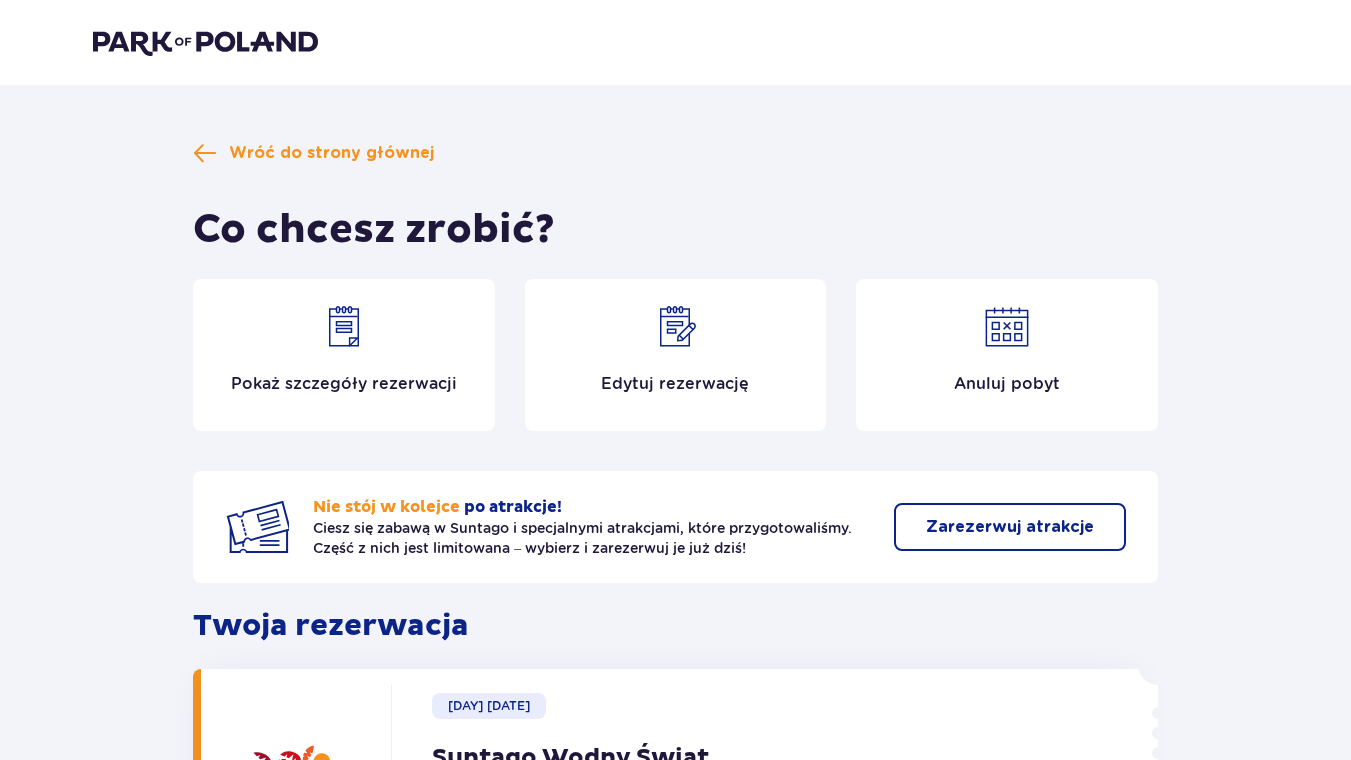 click on "Zarezerwuj atrakcje" at bounding box center (1010, 527) 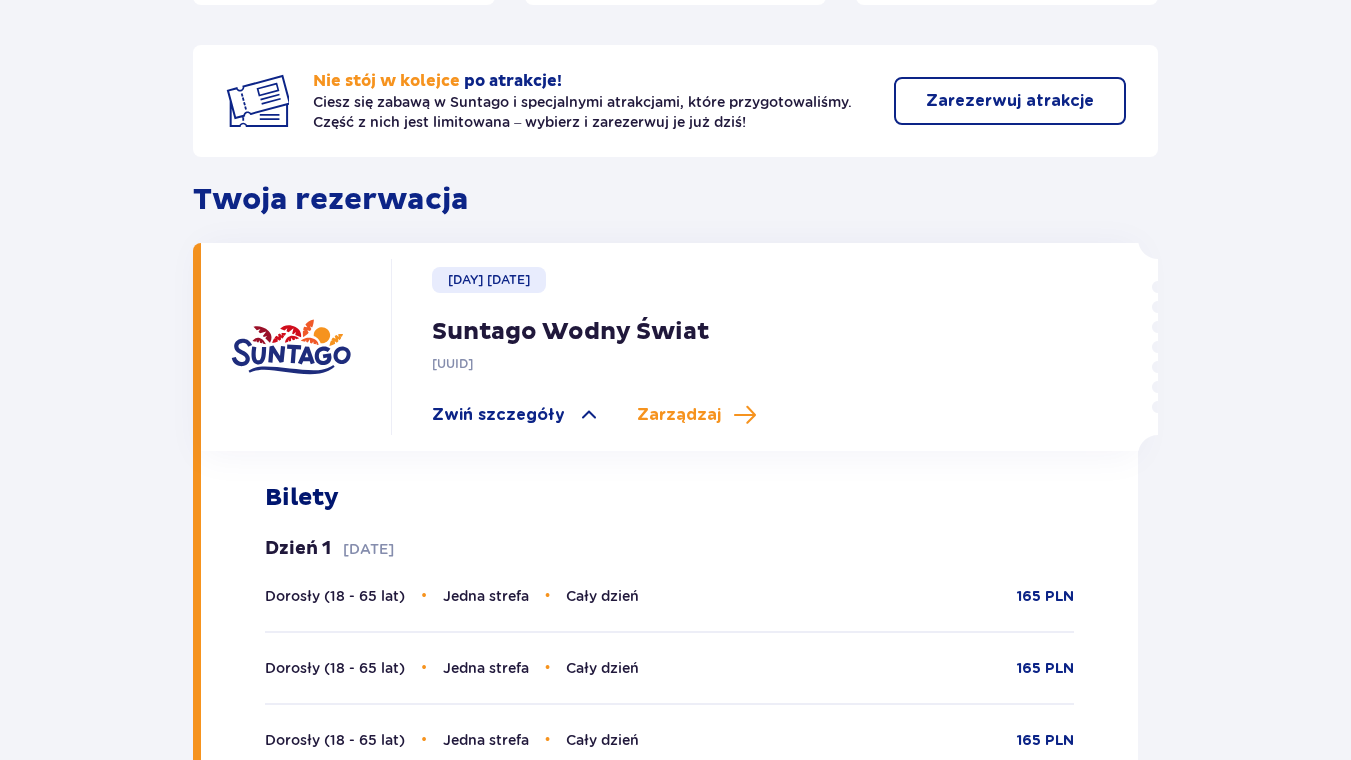 scroll, scrollTop: 102, scrollLeft: 0, axis: vertical 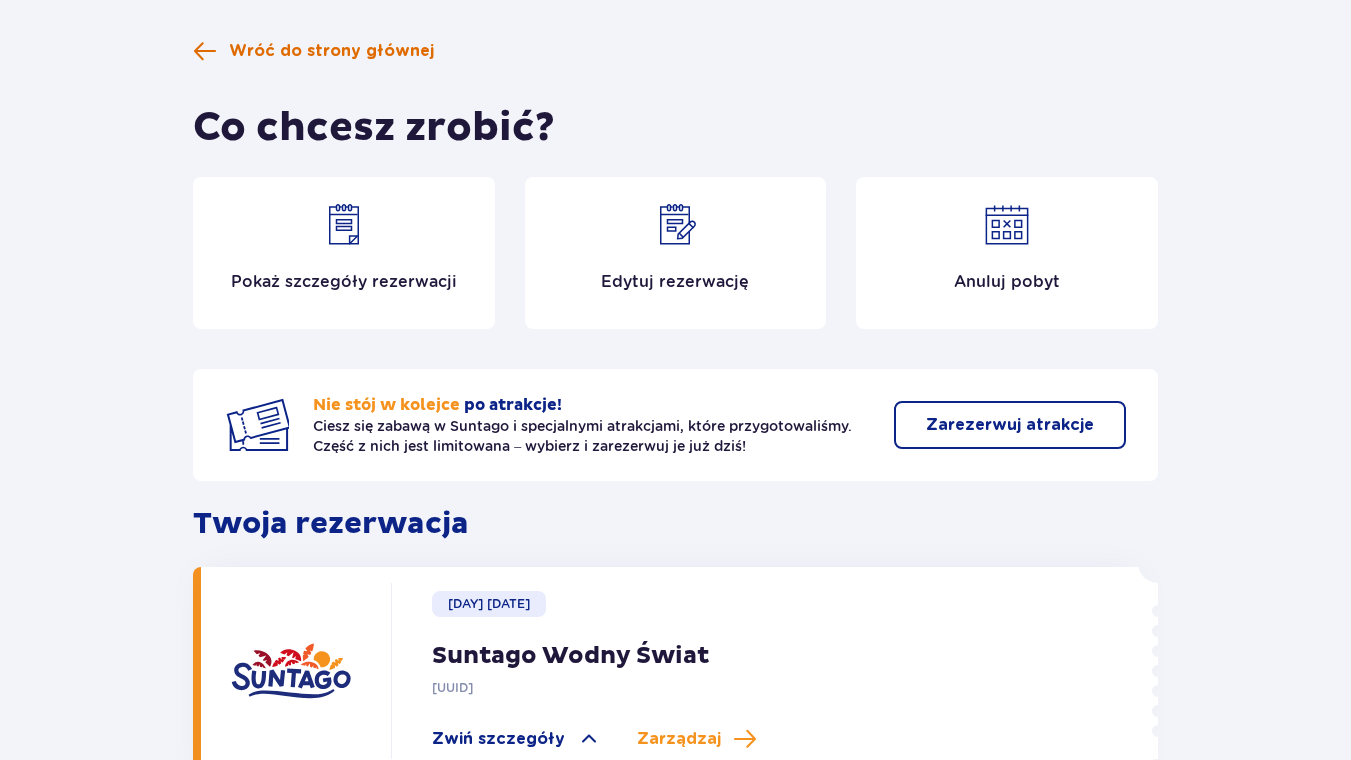 click on "Wróć do strony głównej" at bounding box center (331, 51) 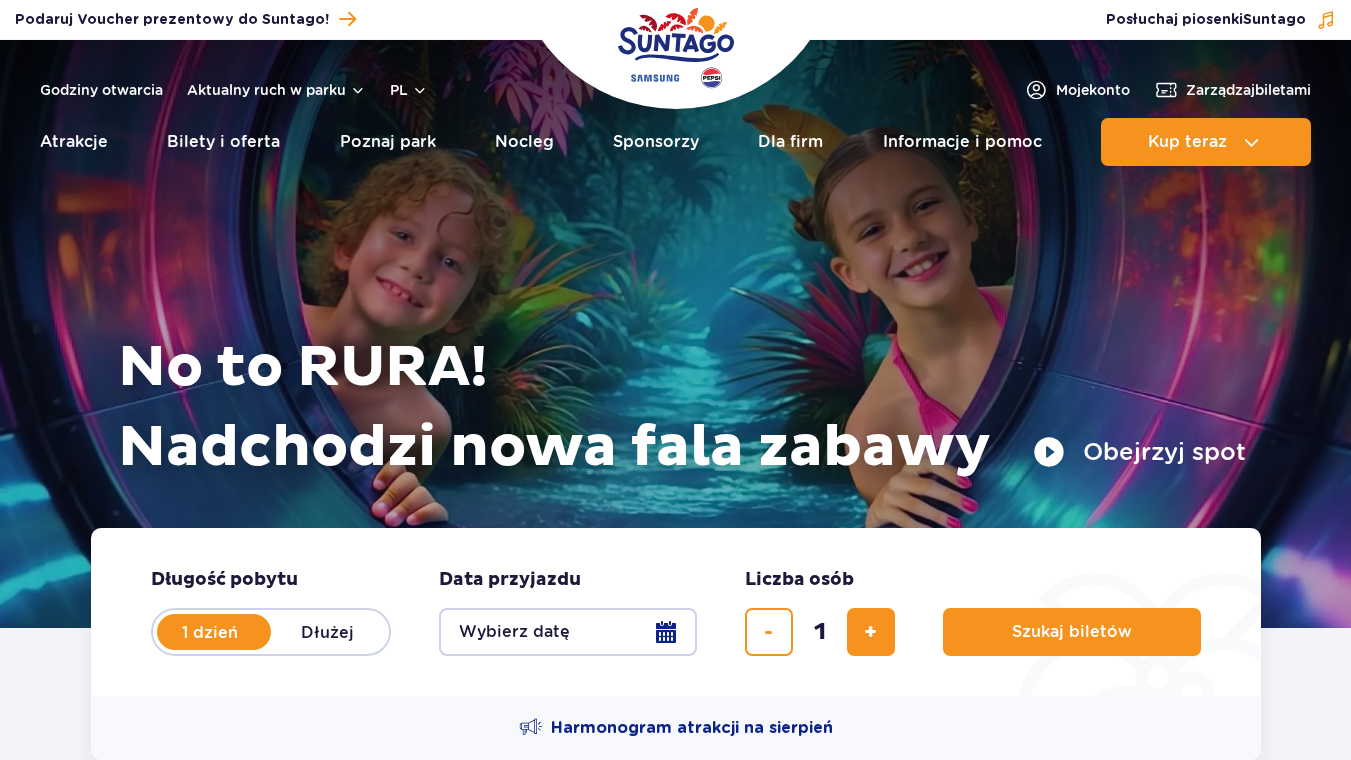scroll, scrollTop: 0, scrollLeft: 0, axis: both 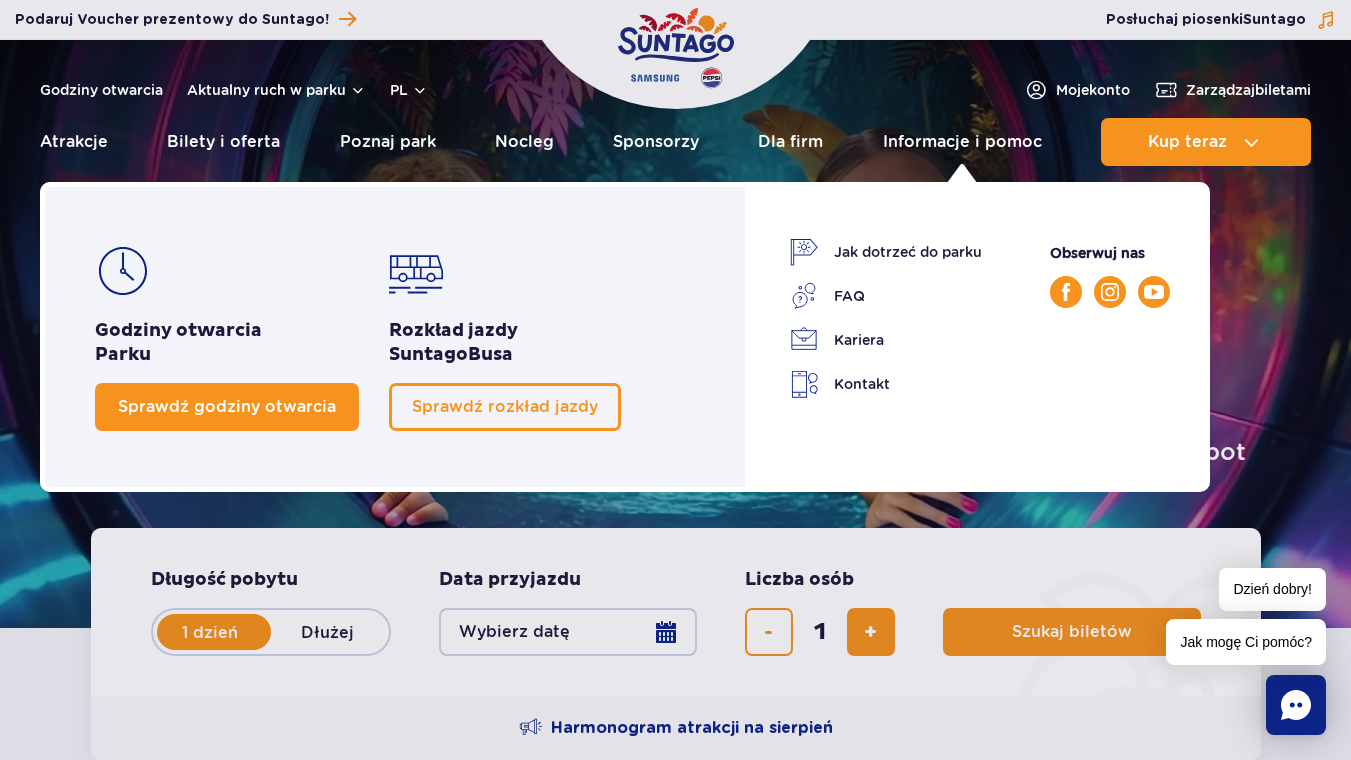 click on "Sprawdź godziny otwarcia" at bounding box center [227, 406] 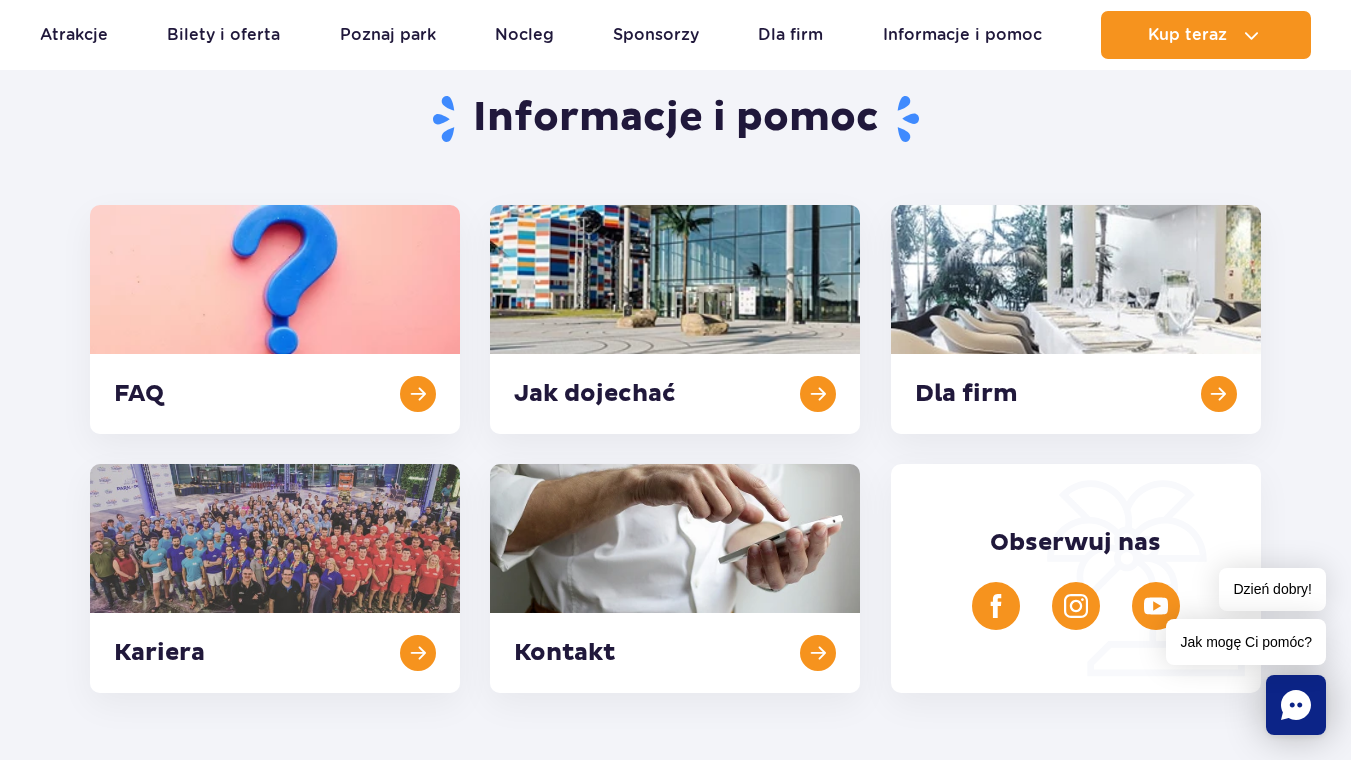 scroll, scrollTop: 0, scrollLeft: 0, axis: both 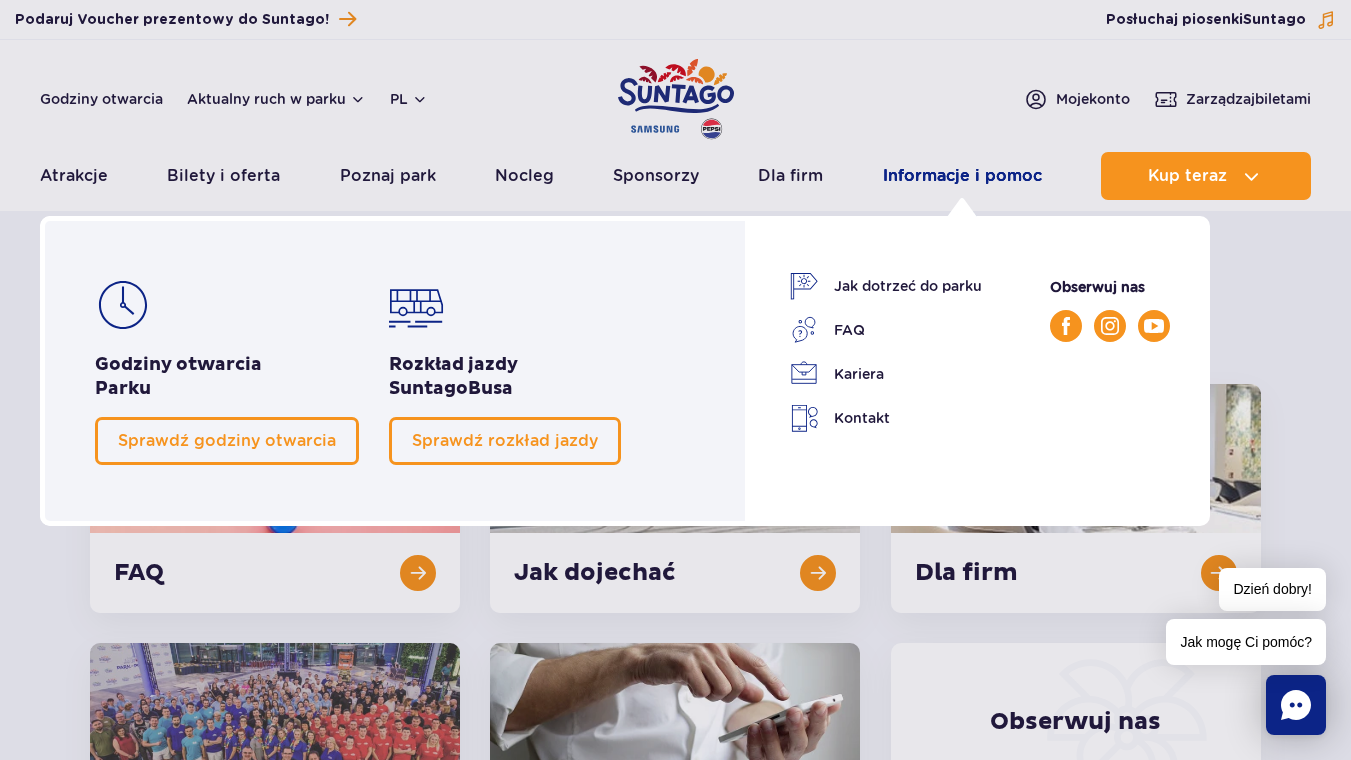click on "Informacje i pomoc" at bounding box center [962, 176] 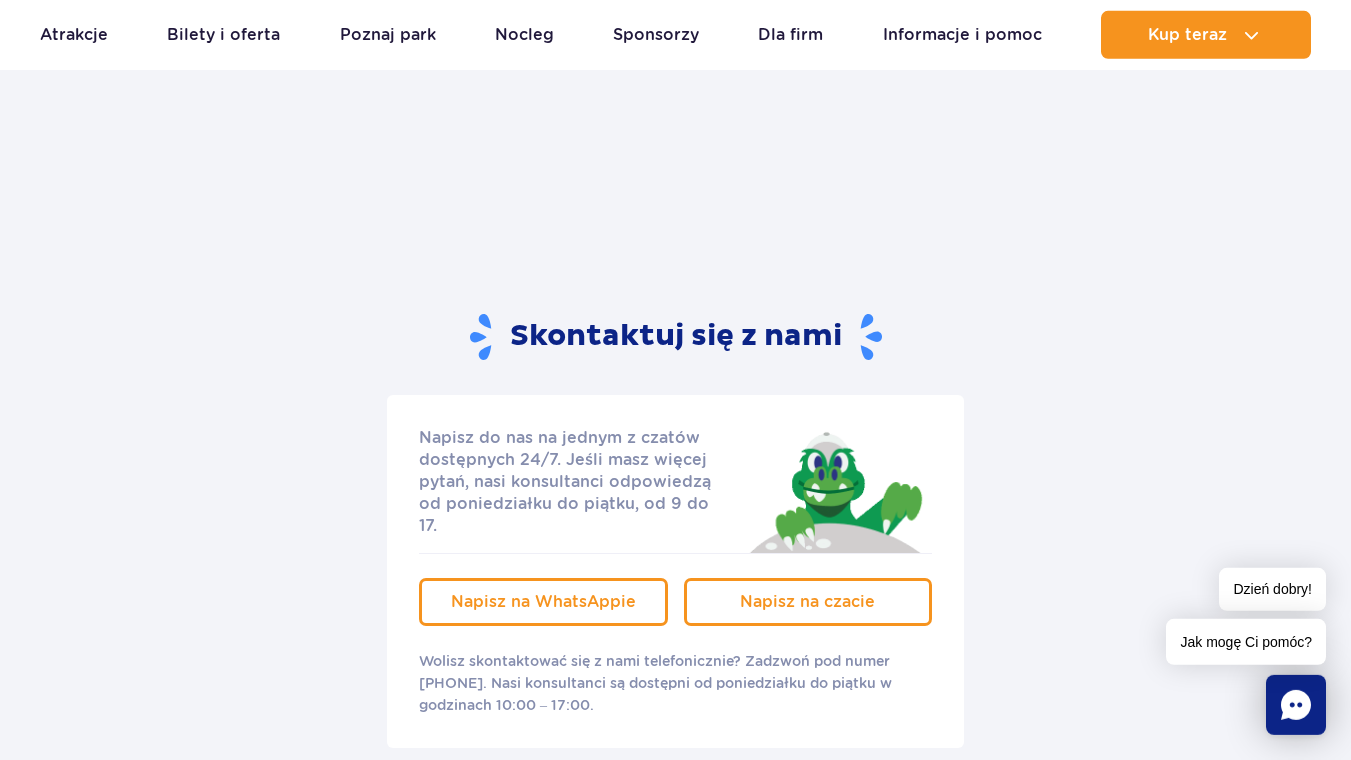 scroll, scrollTop: 3456, scrollLeft: 0, axis: vertical 